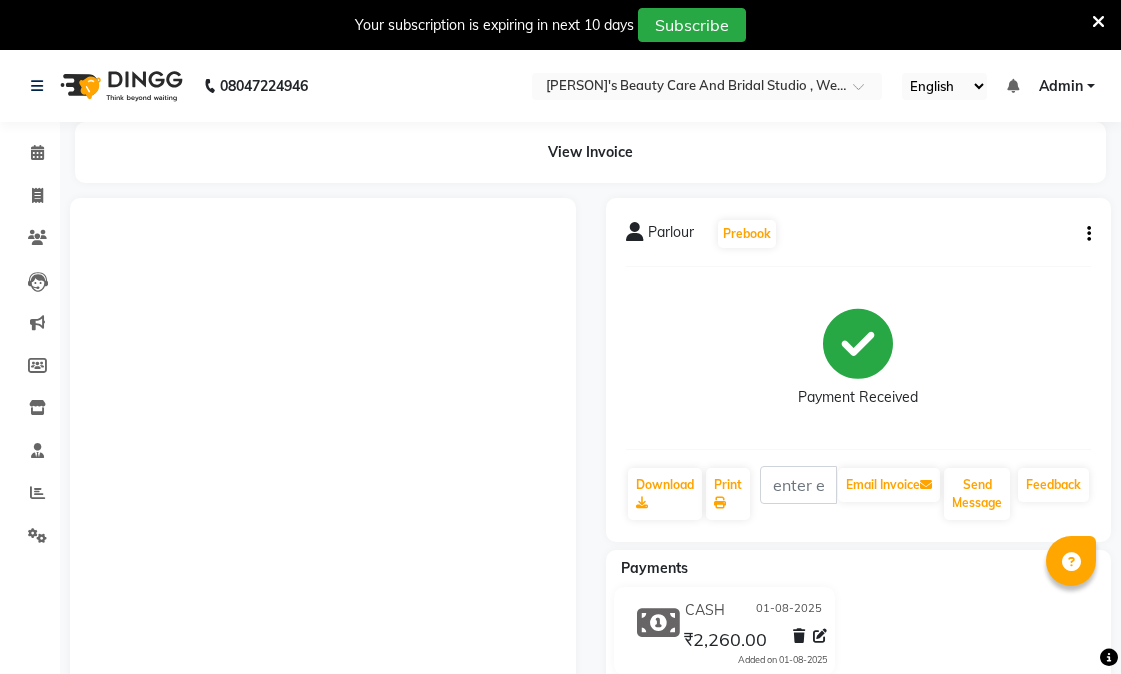 scroll, scrollTop: 0, scrollLeft: 0, axis: both 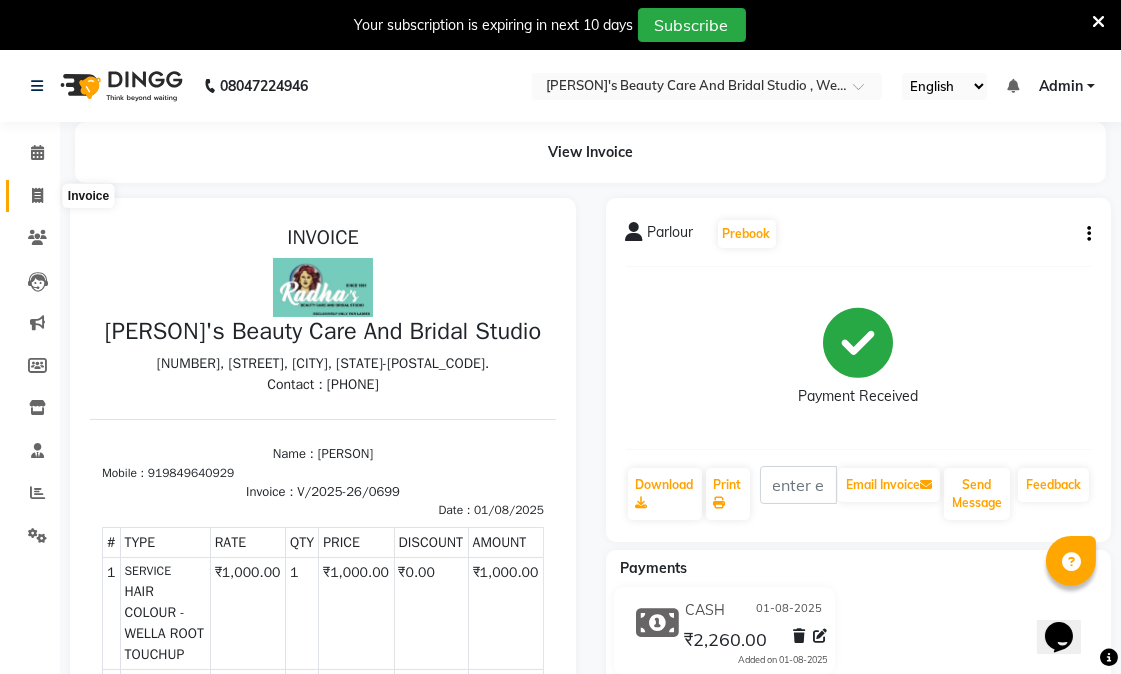 click 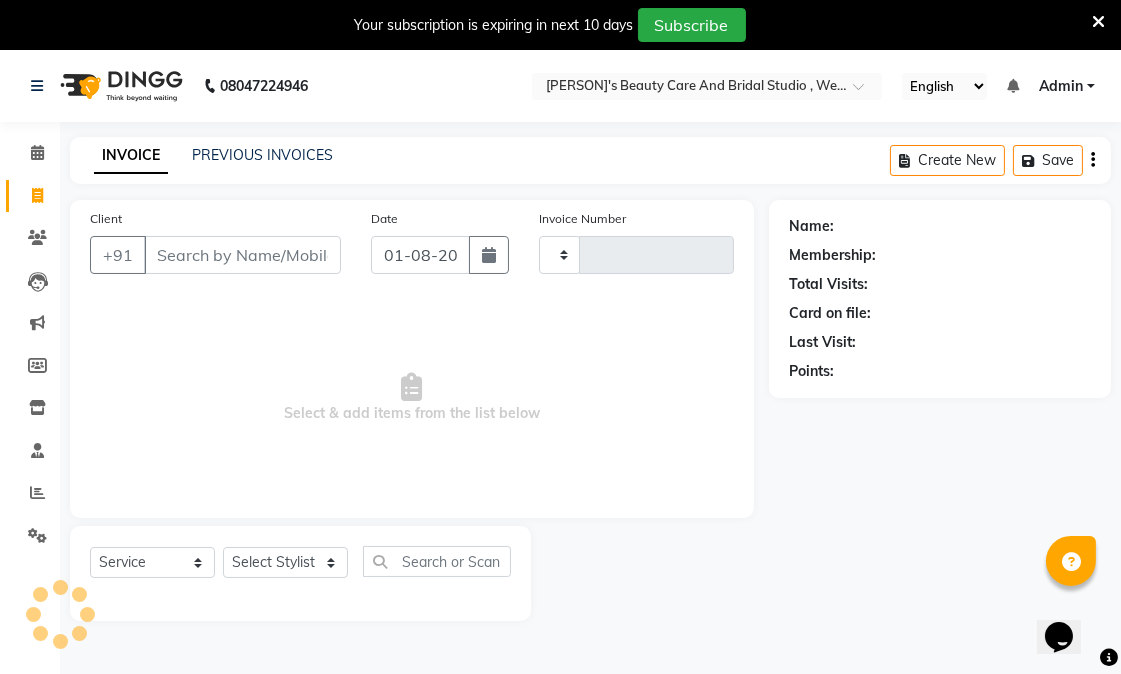 scroll, scrollTop: 50, scrollLeft: 0, axis: vertical 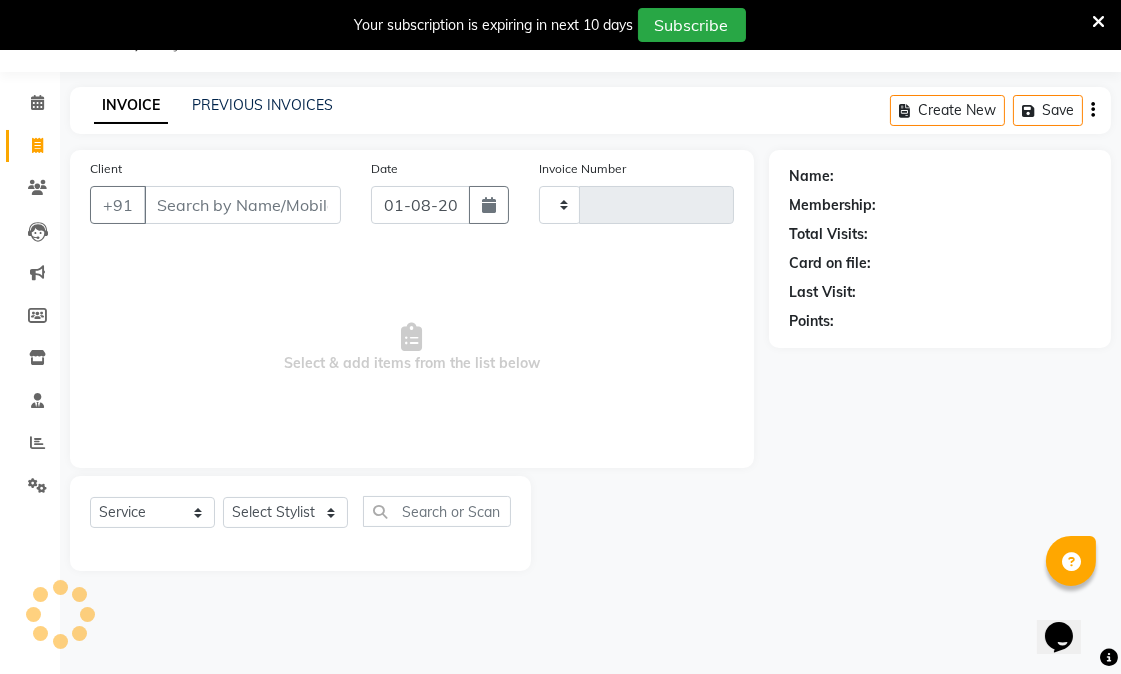 type on "0700" 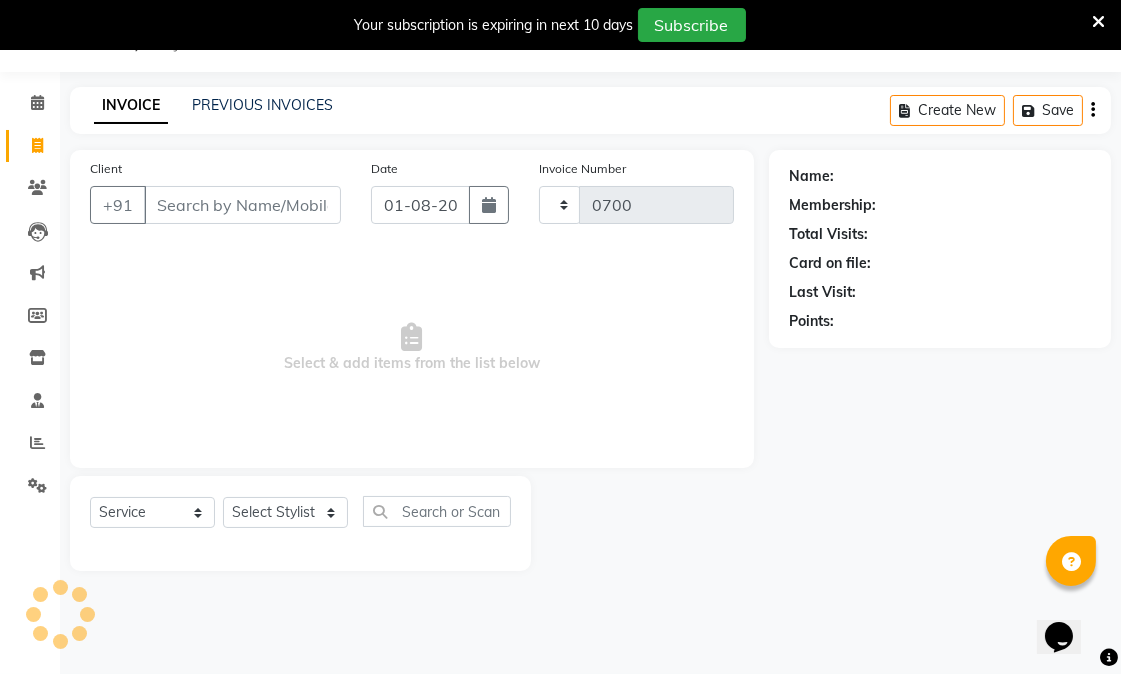 select on "6153" 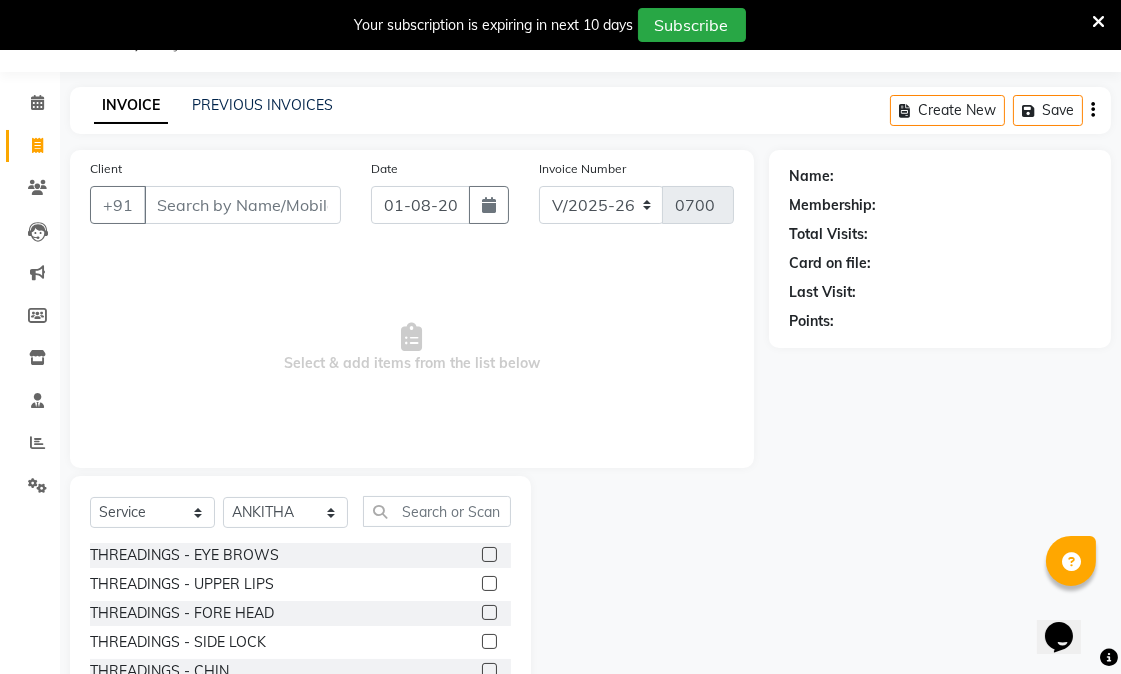 click at bounding box center (1098, 22) 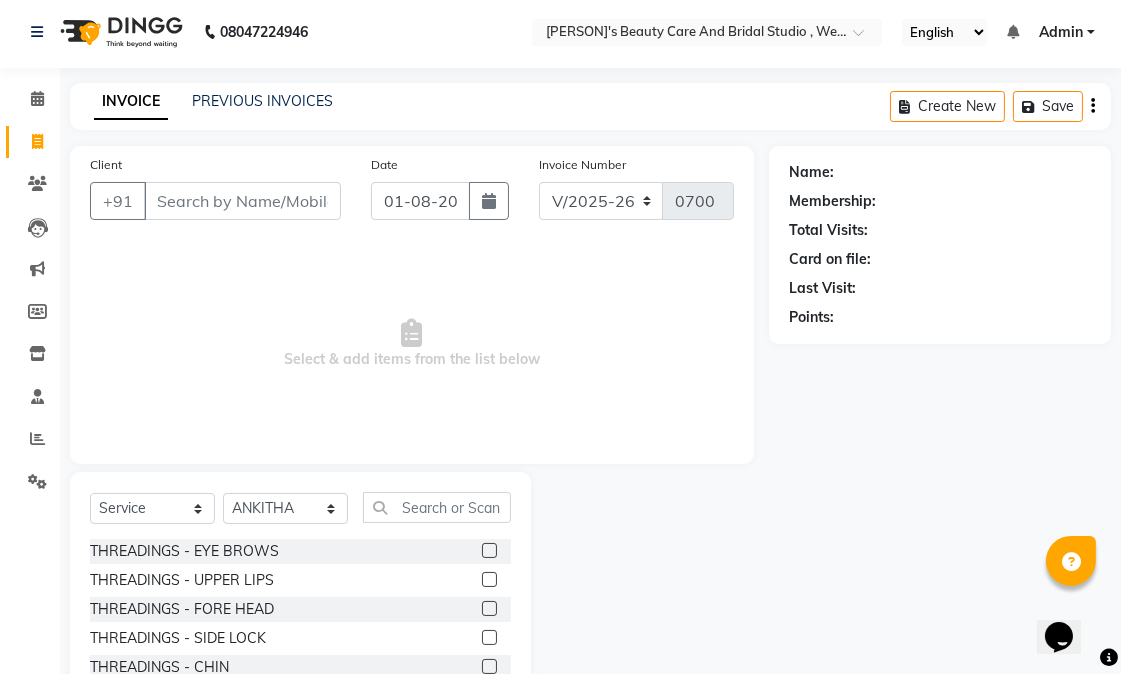 scroll, scrollTop: 0, scrollLeft: 0, axis: both 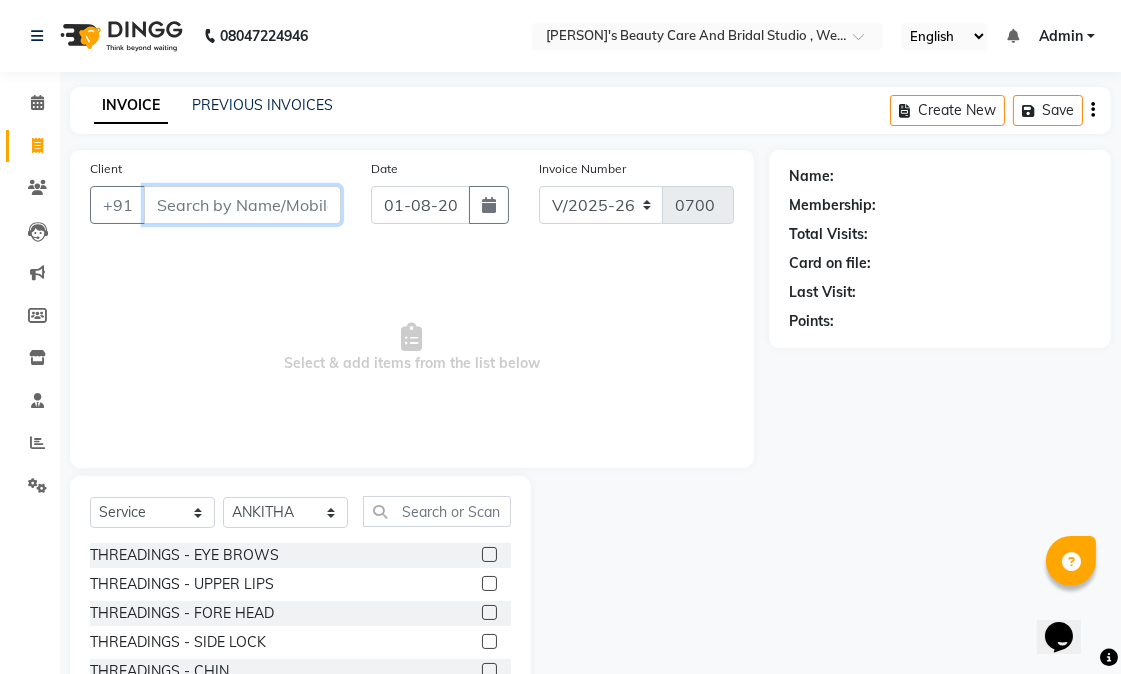 click on "Client" at bounding box center (242, 205) 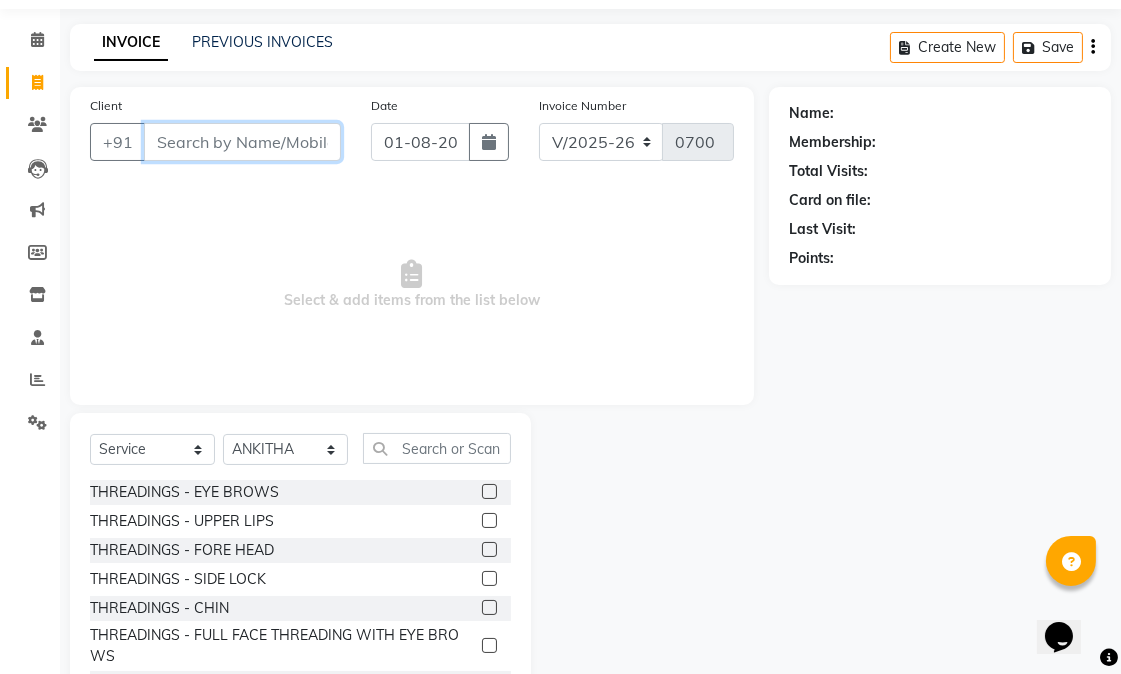 scroll, scrollTop: 126, scrollLeft: 0, axis: vertical 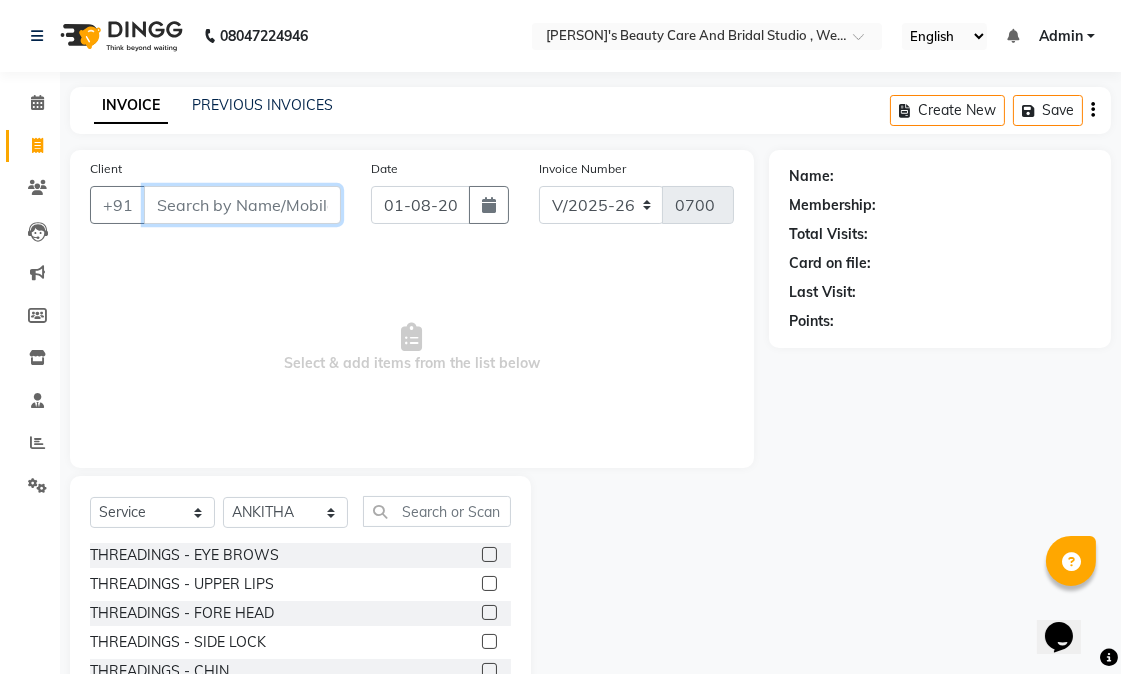 click on "Client" at bounding box center [242, 205] 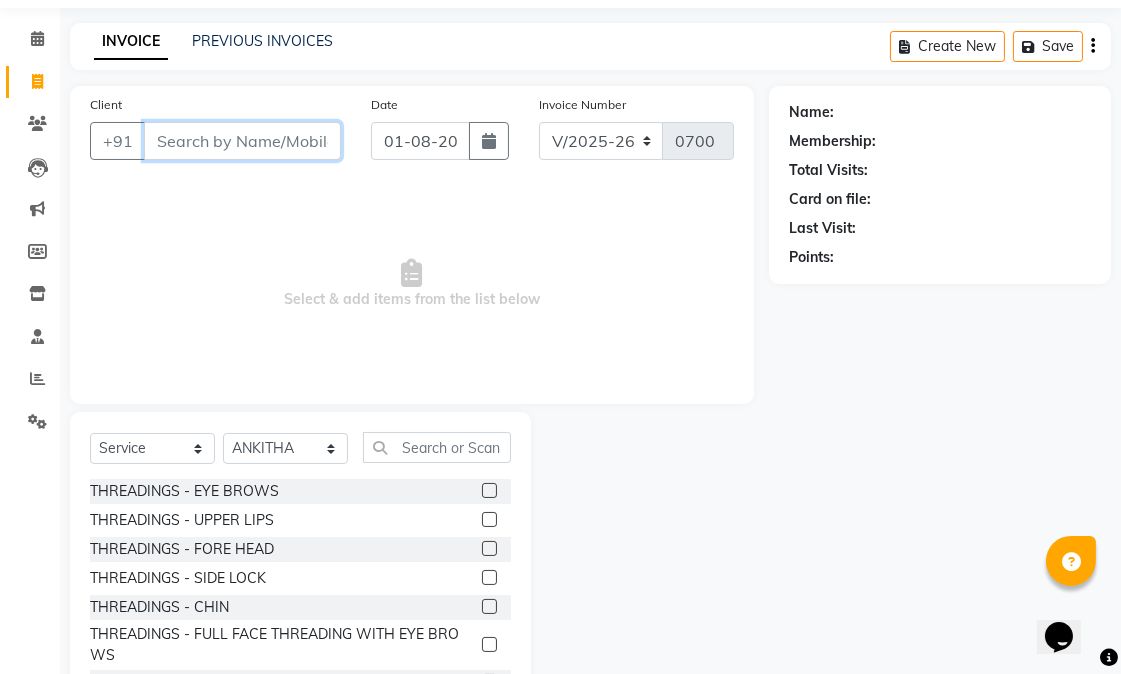 scroll, scrollTop: 126, scrollLeft: 0, axis: vertical 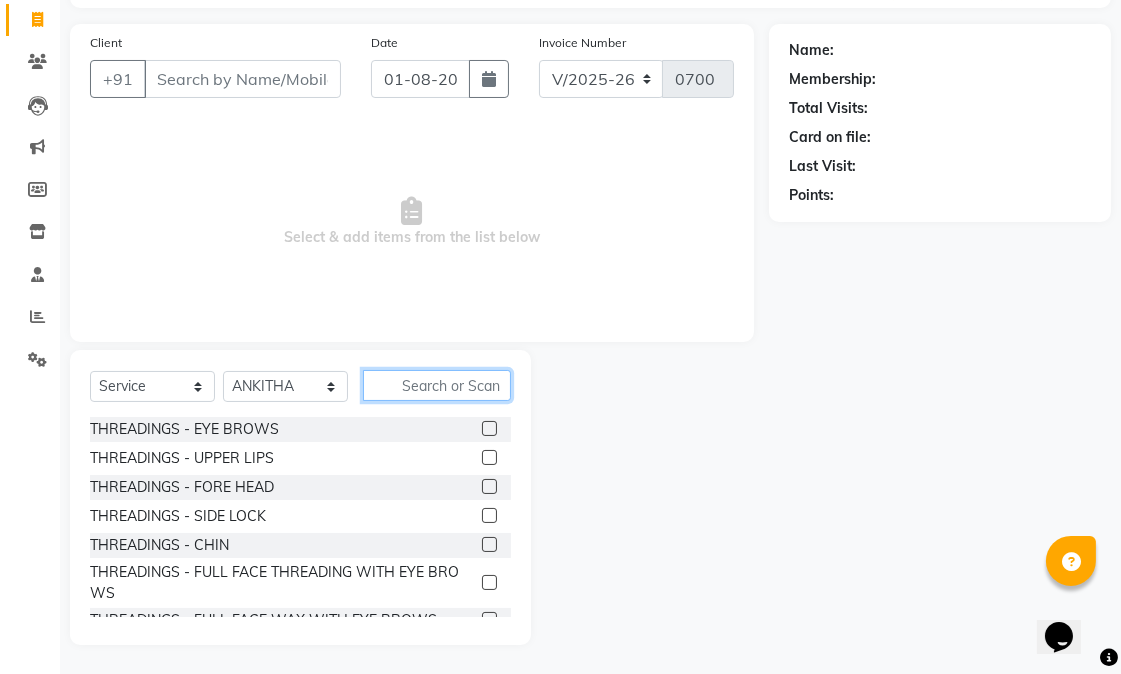 click 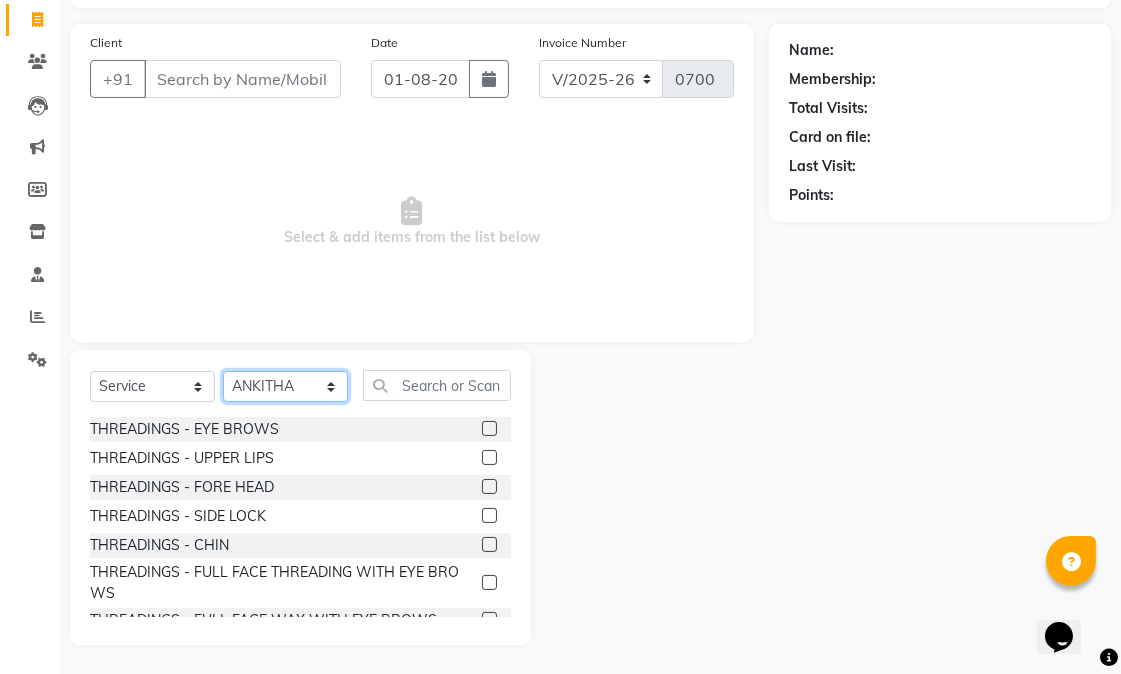 click on "Select Stylist [PERSON]  [PERSON]  [PERSON]  [PERSON]  [PERSON] [PERSON] [PERSON] [PERSON] [PERSON] [PERSON] [PERSON]" 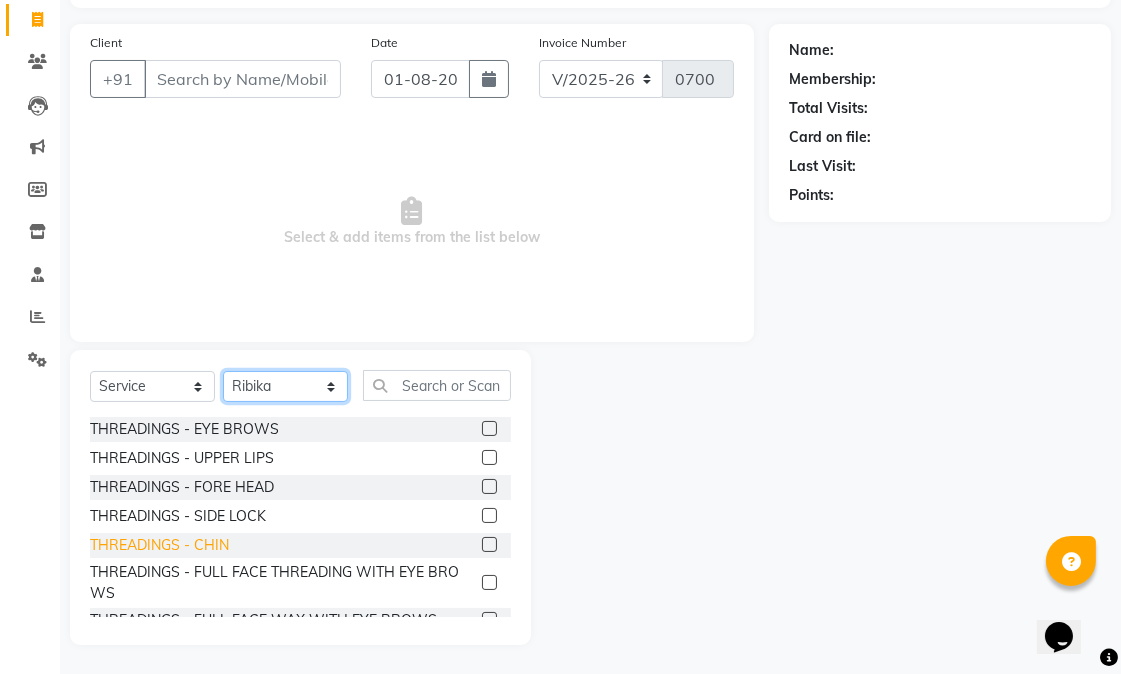 click on "Select Stylist [PERSON]  [PERSON]  [PERSON]  [PERSON]  [PERSON] [PERSON] [PERSON] [PERSON] [PERSON] [PERSON] [PERSON]" 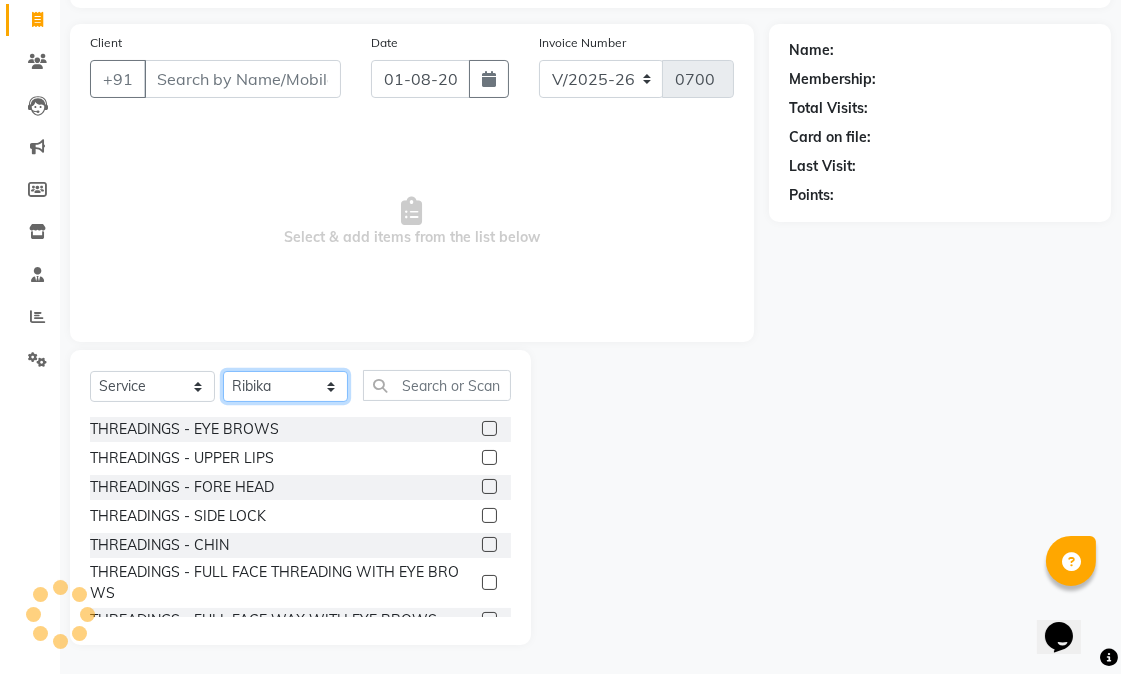 click on "Select Stylist [PERSON]  [PERSON]  [PERSON]  [PERSON]  [PERSON] [PERSON] [PERSON] [PERSON] [PERSON] [PERSON] [PERSON]" 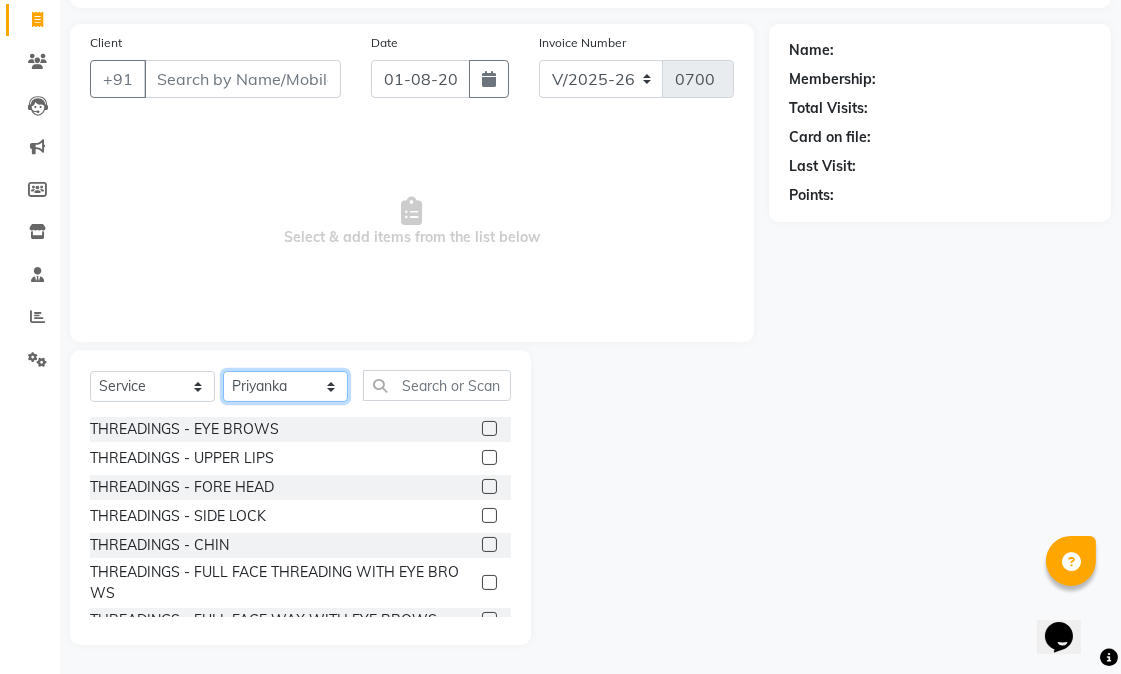 click on "Select Stylist [PERSON]  [PERSON]  [PERSON]  [PERSON]  [PERSON] [PERSON] [PERSON] [PERSON] [PERSON] [PERSON] [PERSON]" 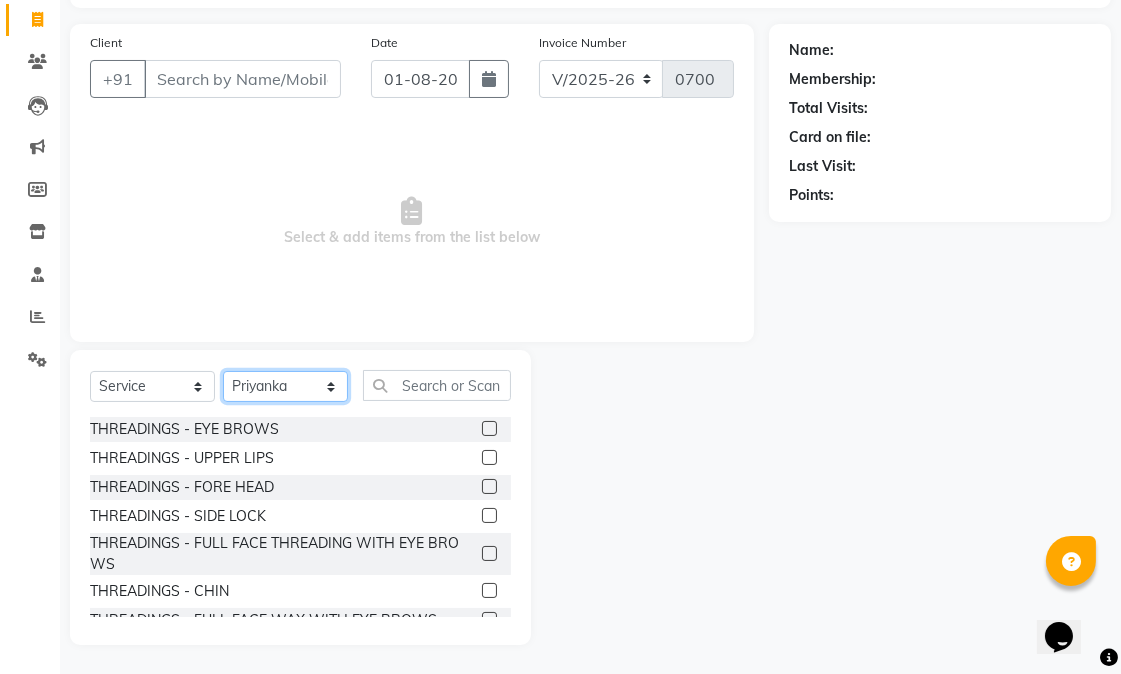 click on "Select Stylist [PERSON]  [PERSON]  [PERSON]  [PERSON]  [PERSON] [PERSON] [PERSON] [PERSON] [PERSON] [PERSON] [PERSON]" 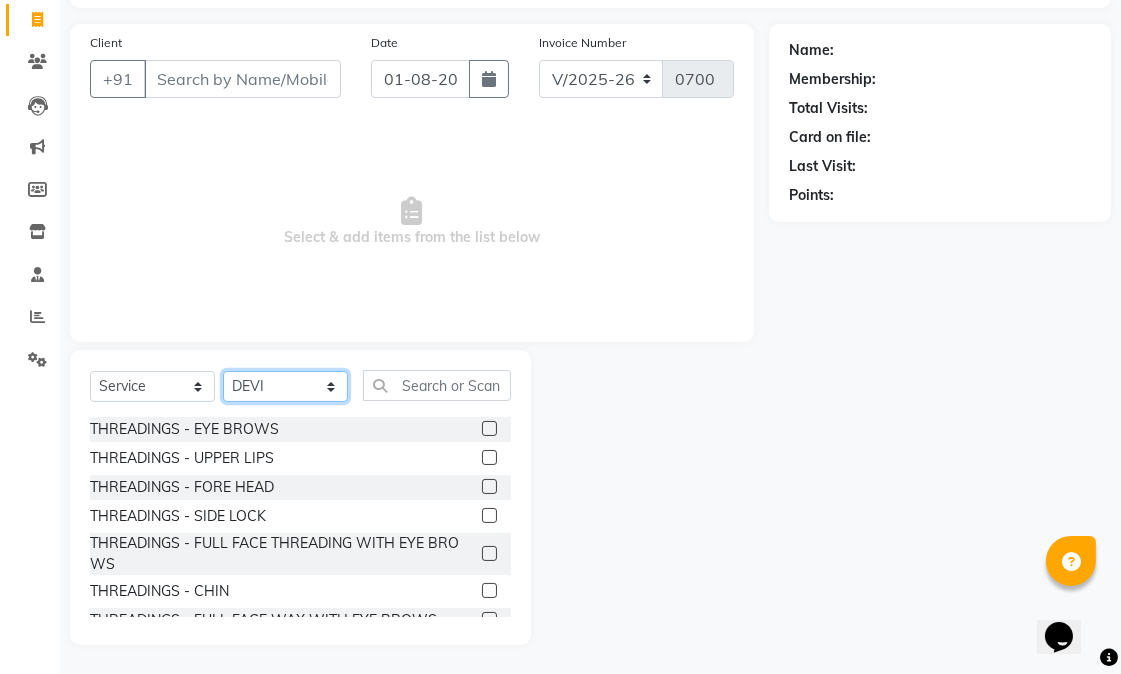 click on "Select Stylist [PERSON]  [PERSON]  [PERSON]  [PERSON]  [PERSON] [PERSON] [PERSON] [PERSON] [PERSON] [PERSON] [PERSON]" 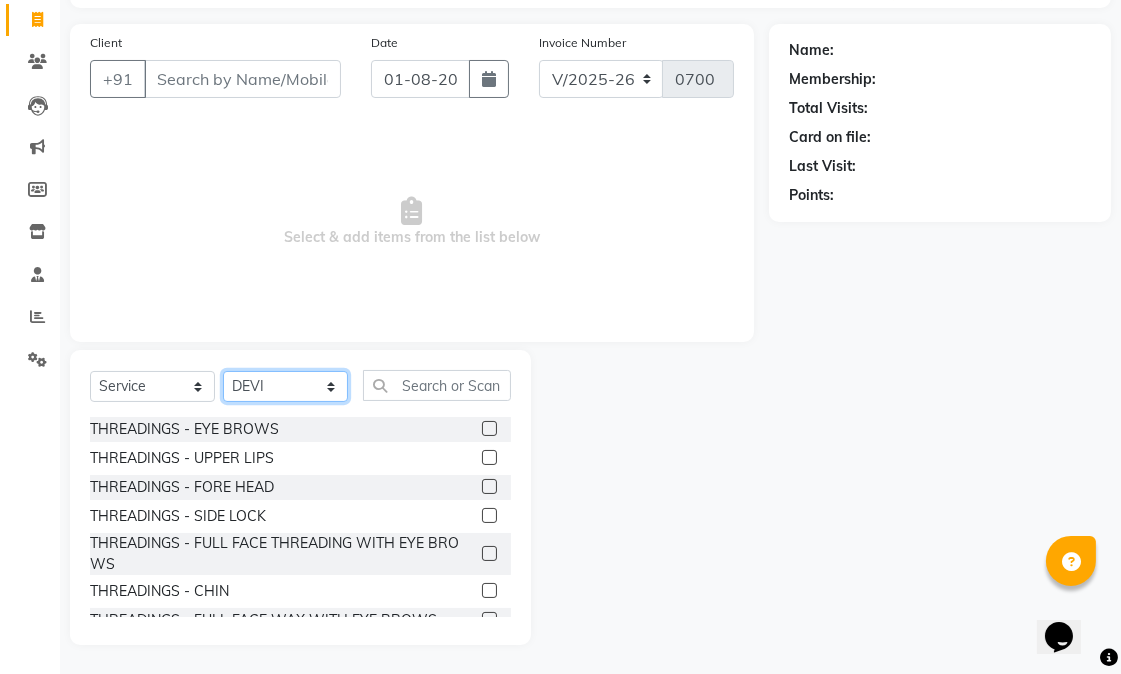 drag, startPoint x: 331, startPoint y: 388, endPoint x: 351, endPoint y: 430, distance: 46.518814 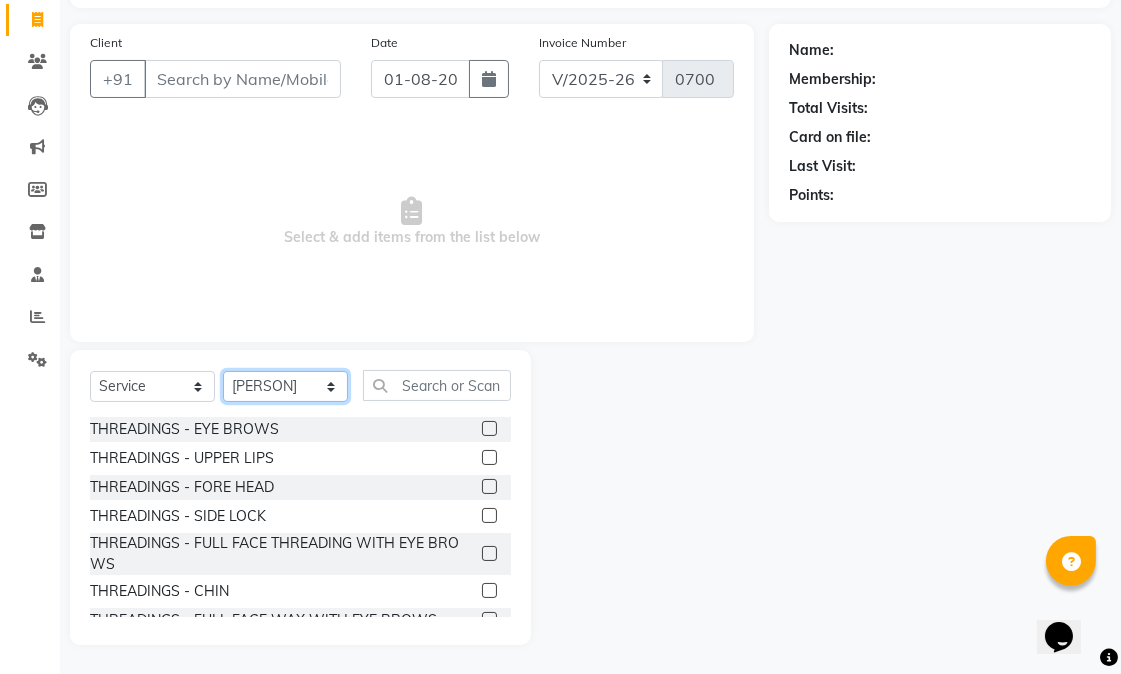 click on "Select Stylist [PERSON]  [PERSON]  [PERSON]  [PERSON]  [PERSON] [PERSON] [PERSON] [PERSON] [PERSON] [PERSON] [PERSON]" 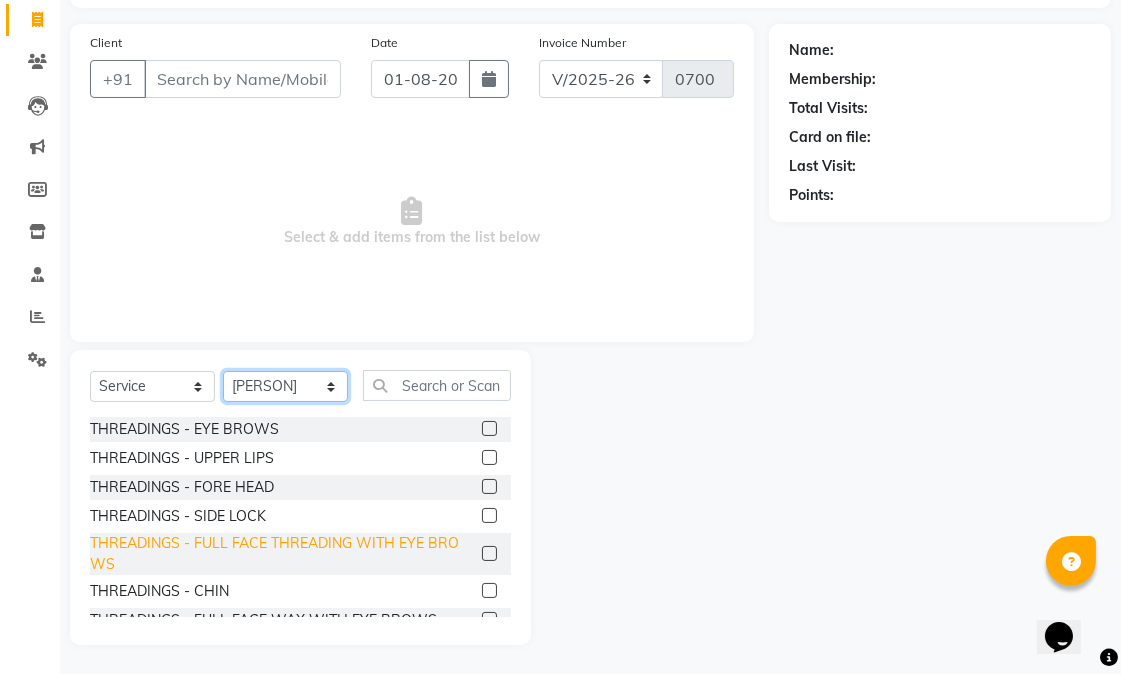 select on "45028" 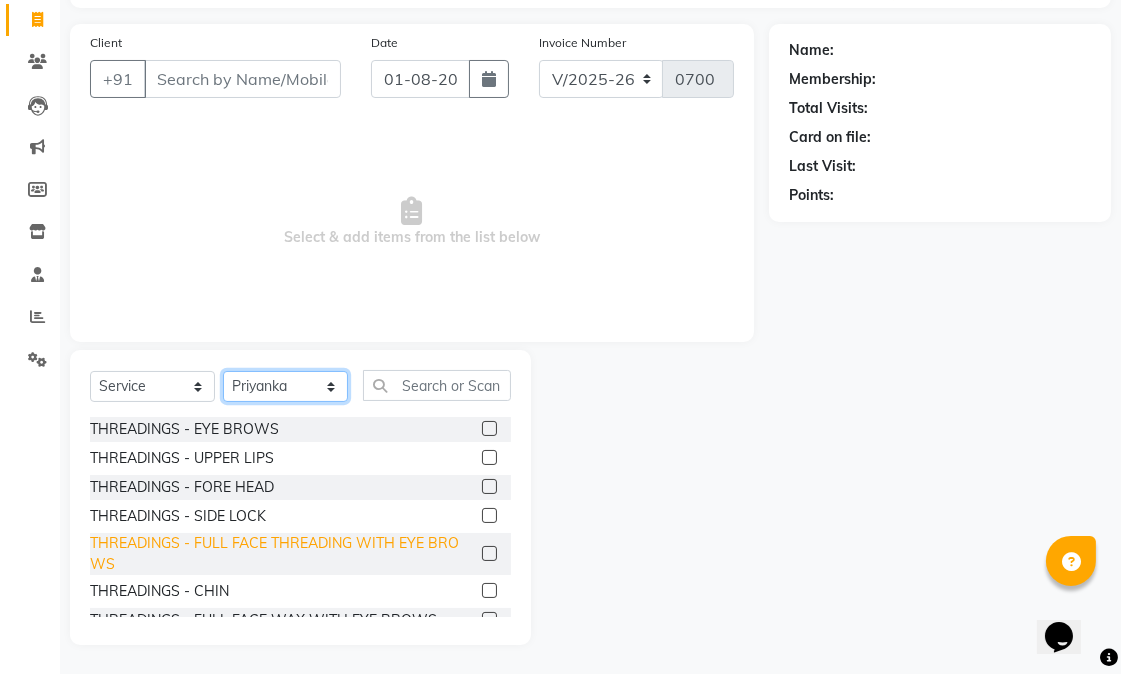 click on "Select Stylist [PERSON]  [PERSON]  [PERSON]  [PERSON]  [PERSON] [PERSON] [PERSON] [PERSON] [PERSON] [PERSON] [PERSON]" 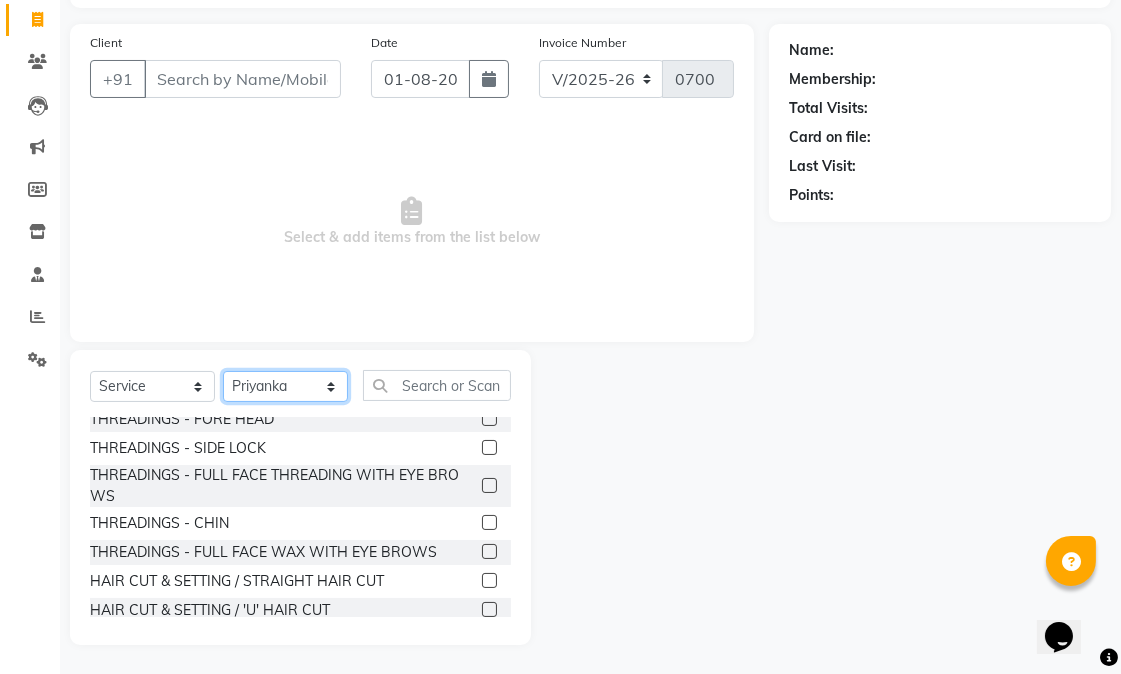 scroll, scrollTop: 0, scrollLeft: 0, axis: both 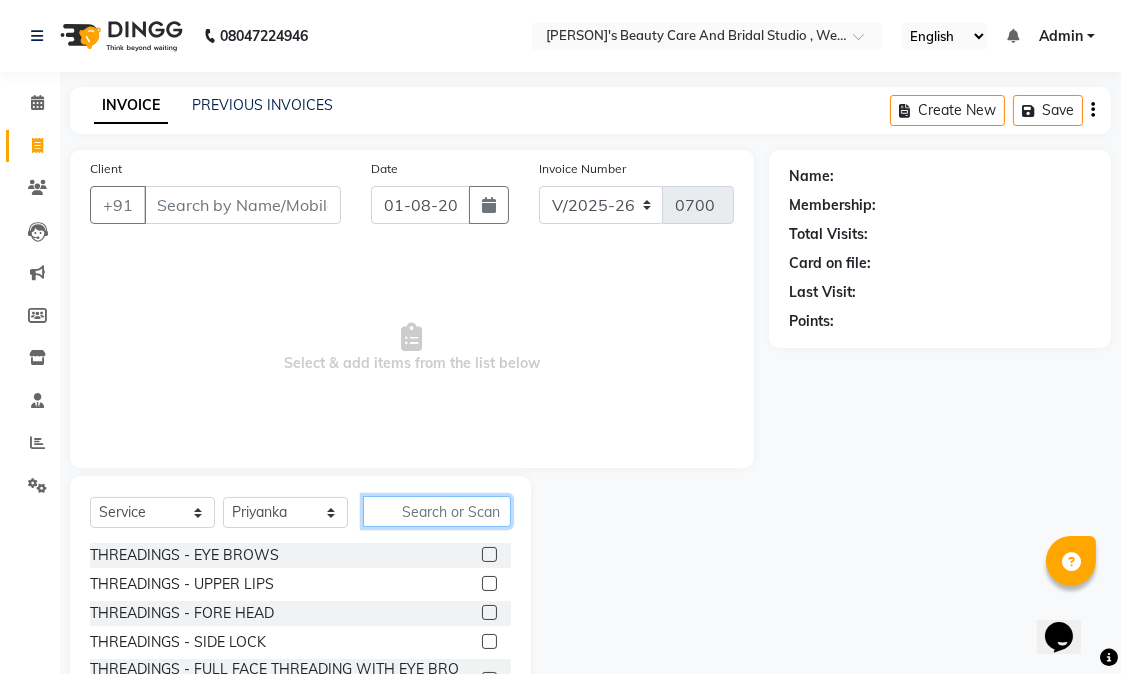 click 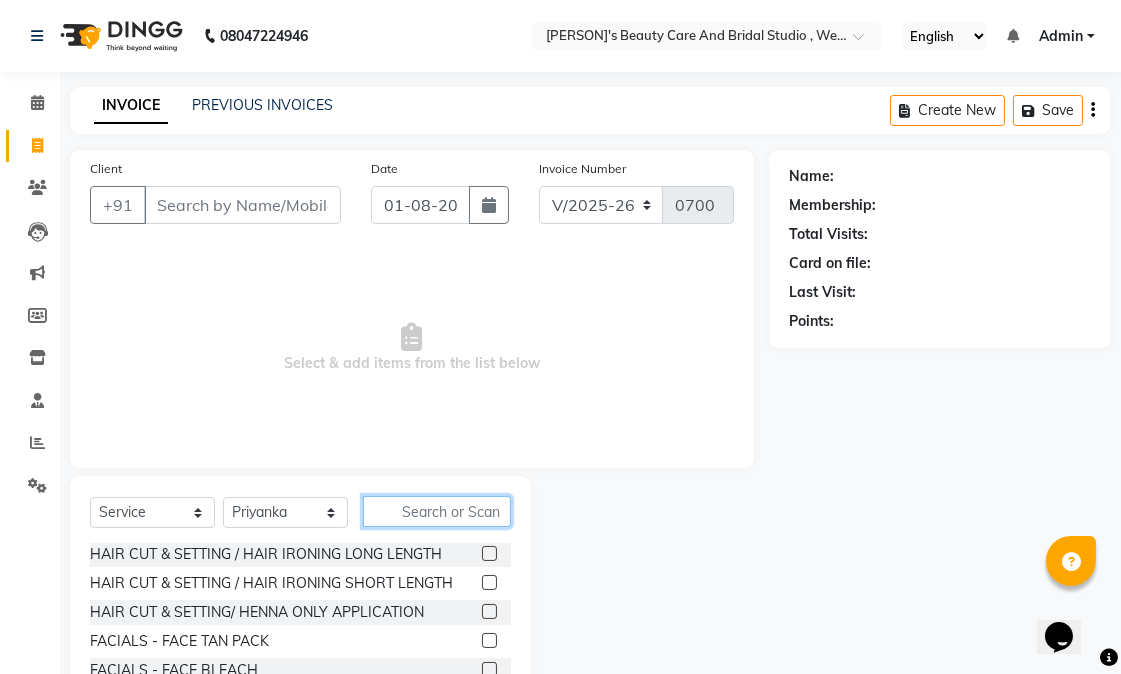 scroll, scrollTop: 1000, scrollLeft: 0, axis: vertical 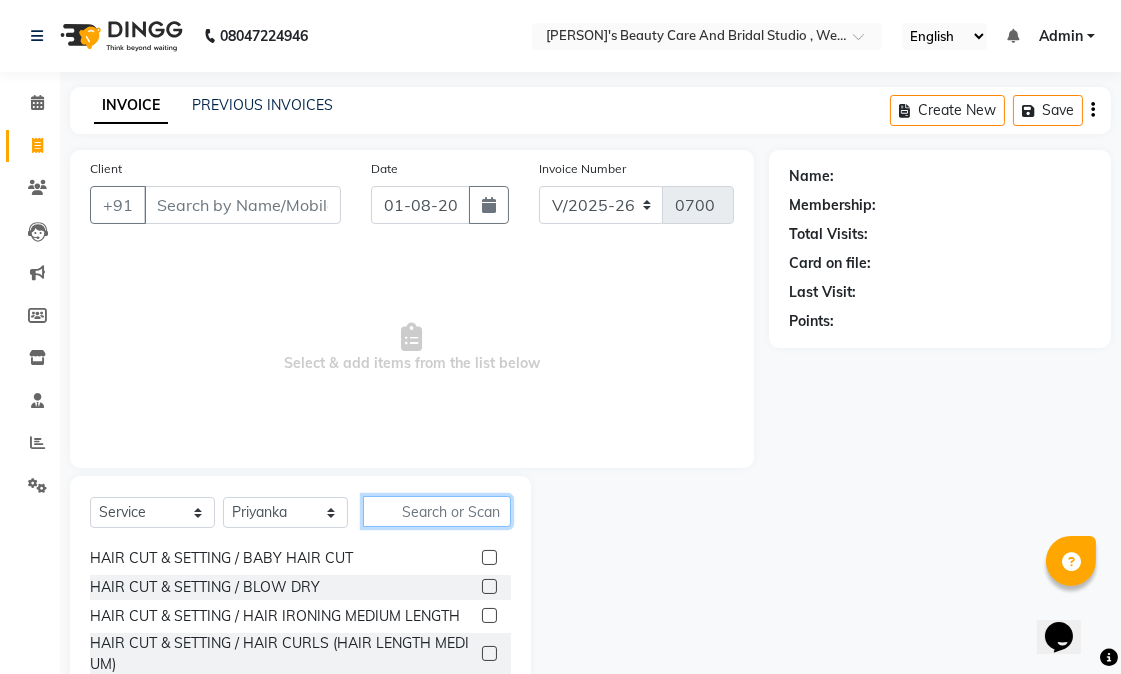 click 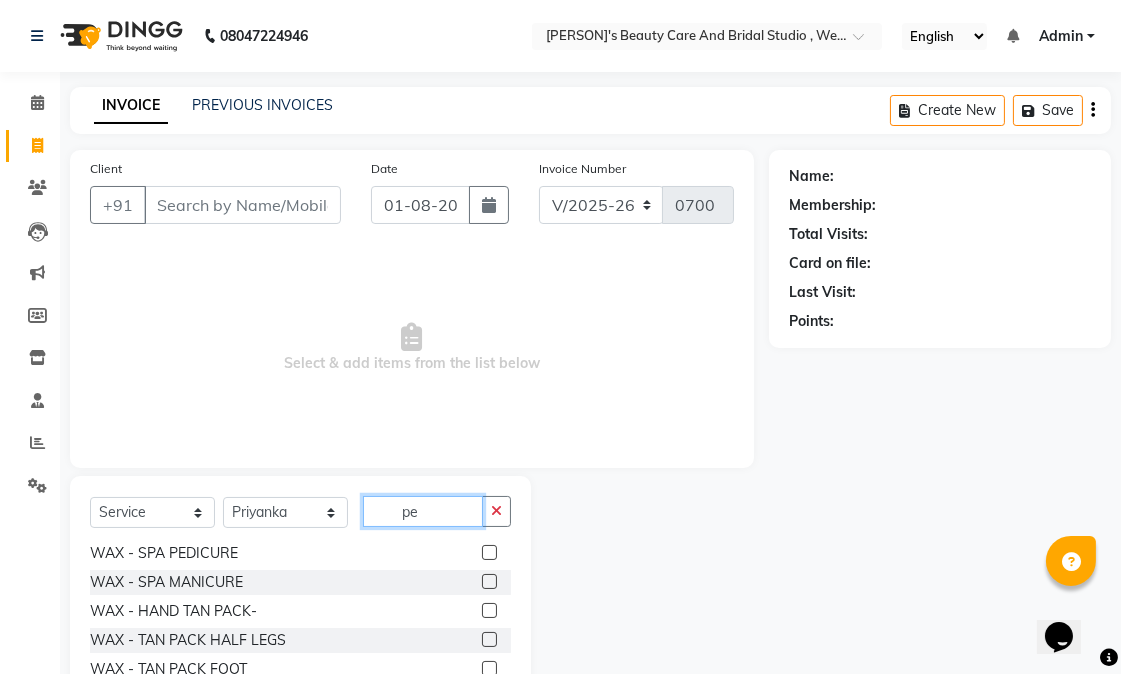 scroll, scrollTop: 0, scrollLeft: 0, axis: both 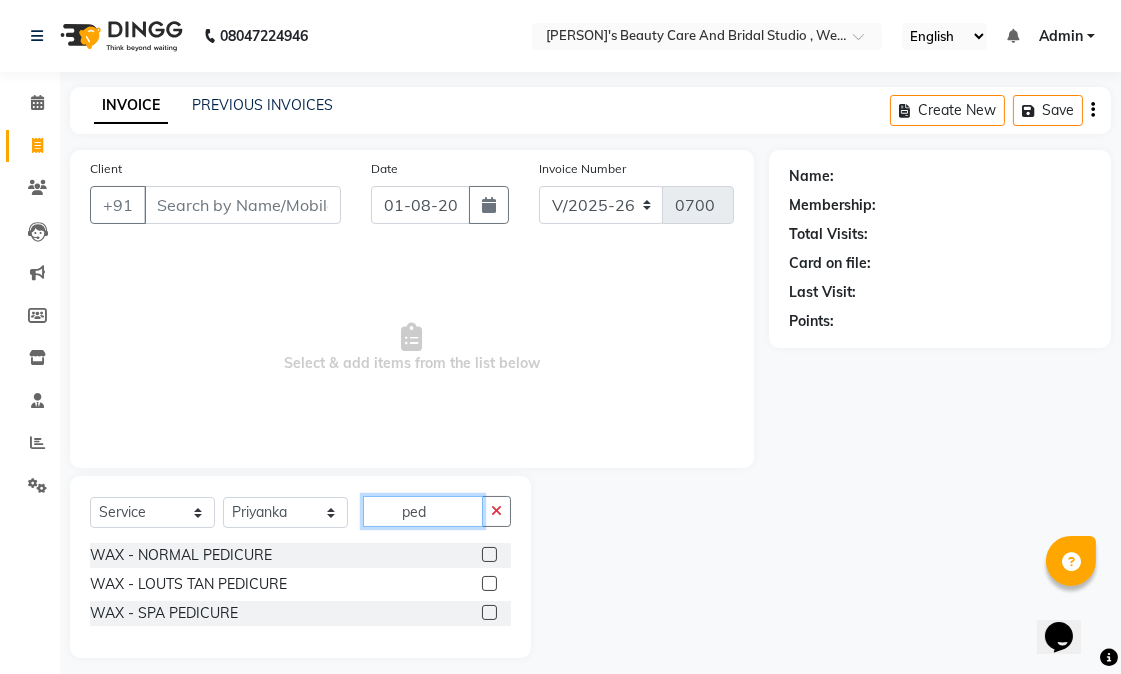 type on "ped" 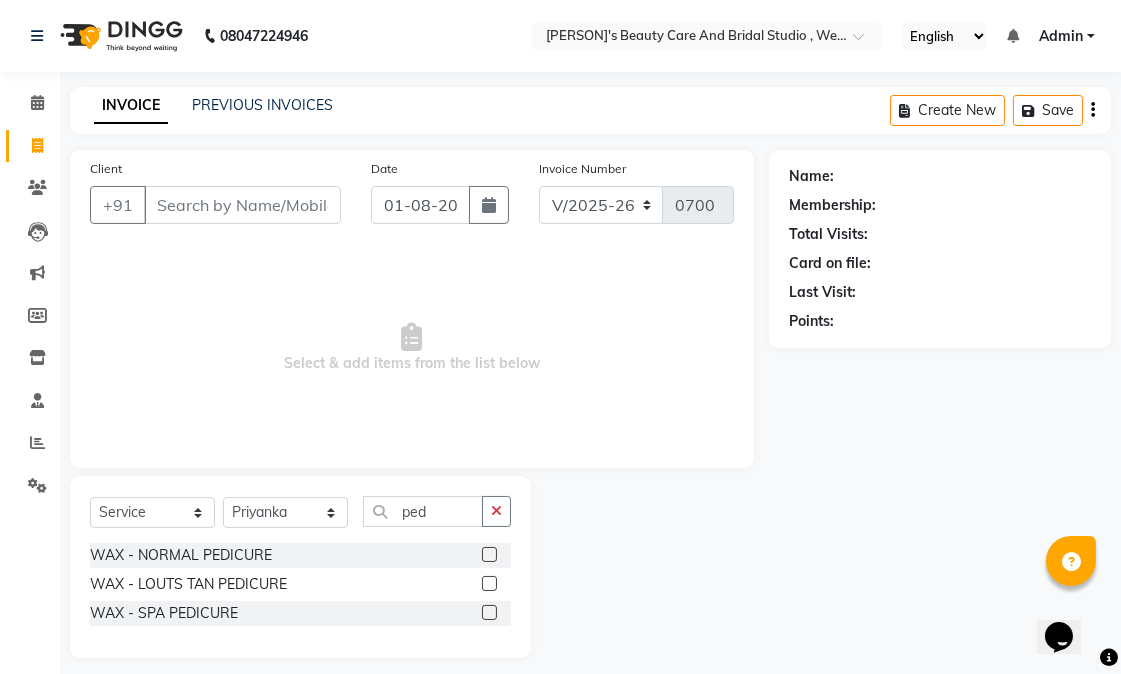 click 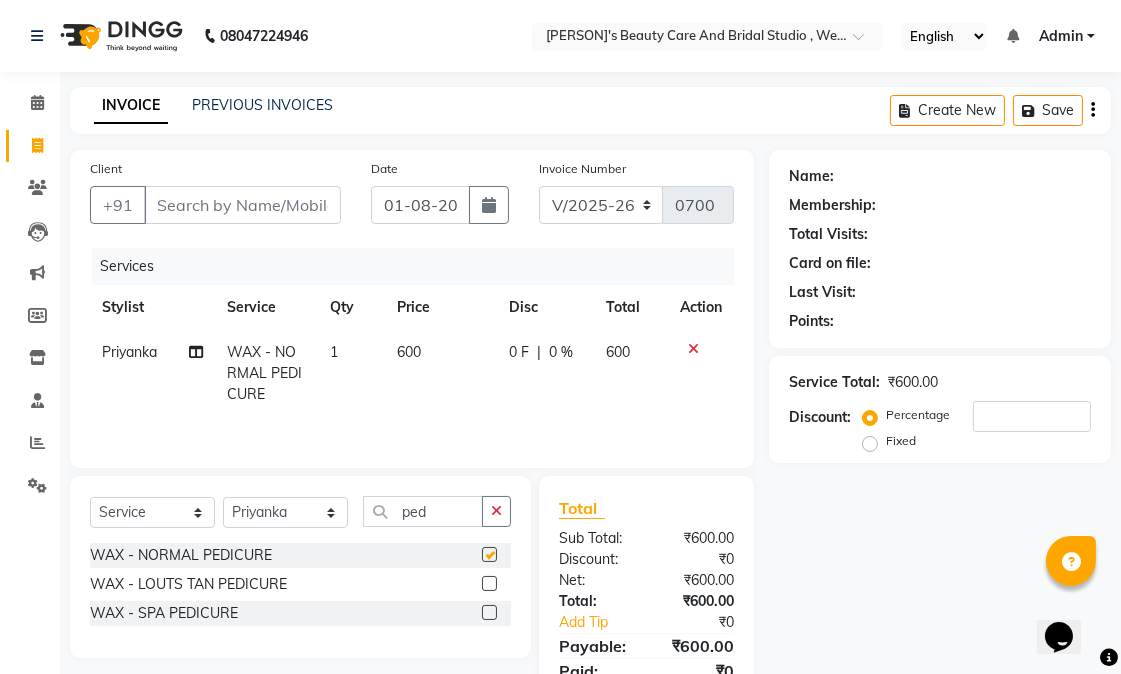 checkbox on "false" 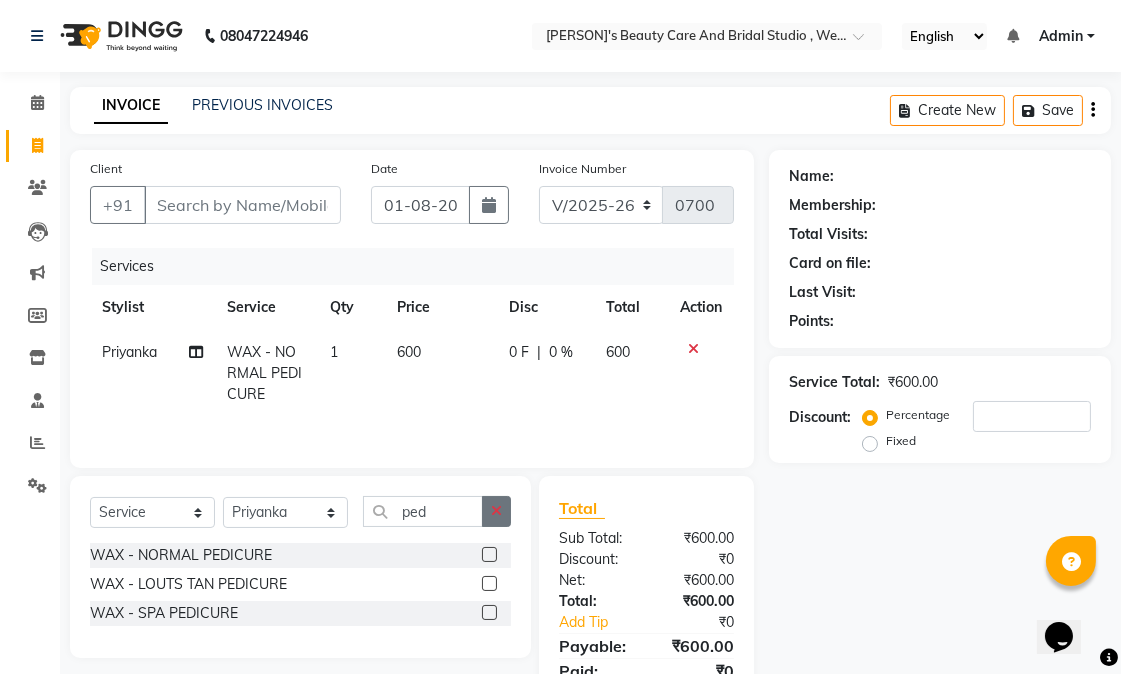 click 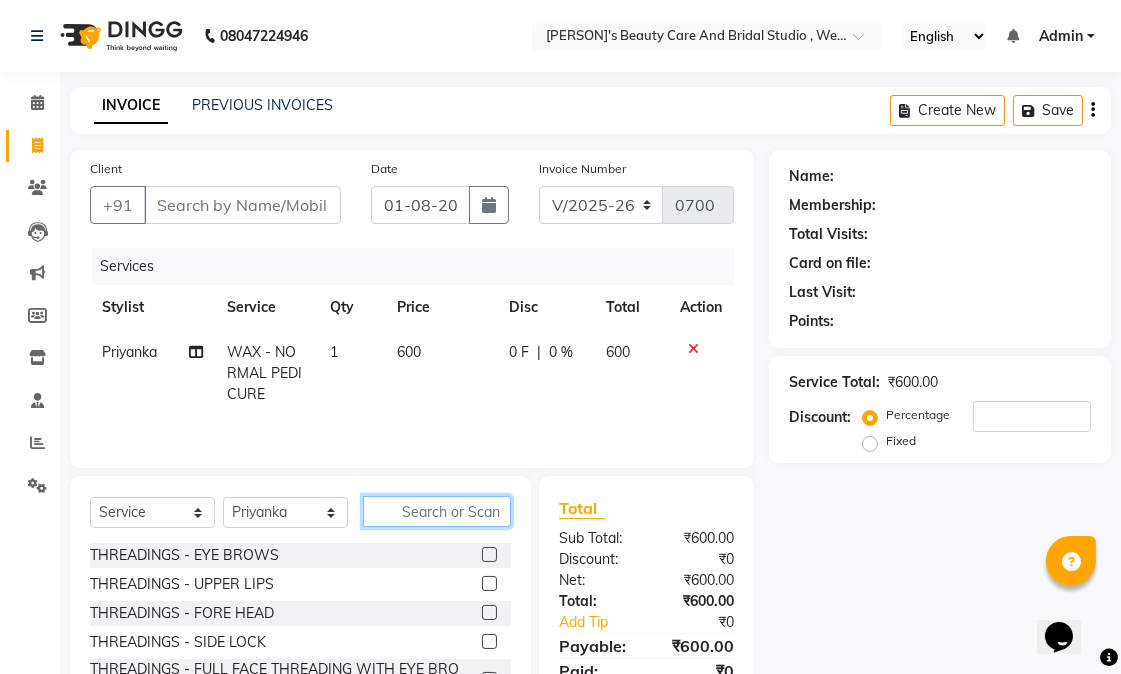 click 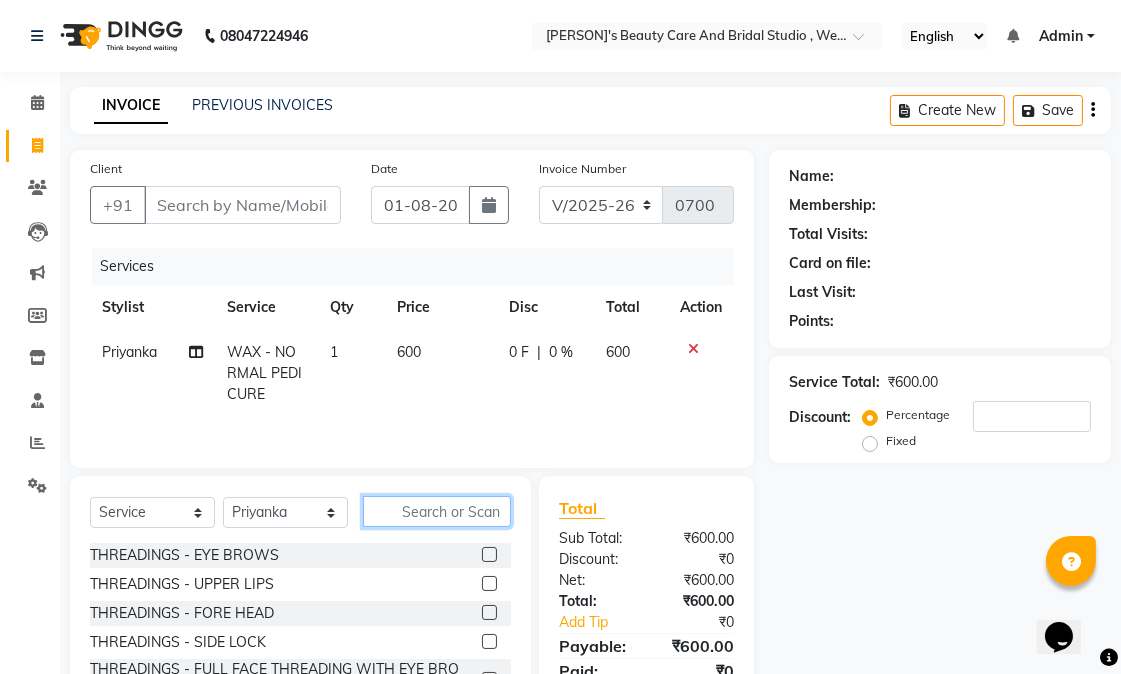 click 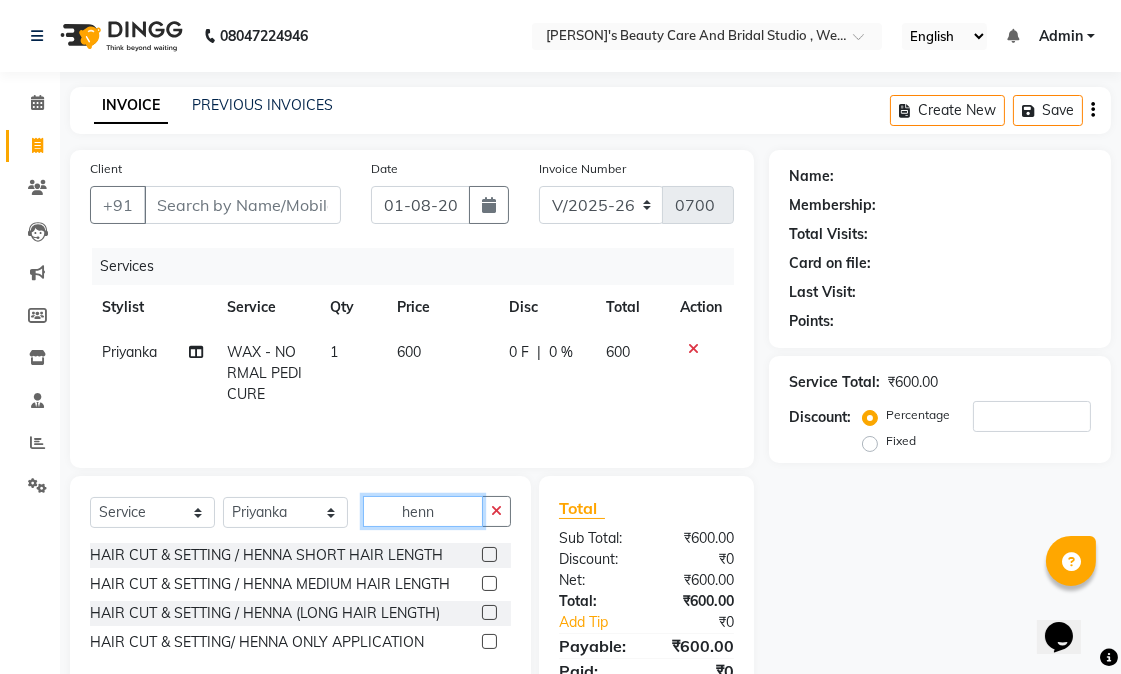 type on "henn" 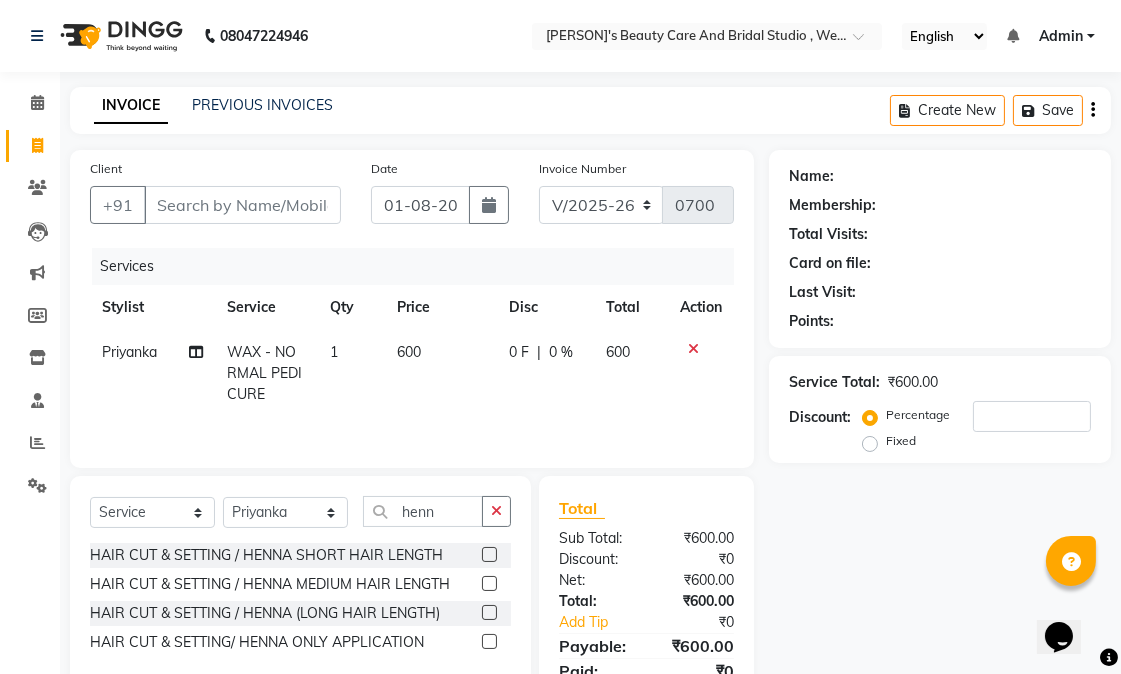 click 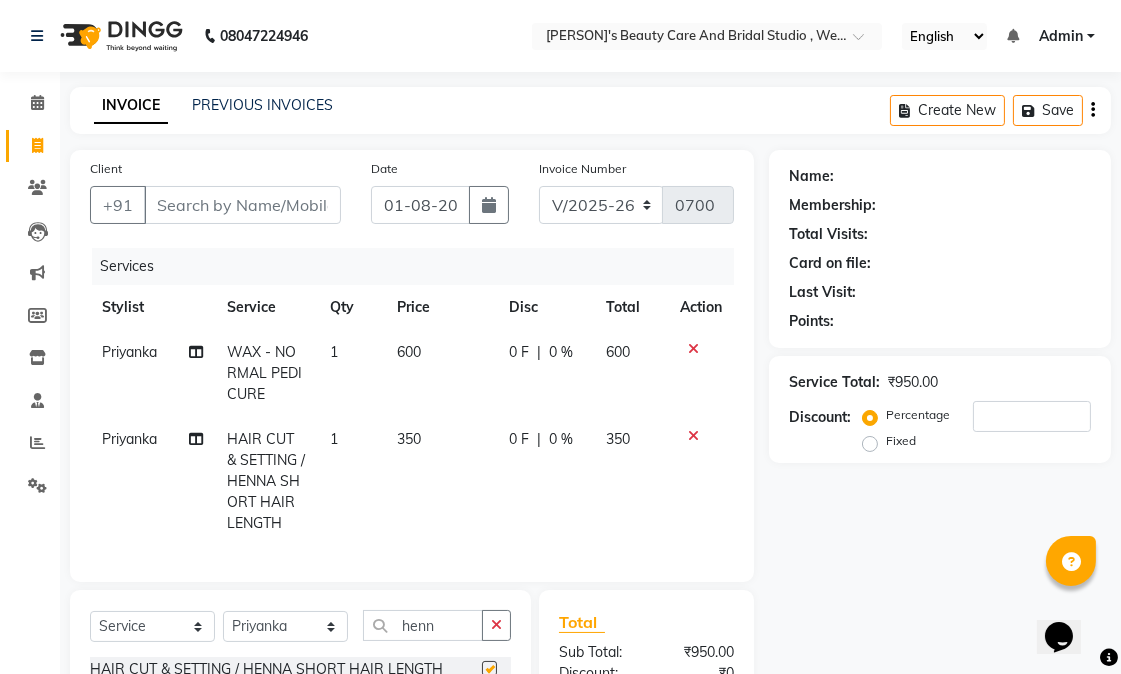 checkbox on "false" 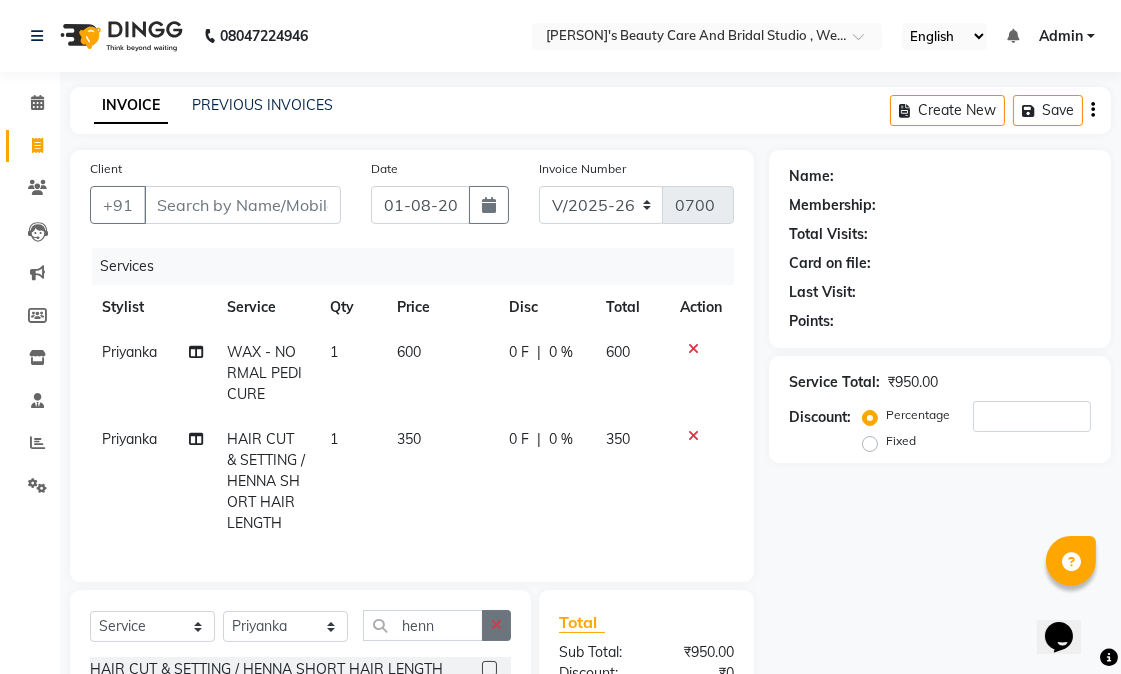click 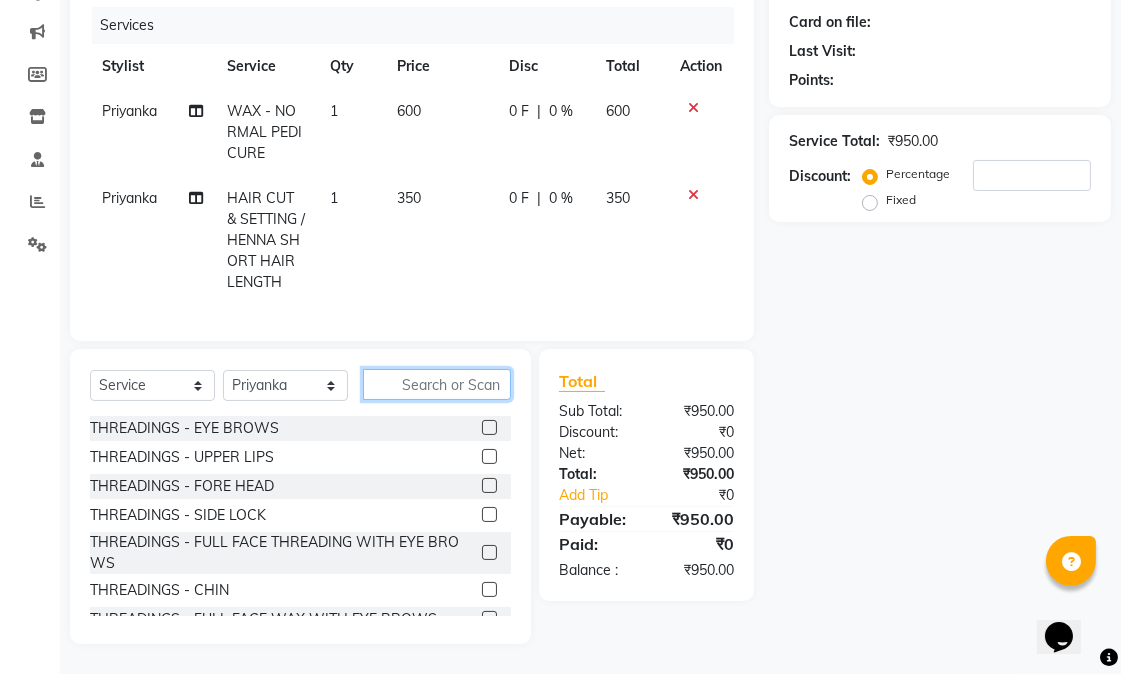 scroll, scrollTop: 257, scrollLeft: 0, axis: vertical 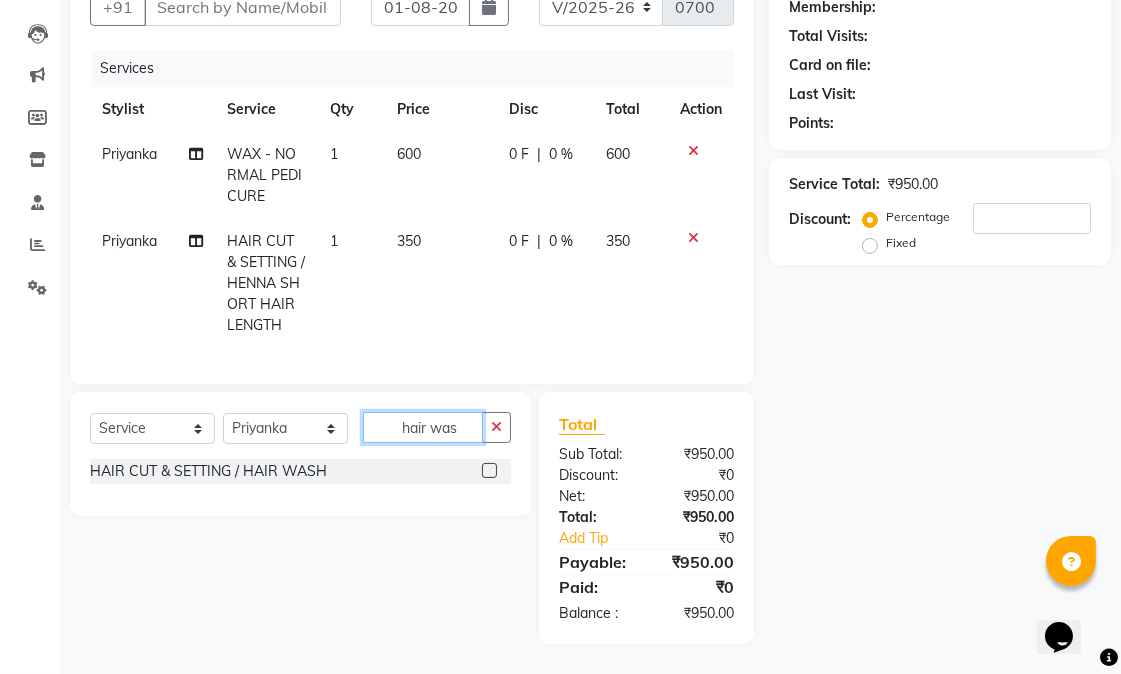 type on "hair was" 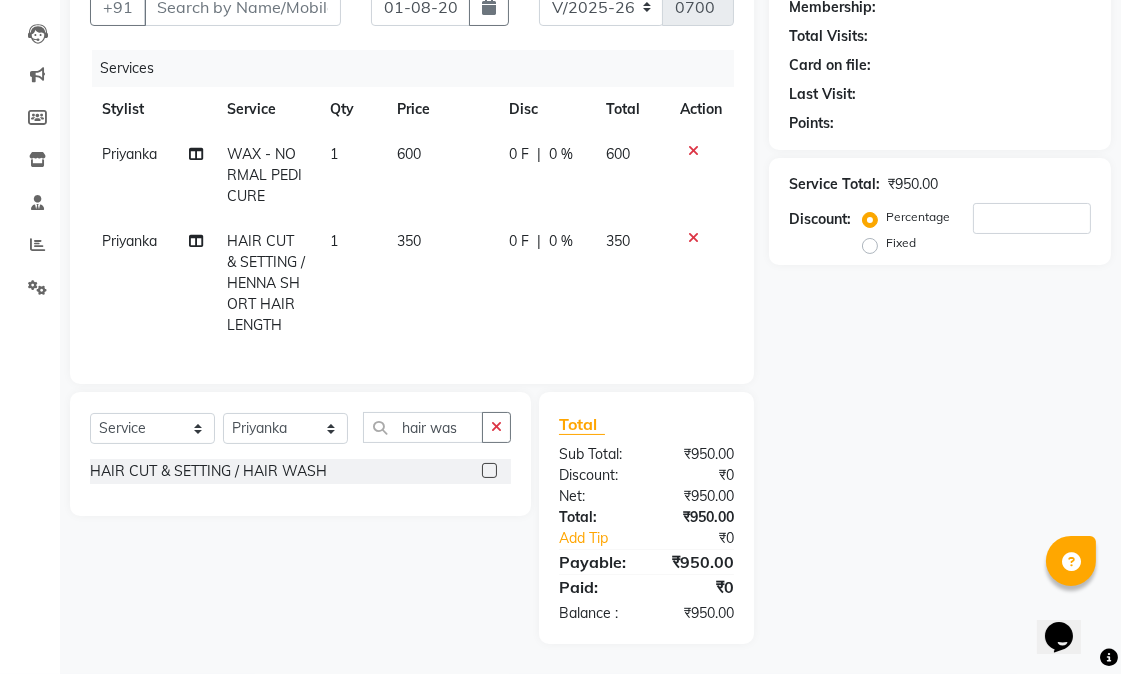 click 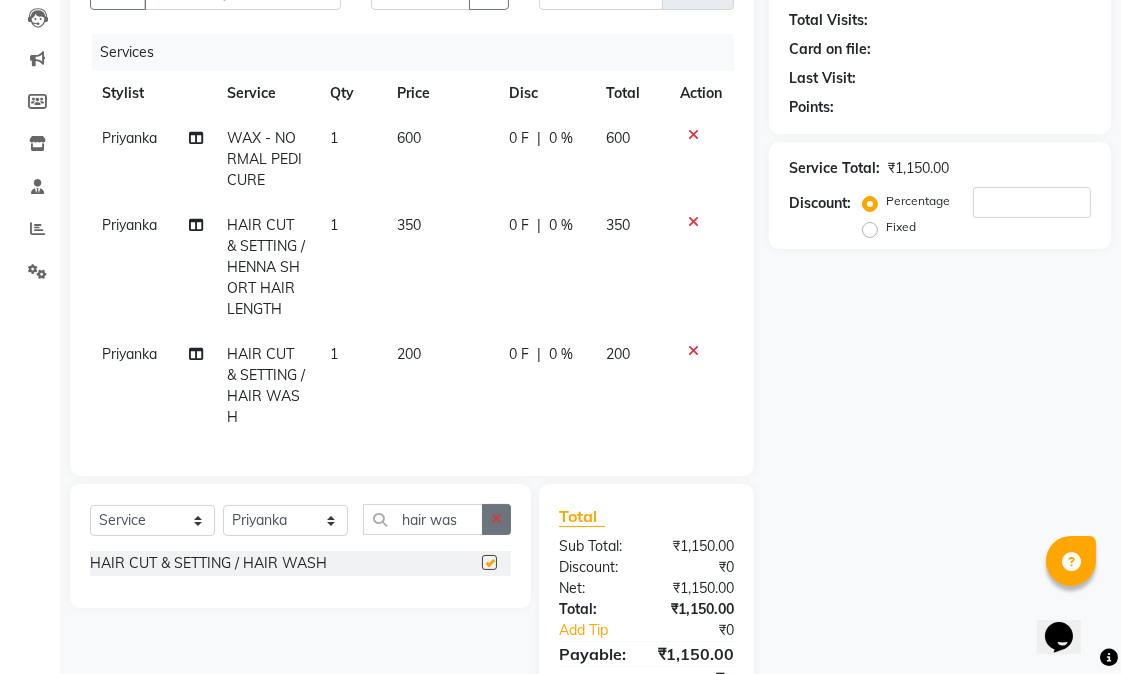 checkbox on "false" 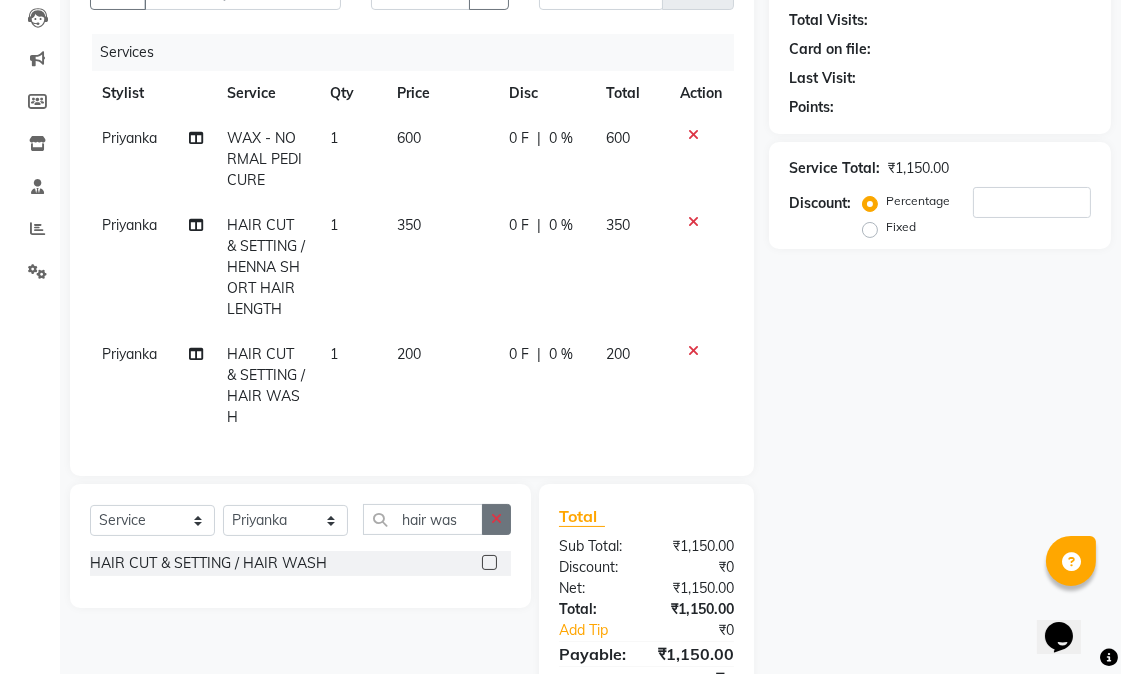 click 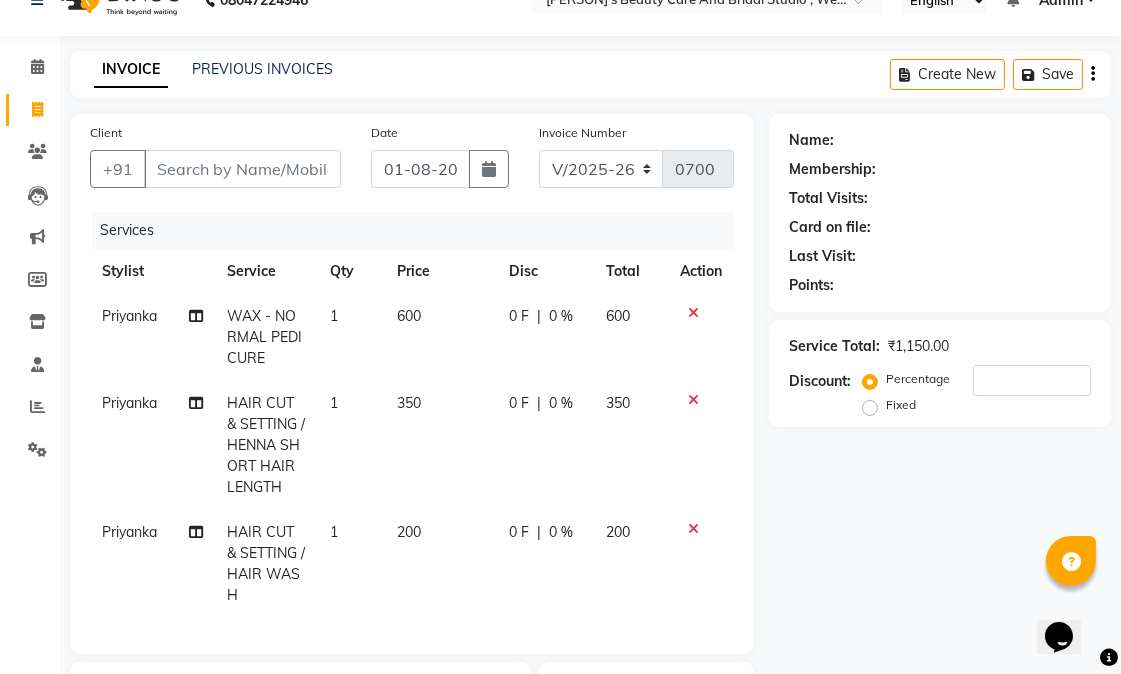 scroll, scrollTop: 32, scrollLeft: 0, axis: vertical 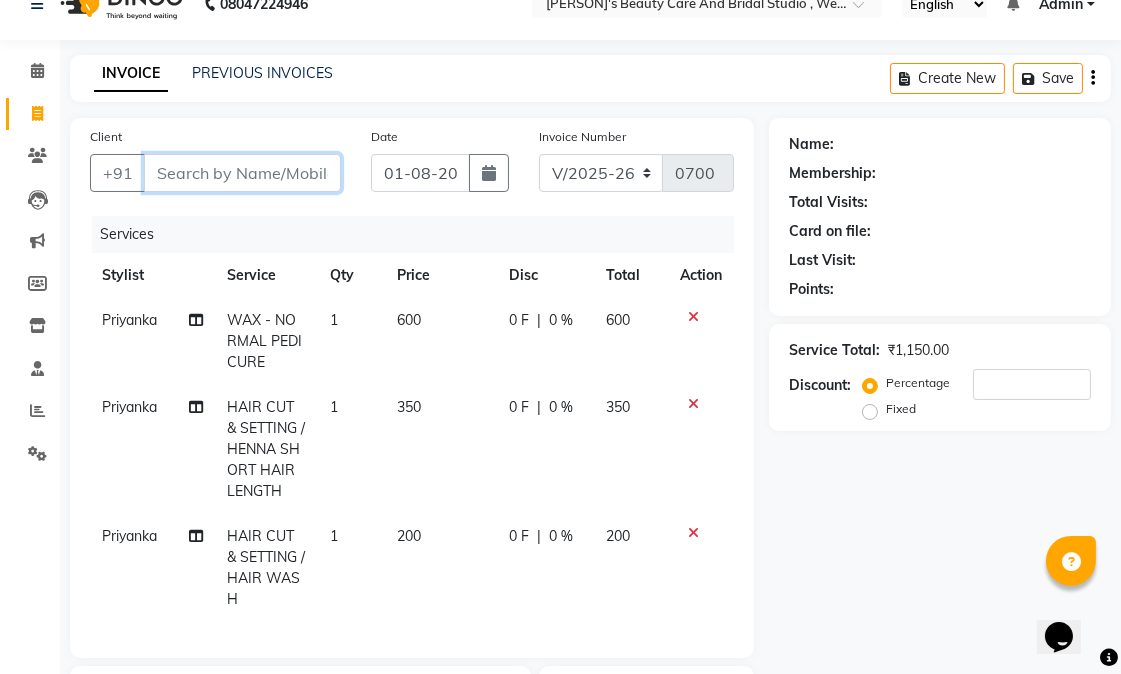 click on "Client" at bounding box center (242, 173) 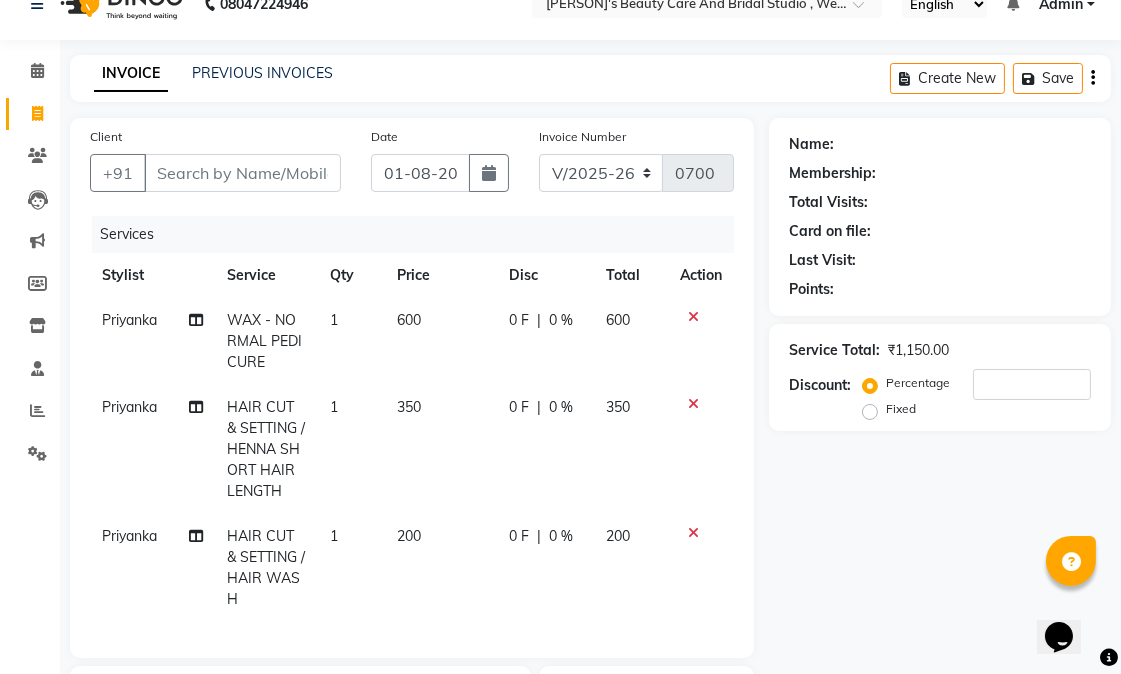 click 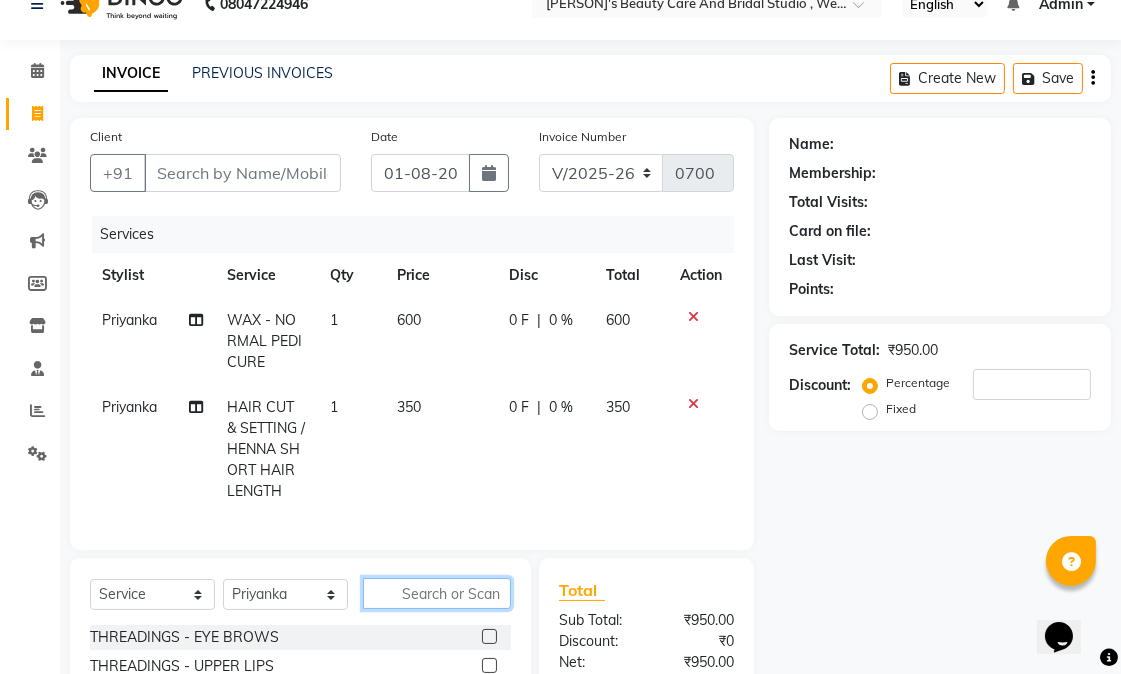 click 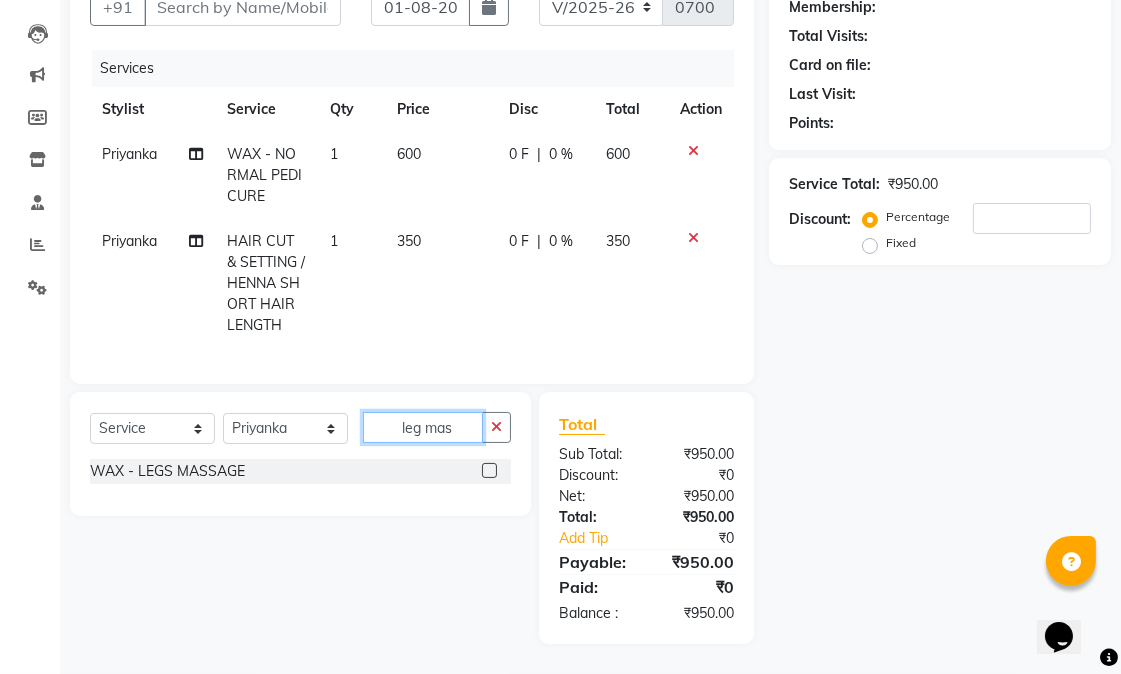 scroll, scrollTop: 214, scrollLeft: 0, axis: vertical 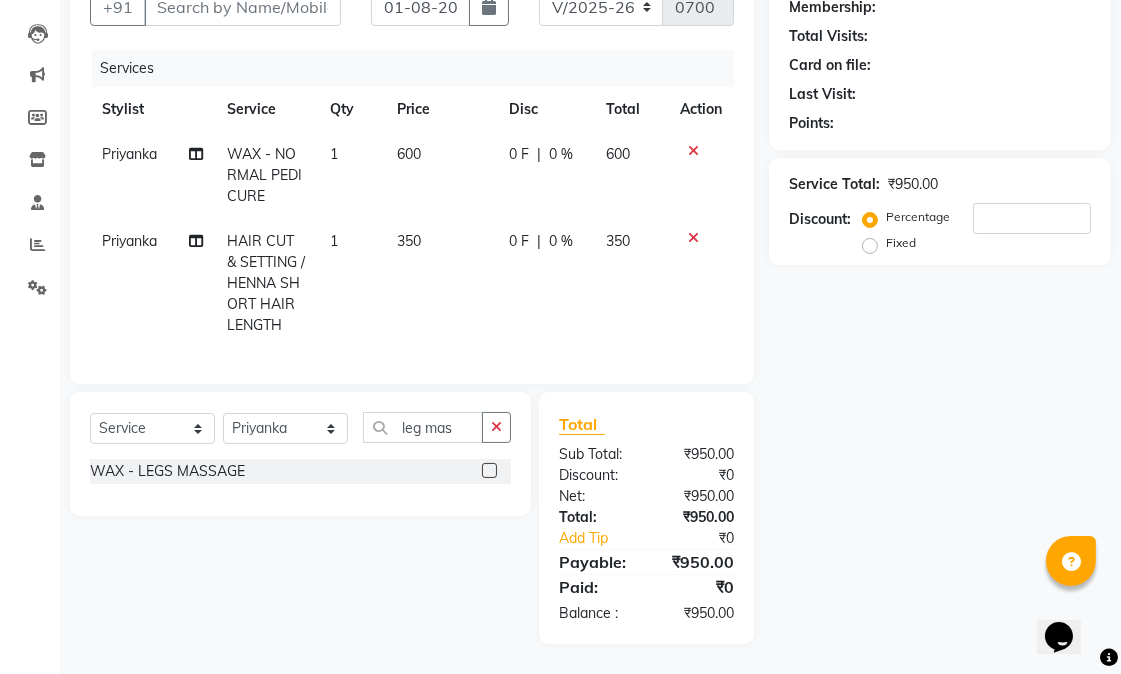 click 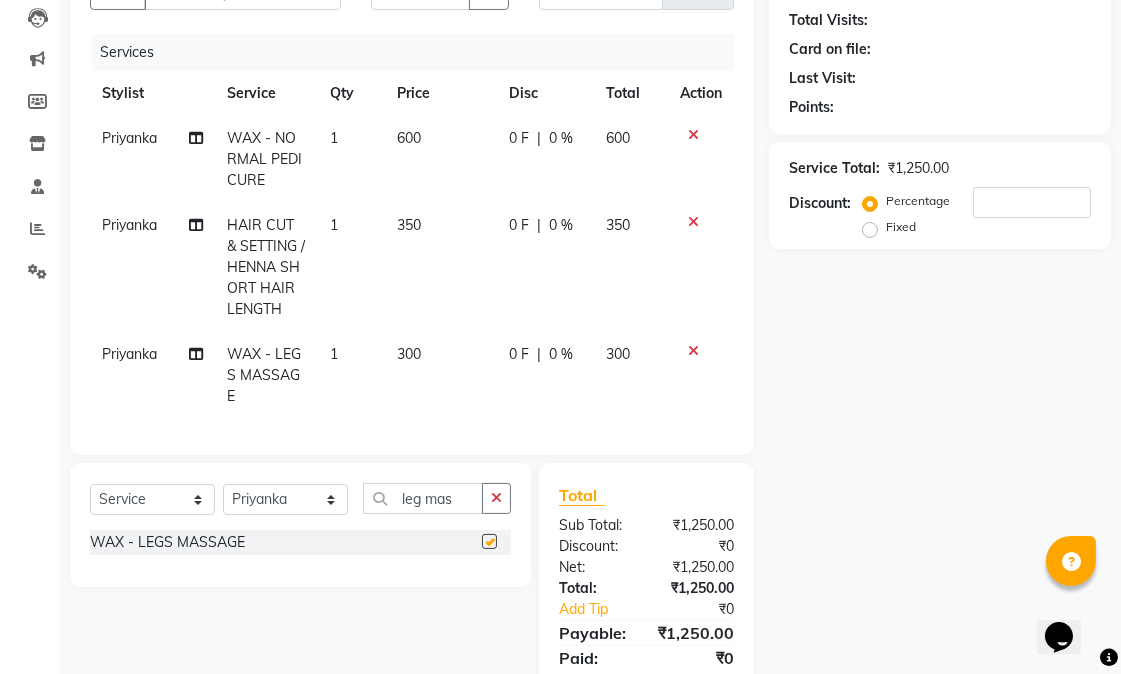 checkbox on "false" 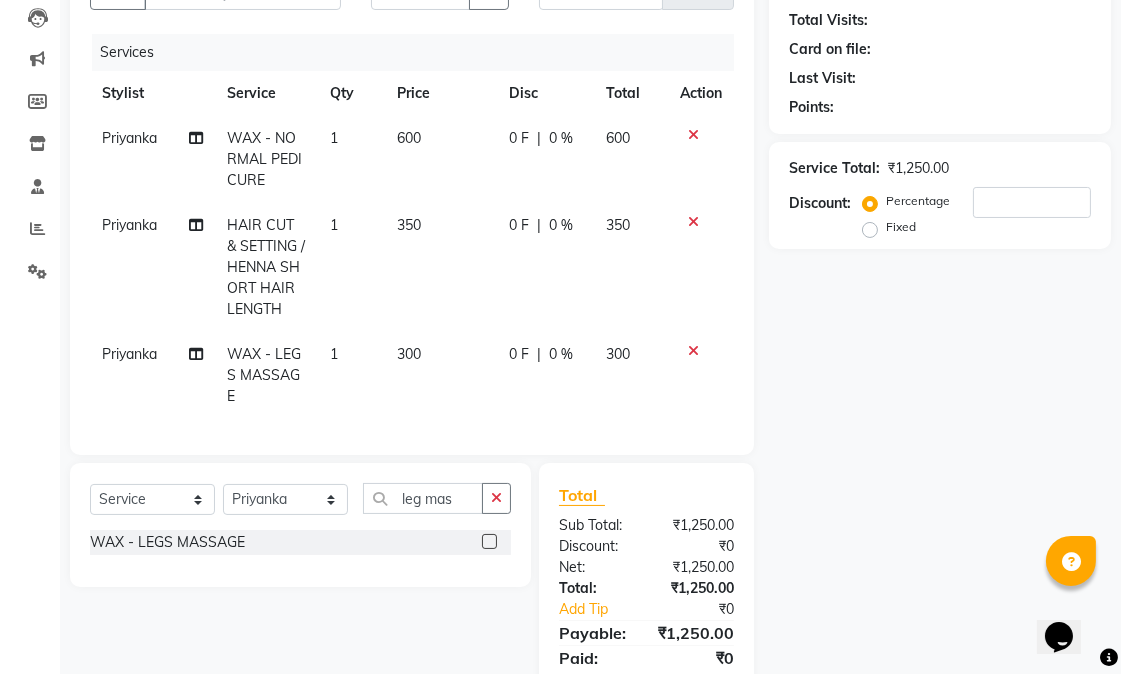 click 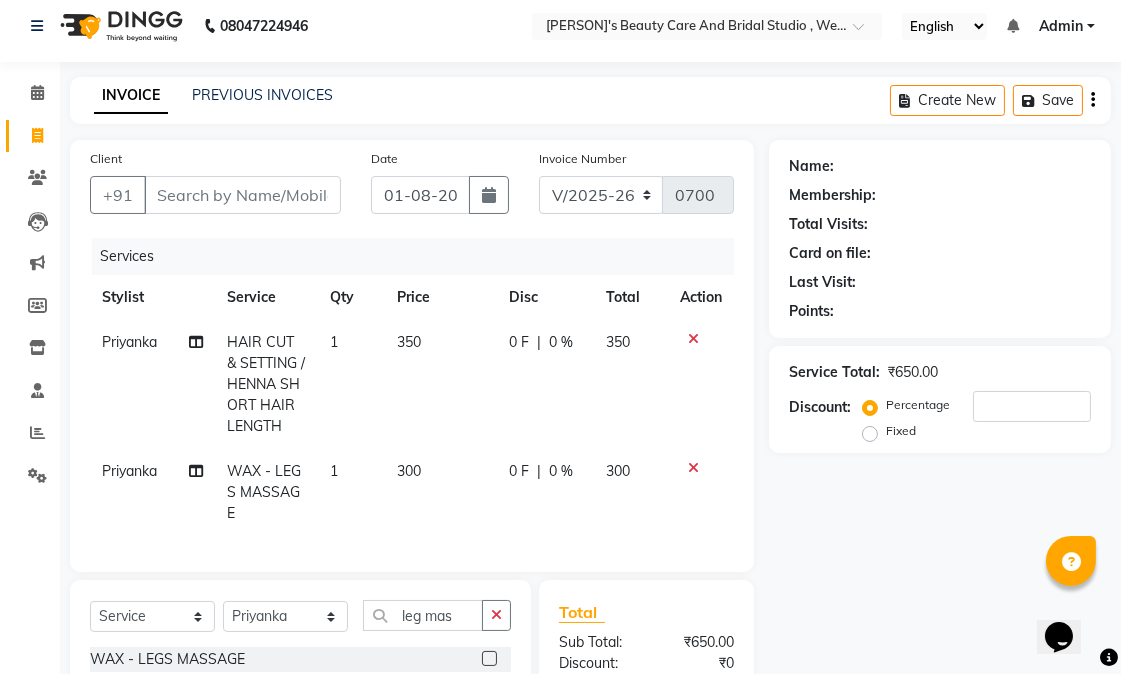 scroll, scrollTop: 0, scrollLeft: 0, axis: both 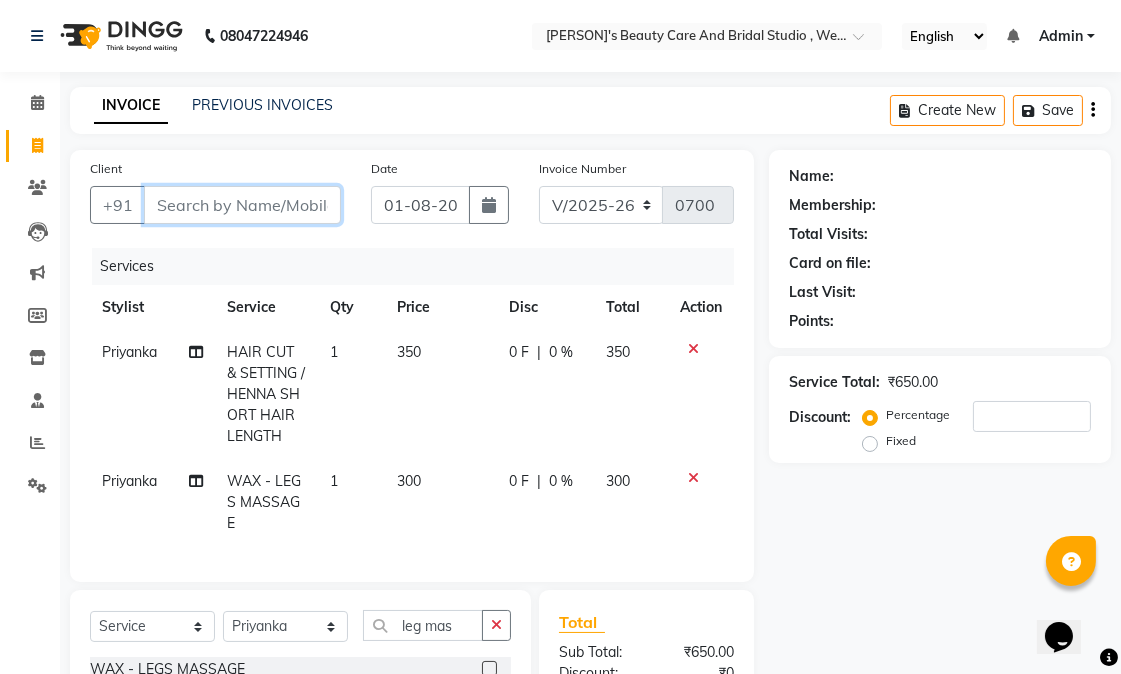 click on "Client" at bounding box center [242, 205] 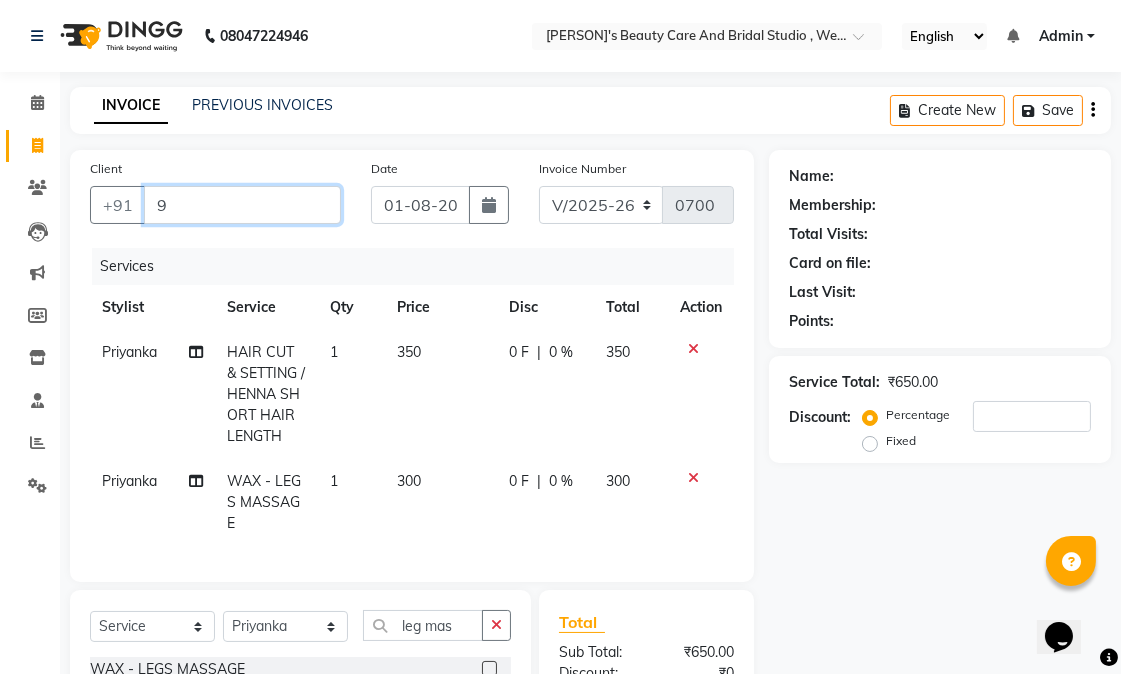 type on "0" 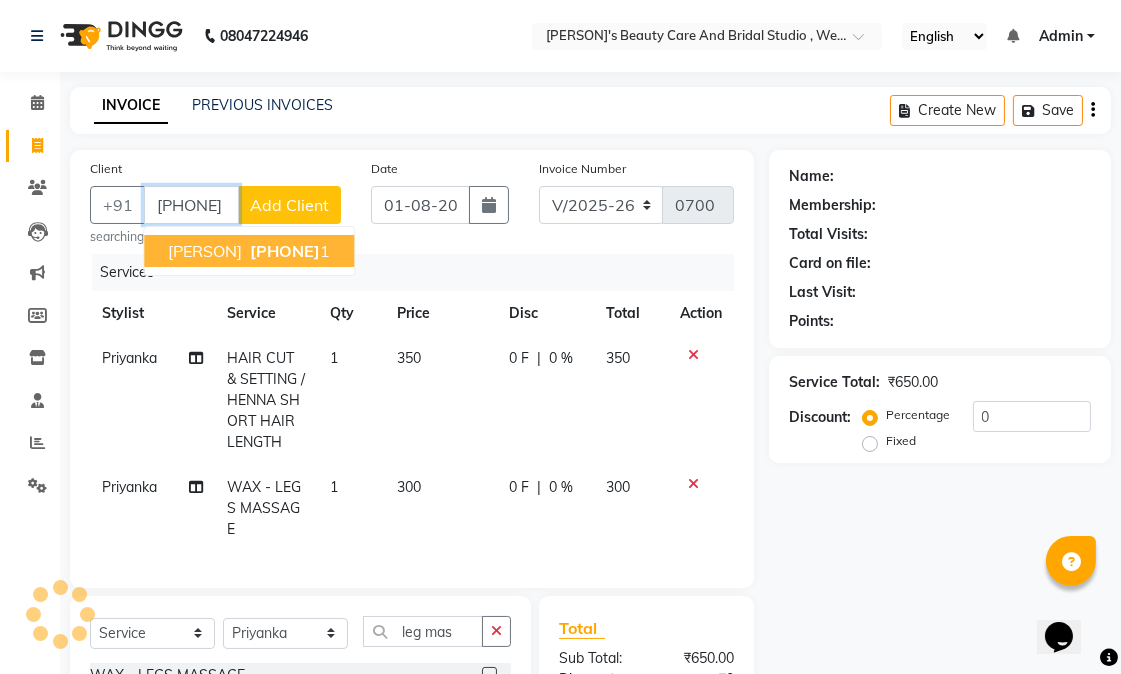 type on "[PHONE]" 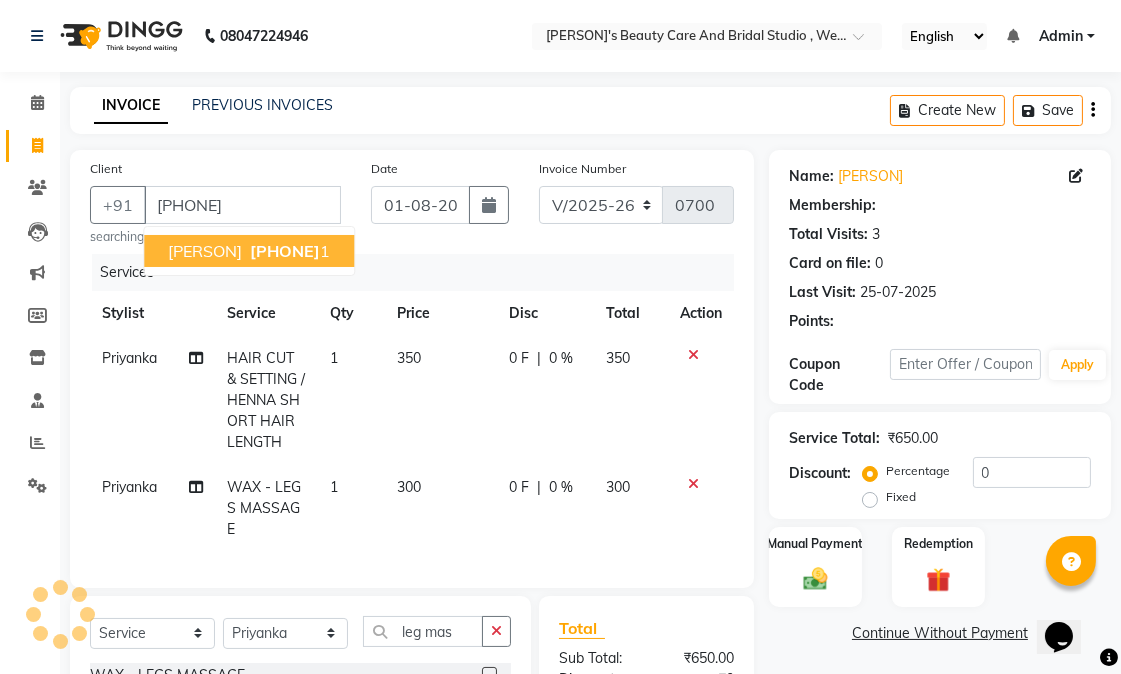select on "1: Object" 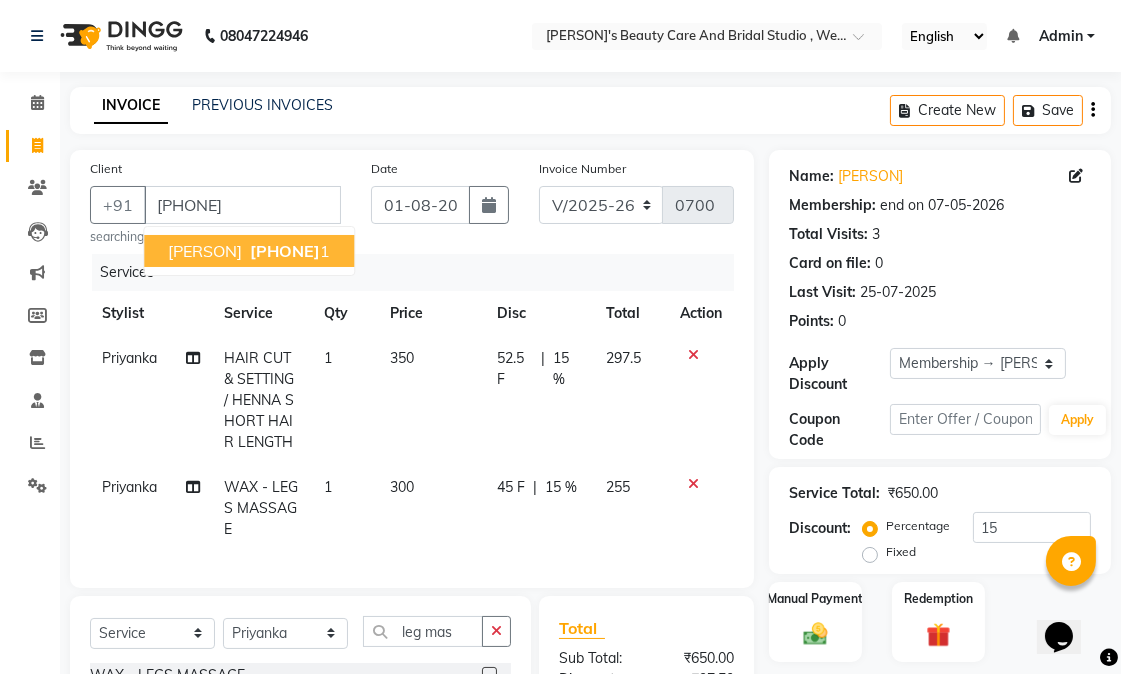 click on "[PHONE]" at bounding box center [285, 251] 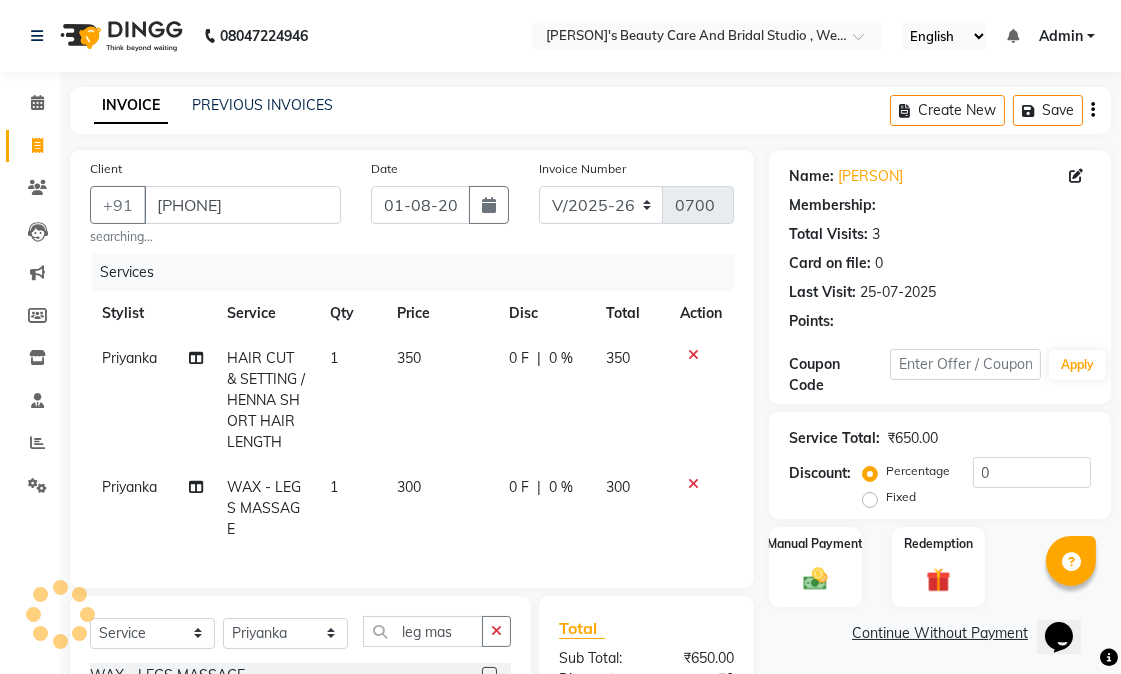 type on "15" 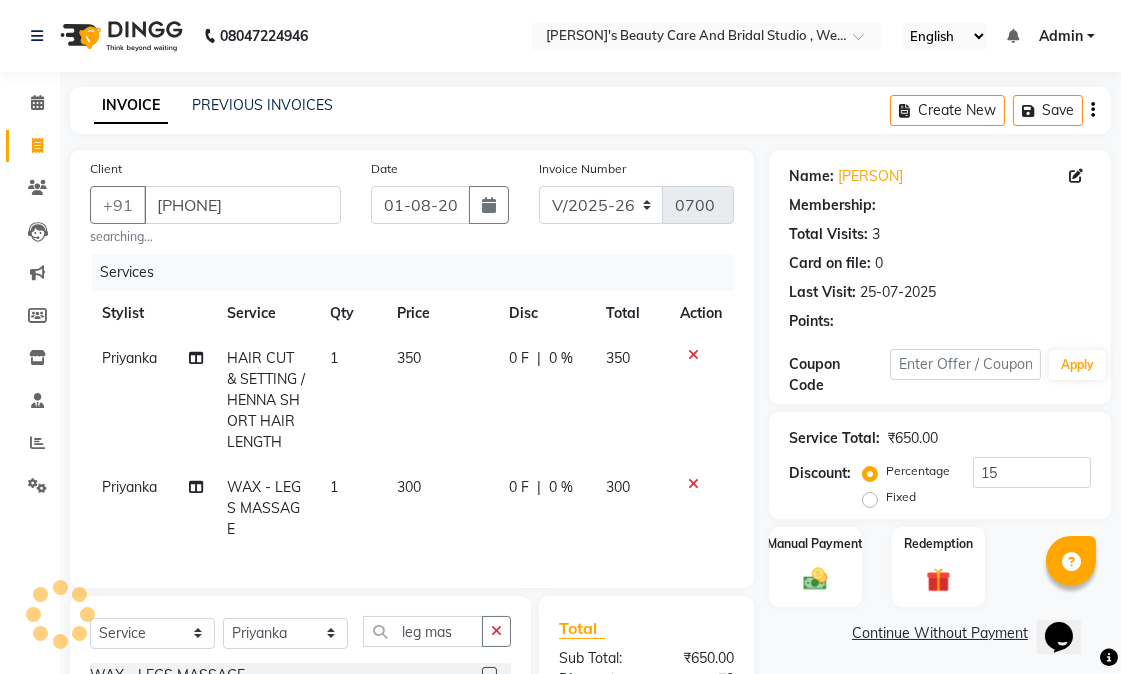 select on "1: Object" 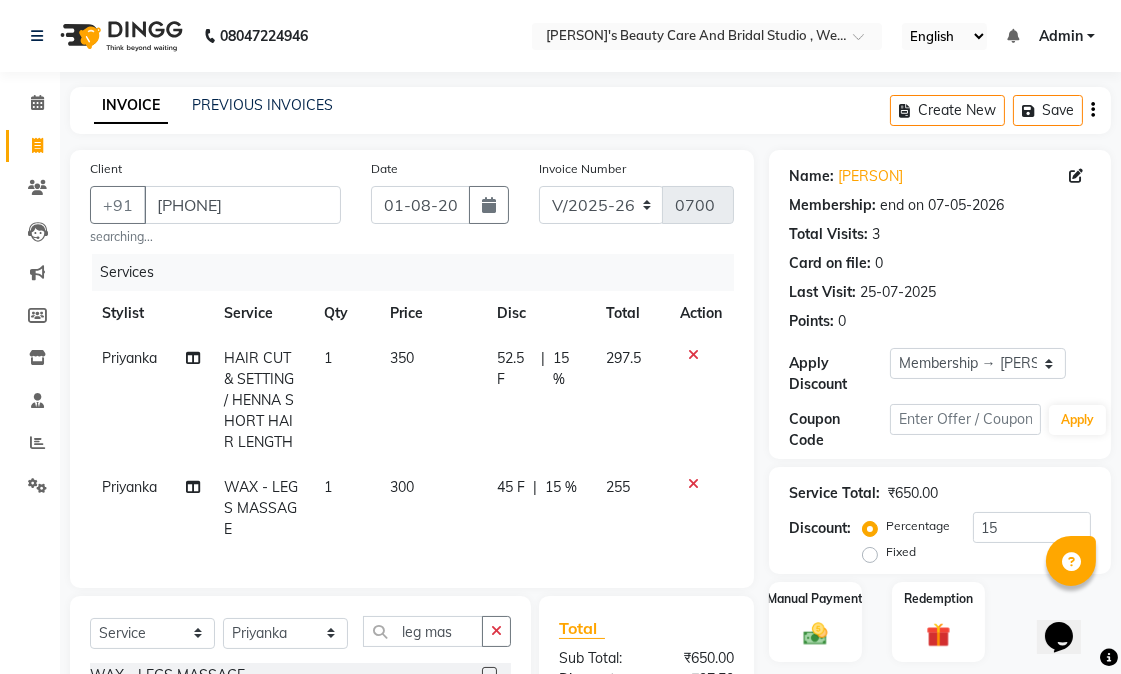 click 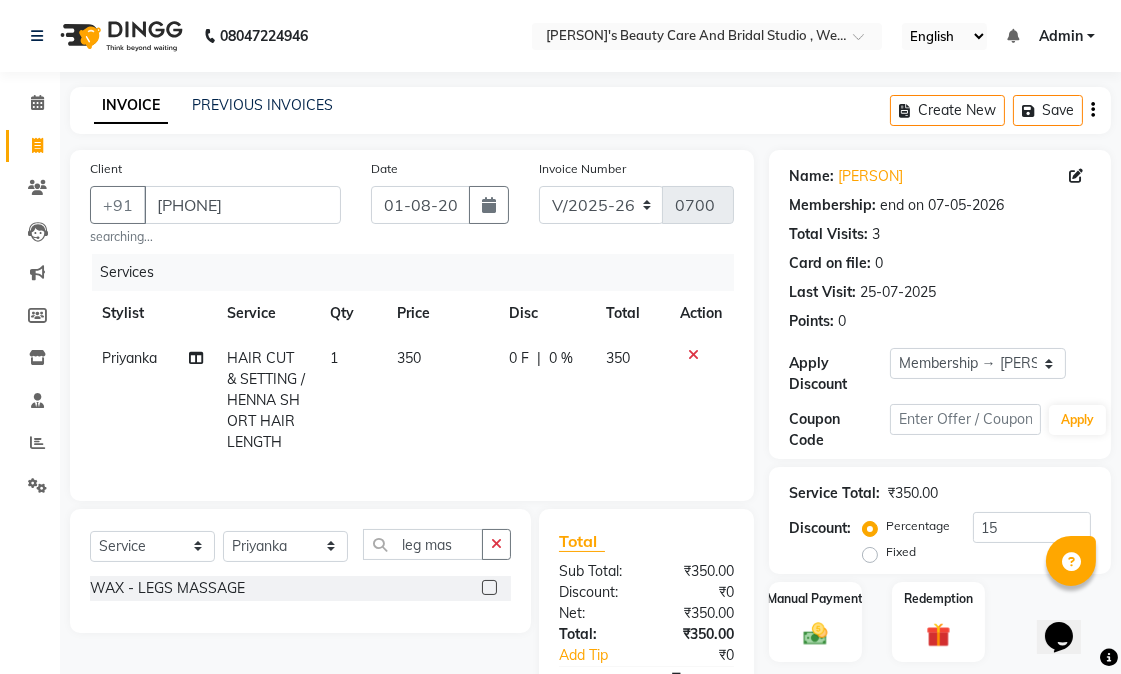 click 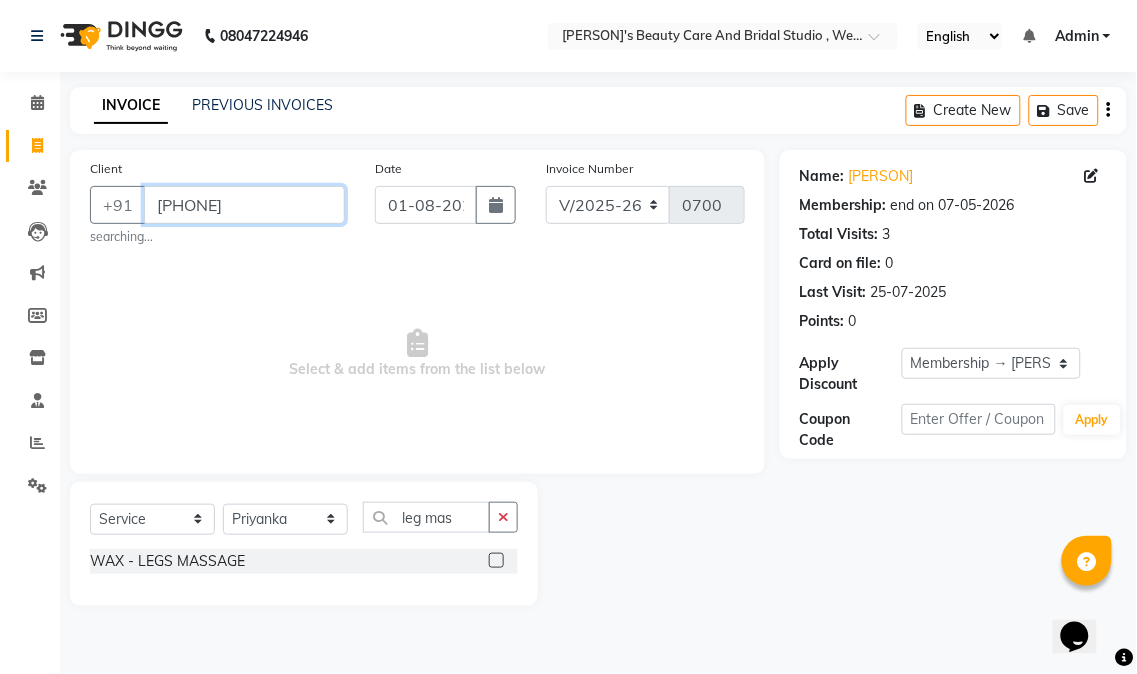 click on "[PHONE]" at bounding box center (244, 205) 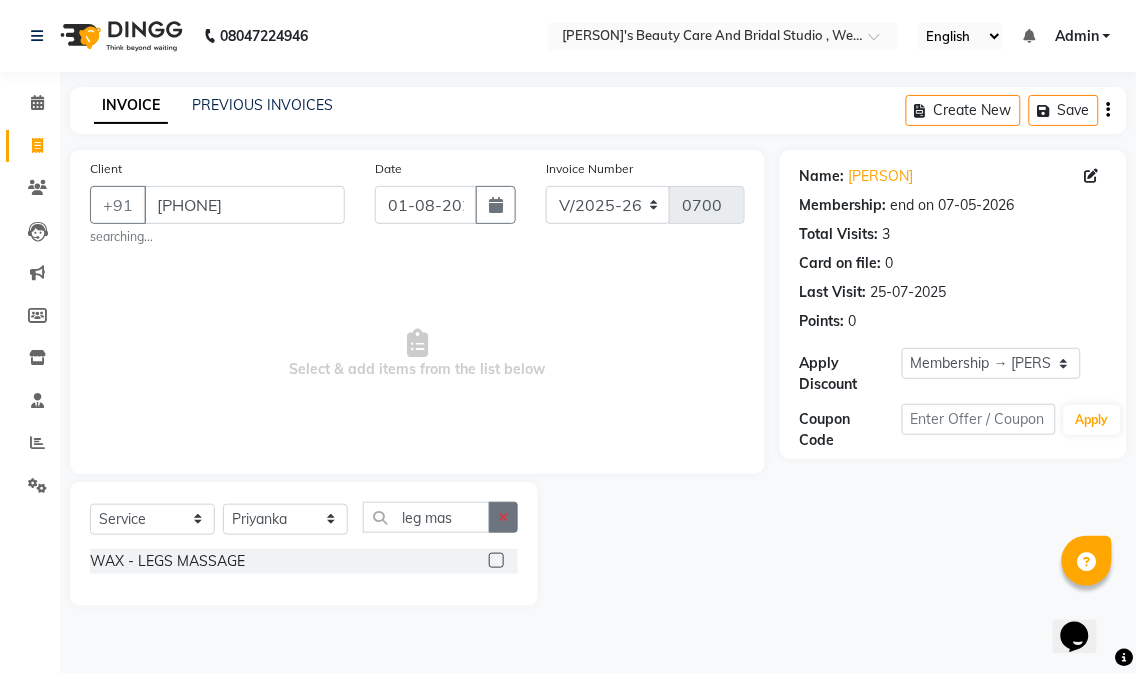 click 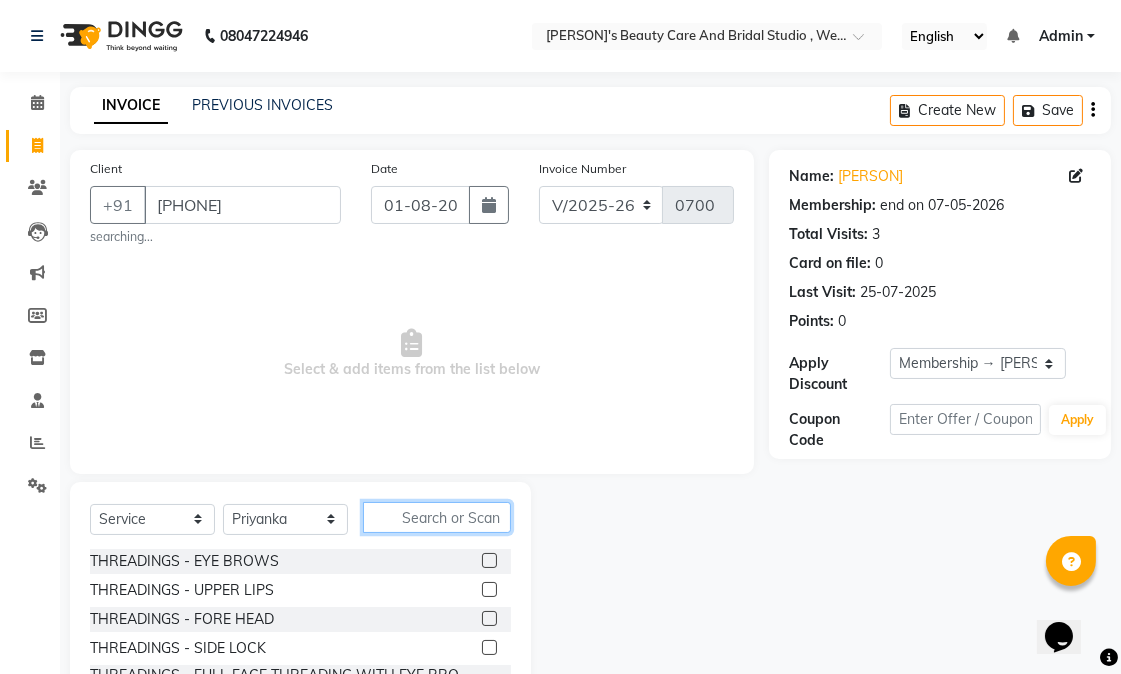 click 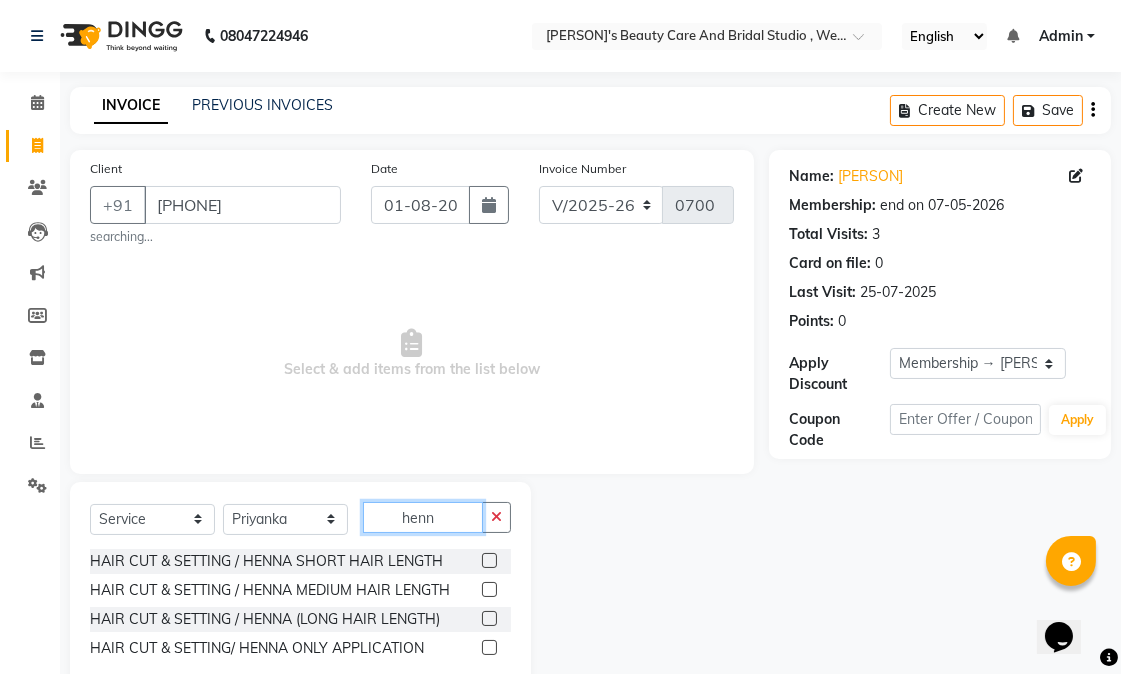 type on "henn" 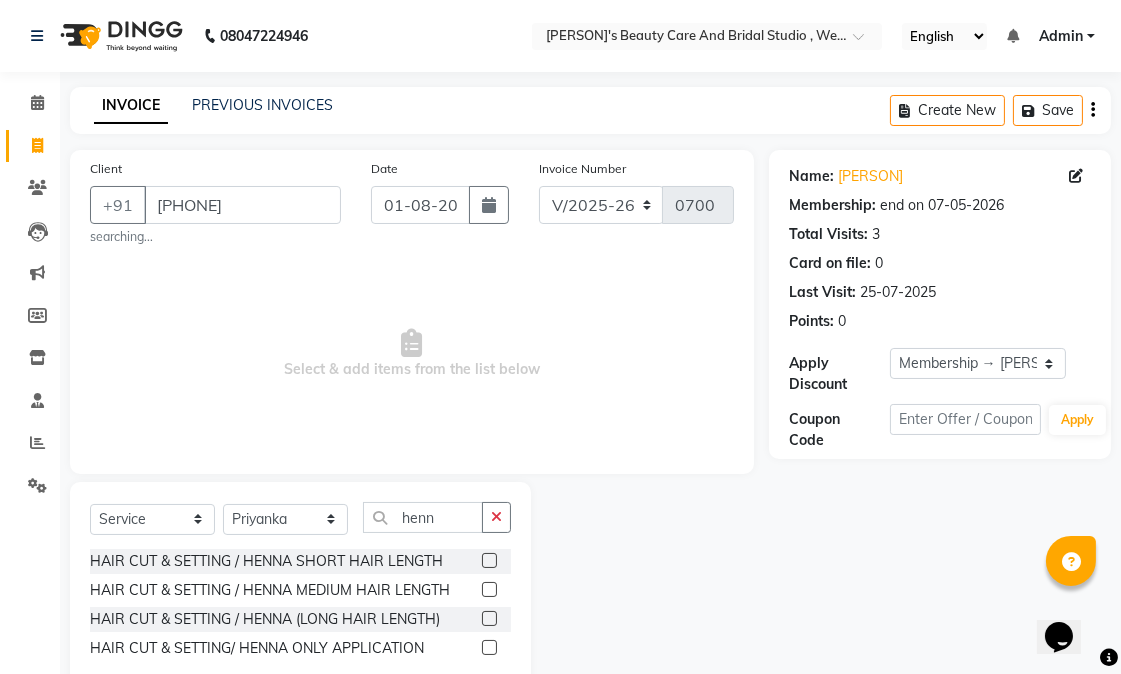 click 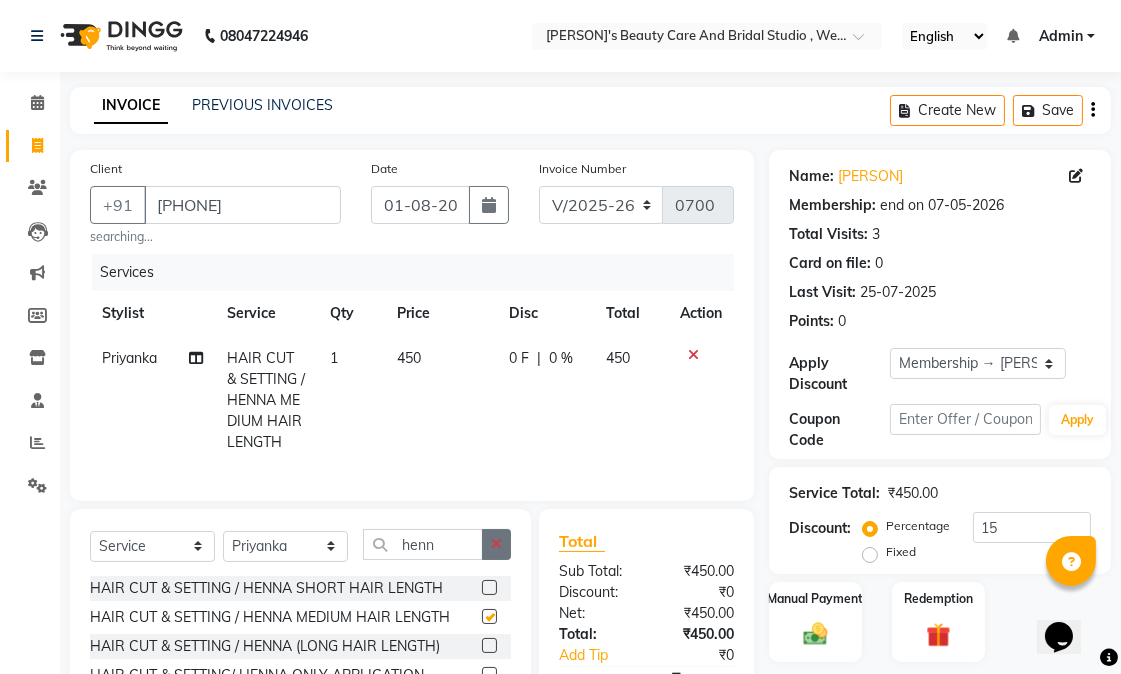 checkbox on "false" 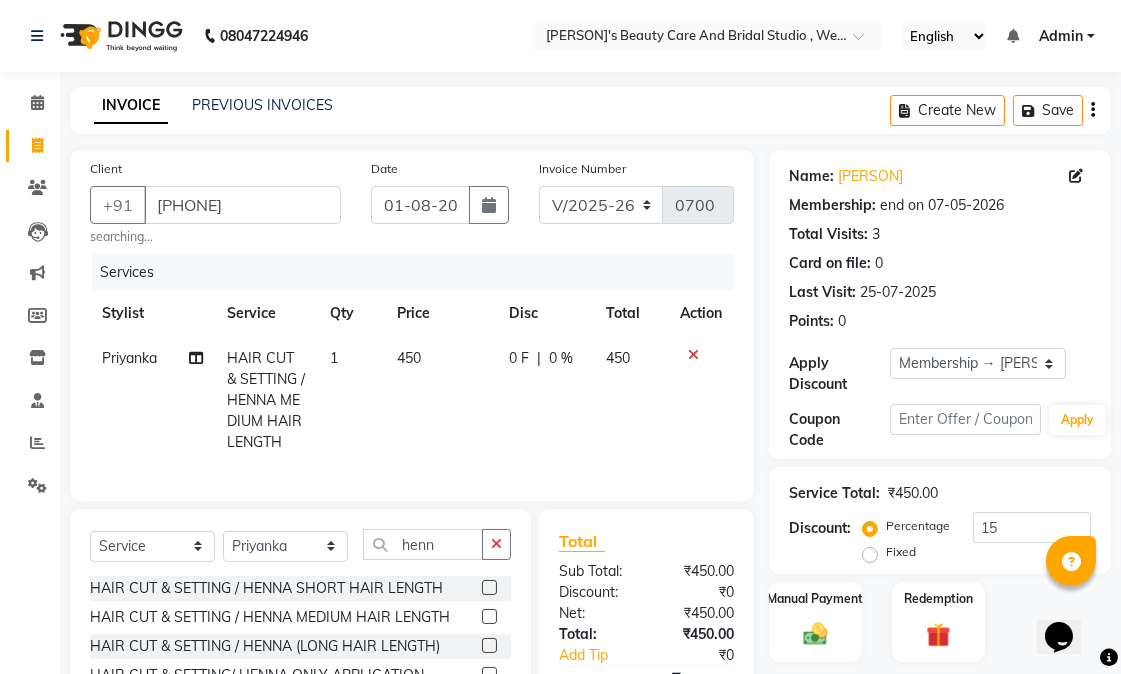 click 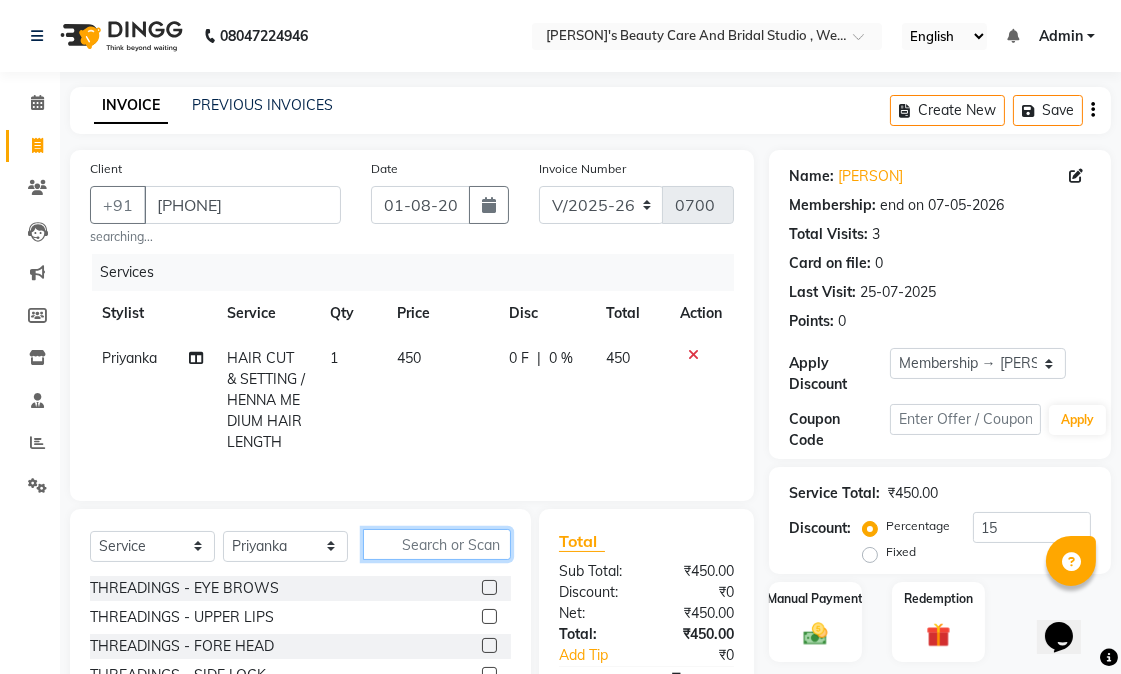 click 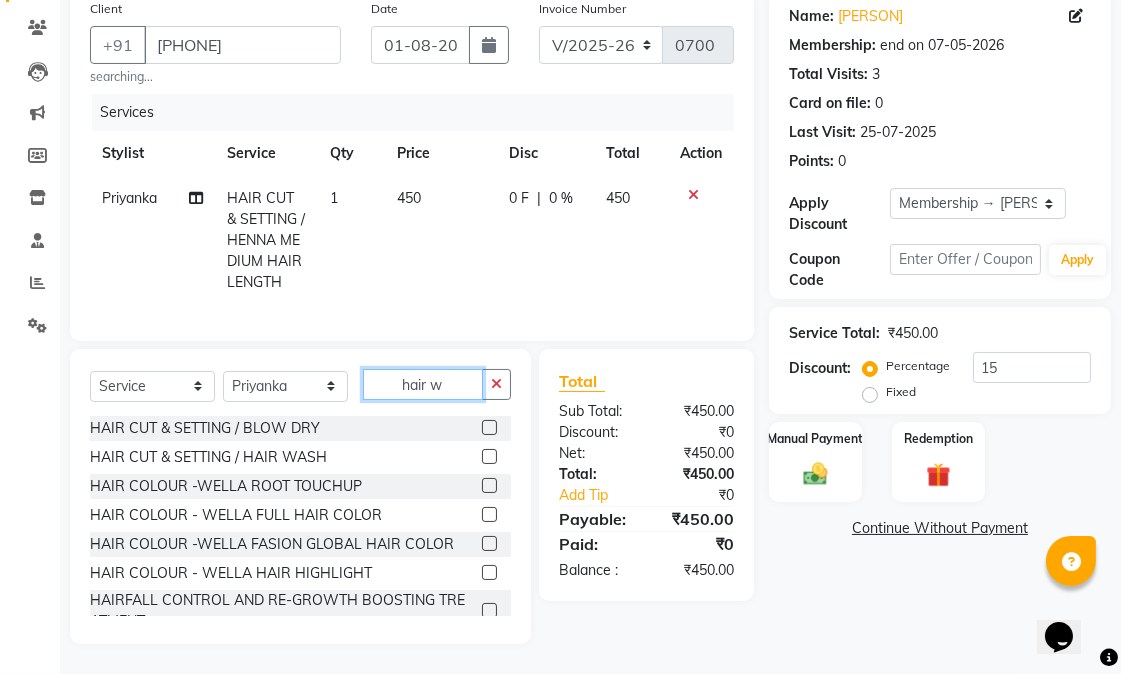 scroll, scrollTop: 176, scrollLeft: 0, axis: vertical 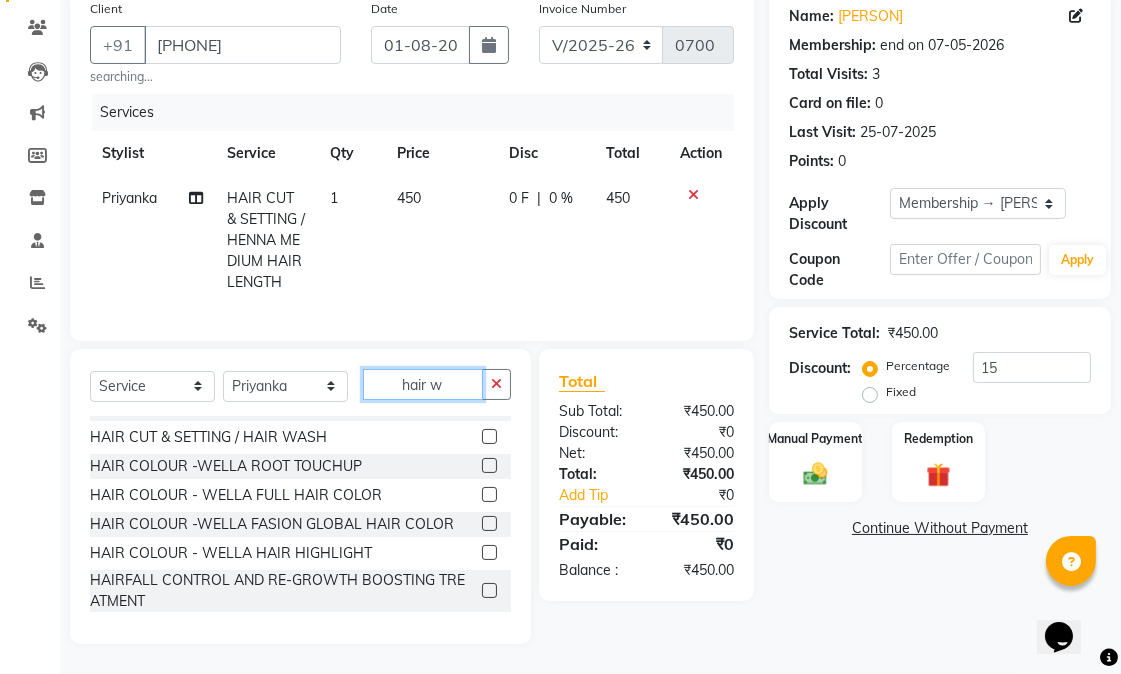 type on "hair w" 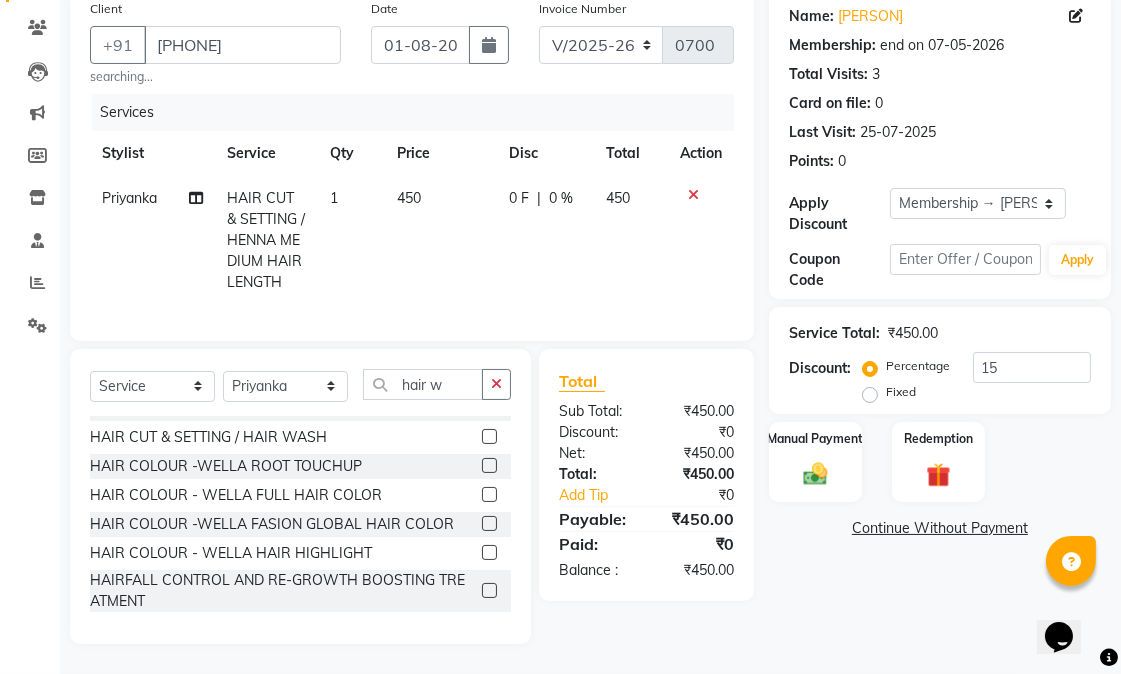 click 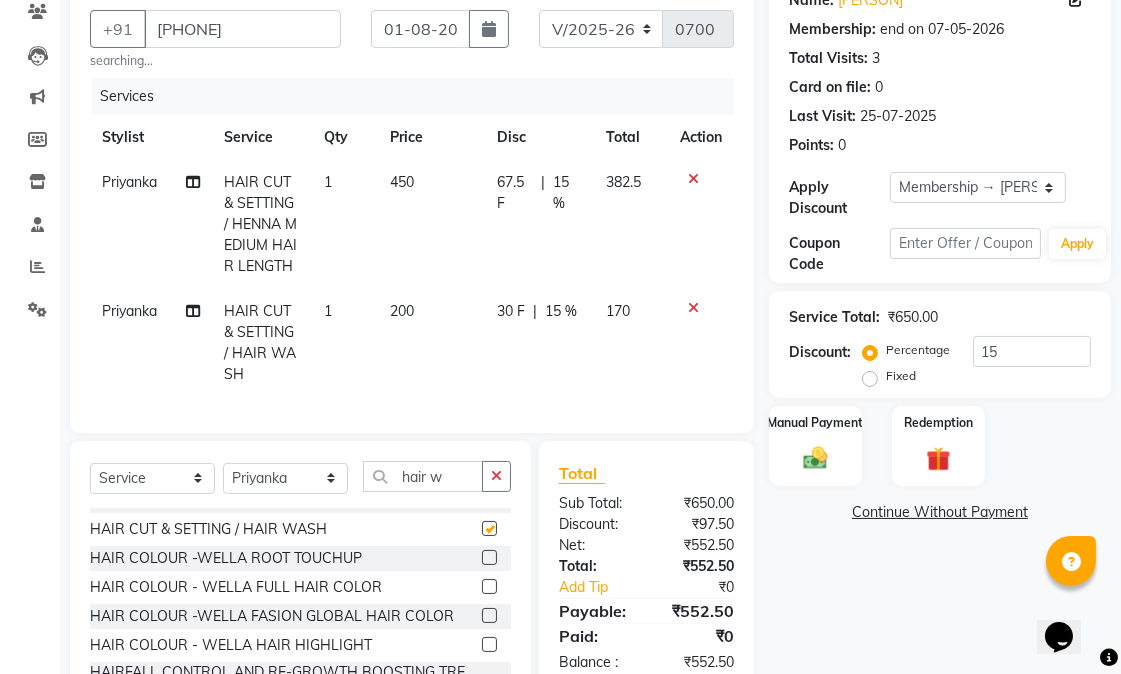 checkbox on "false" 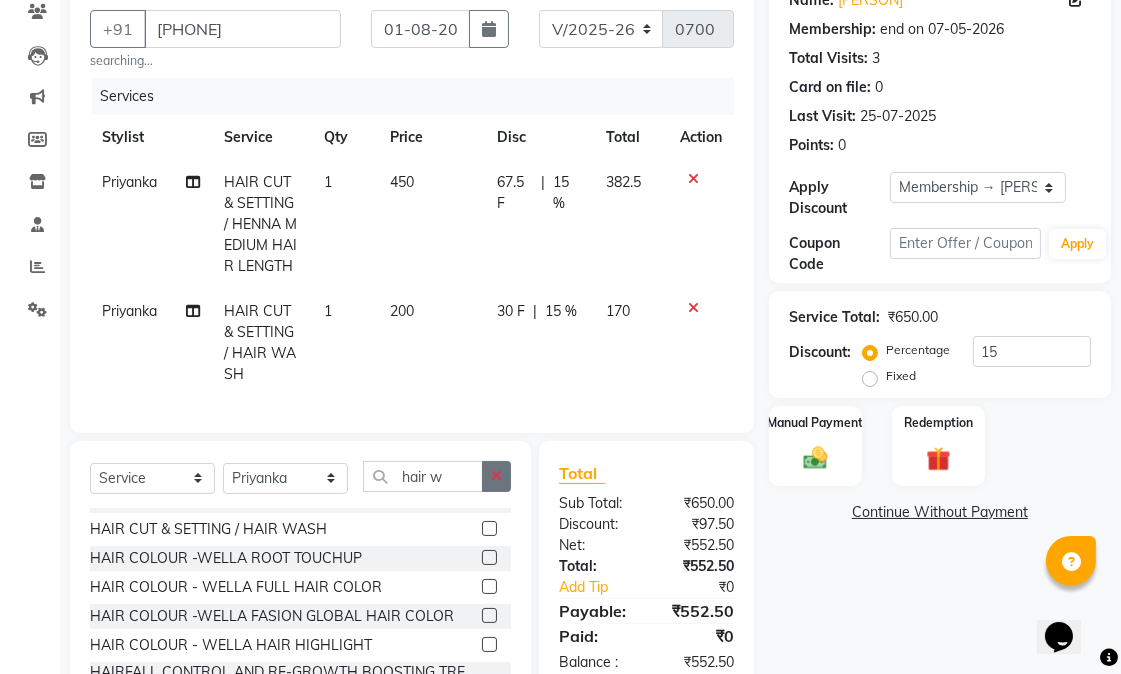 click 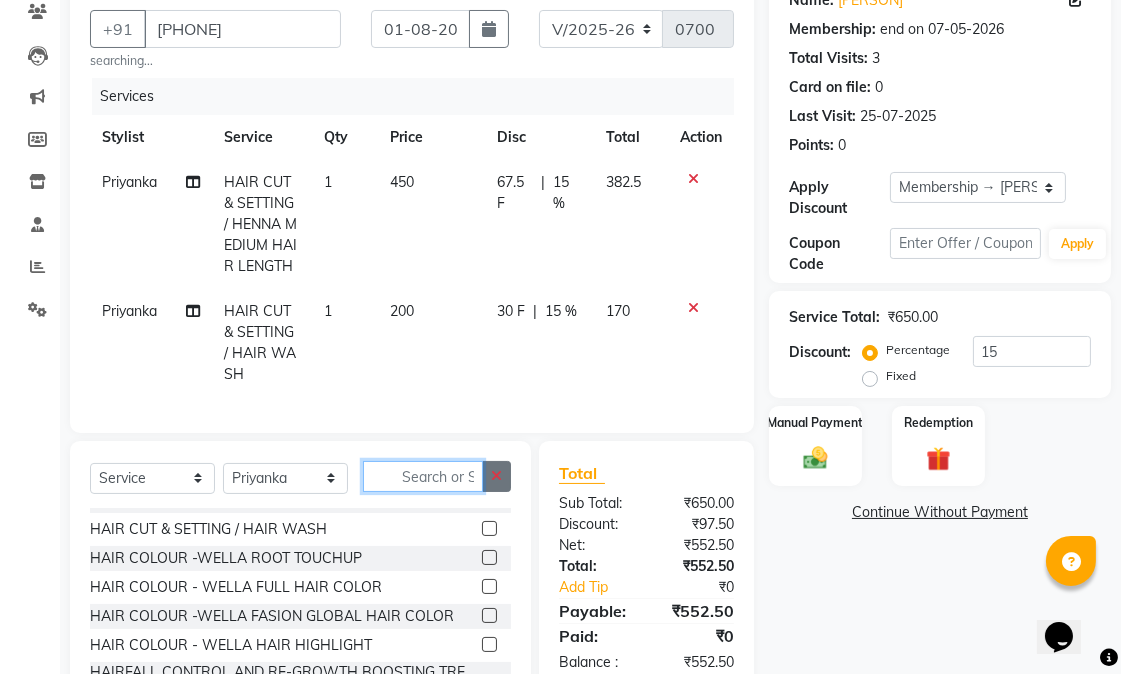 scroll, scrollTop: 674, scrollLeft: 0, axis: vertical 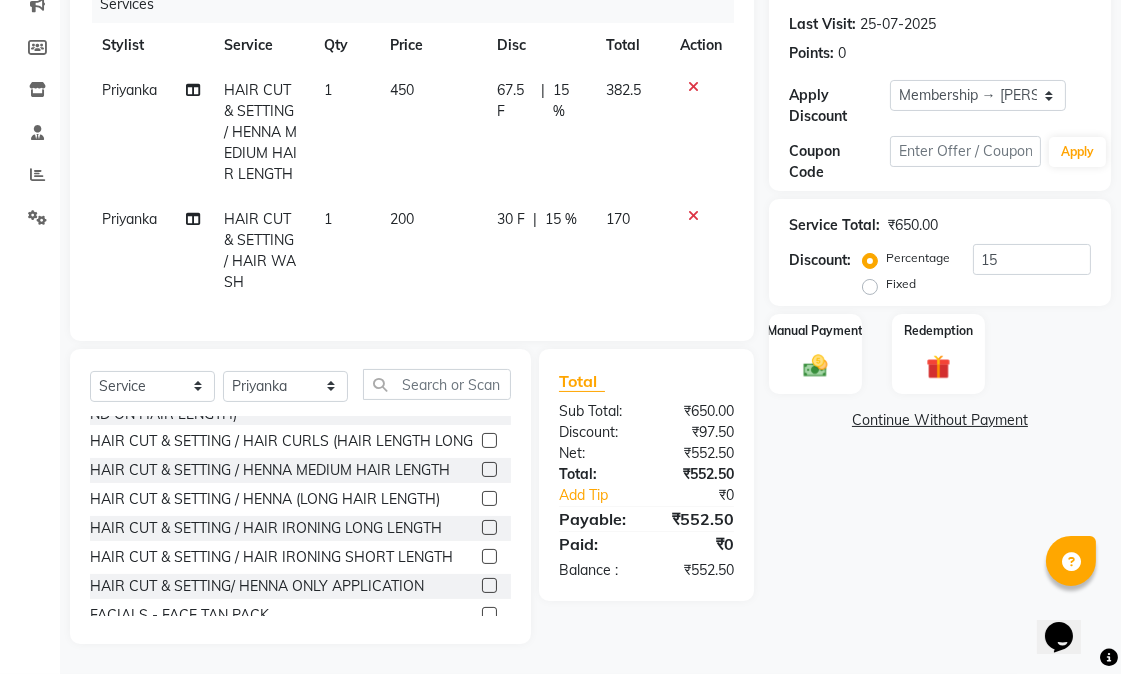 click 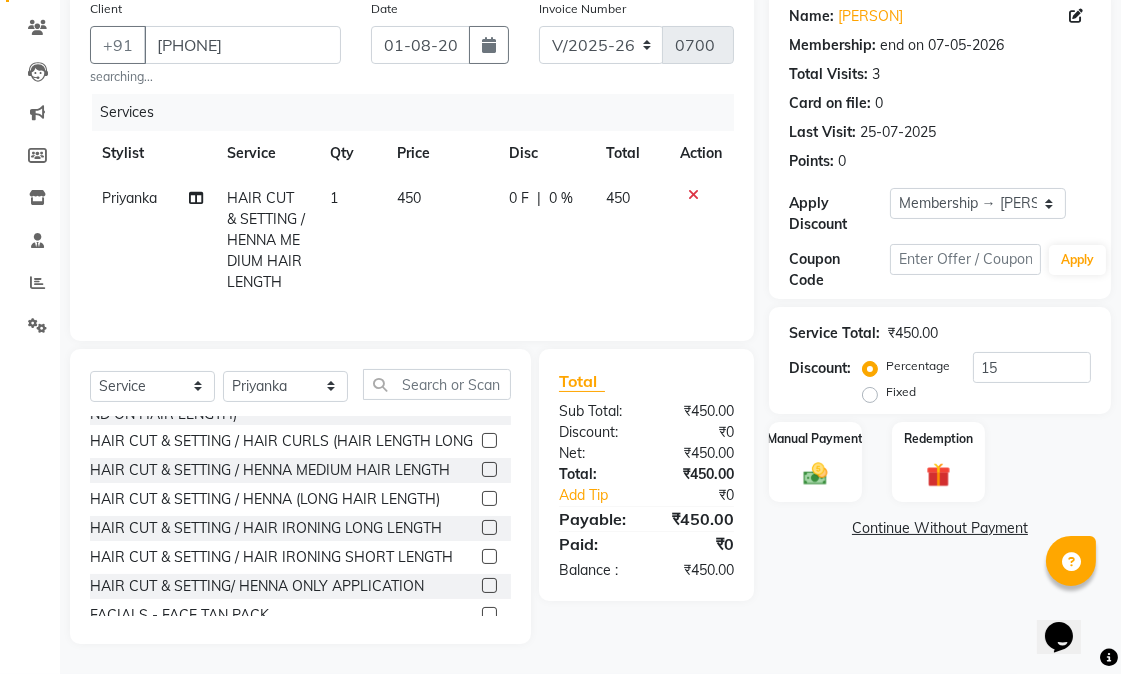 scroll, scrollTop: 176, scrollLeft: 0, axis: vertical 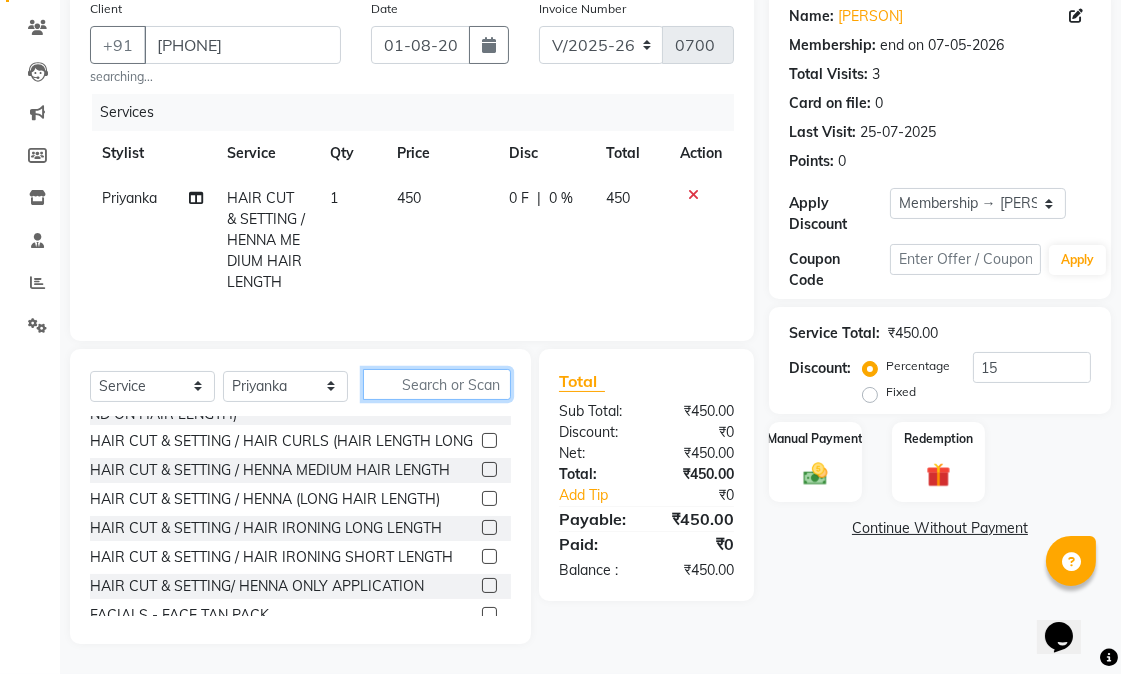 click 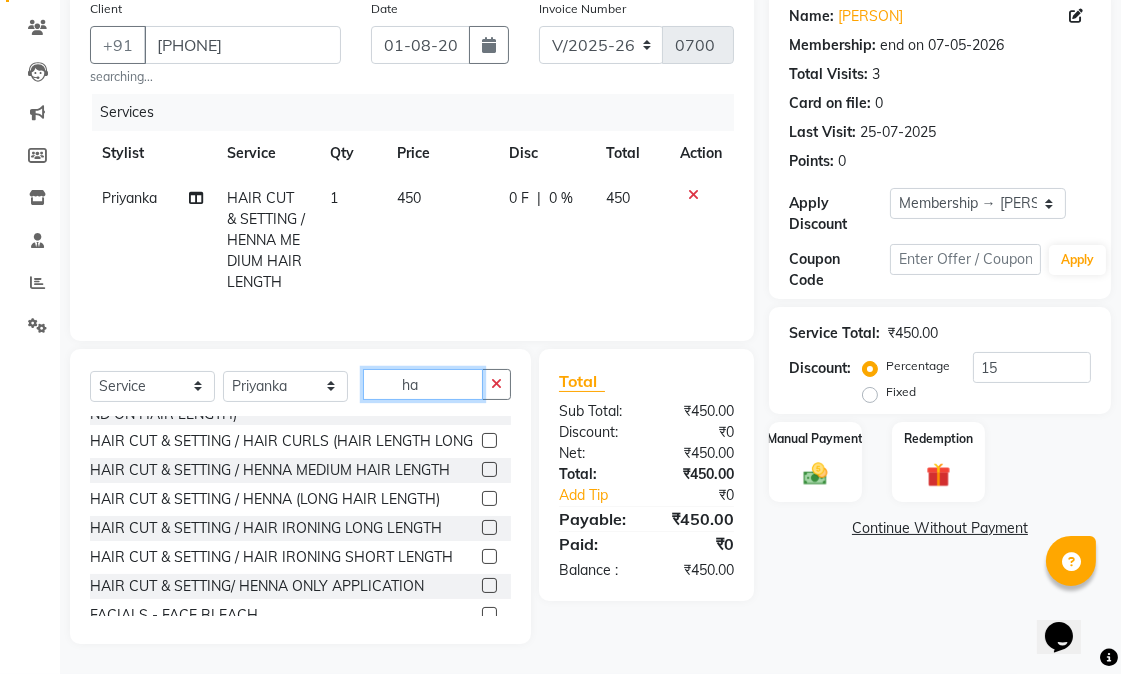 scroll, scrollTop: 677, scrollLeft: 0, axis: vertical 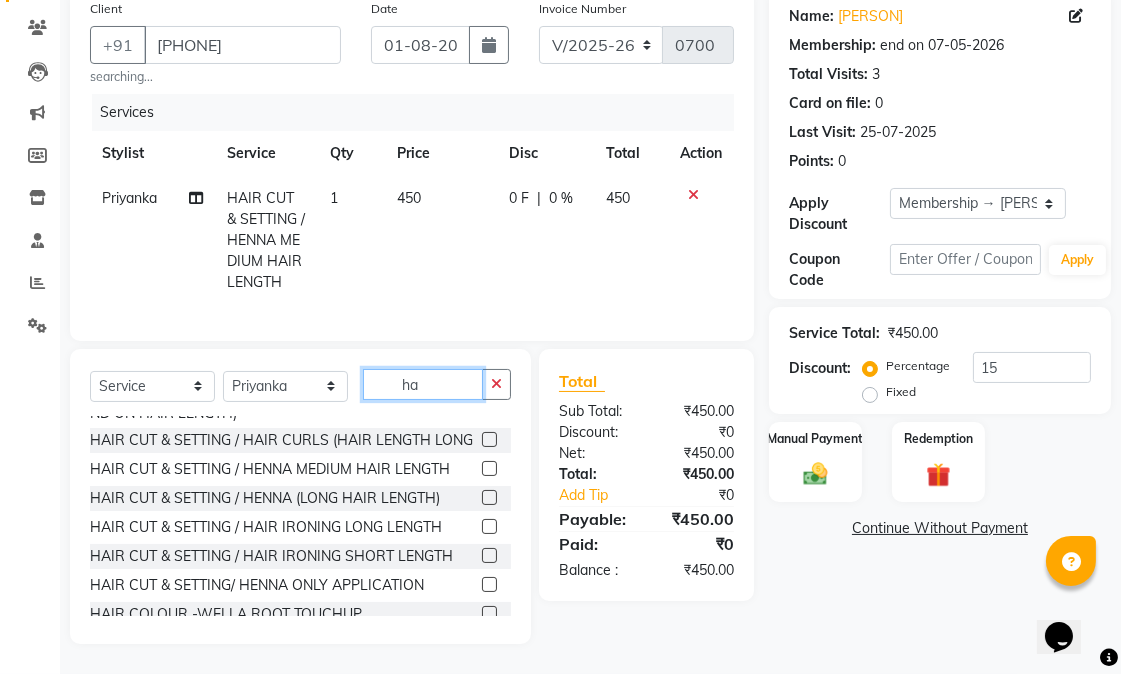 type on "h" 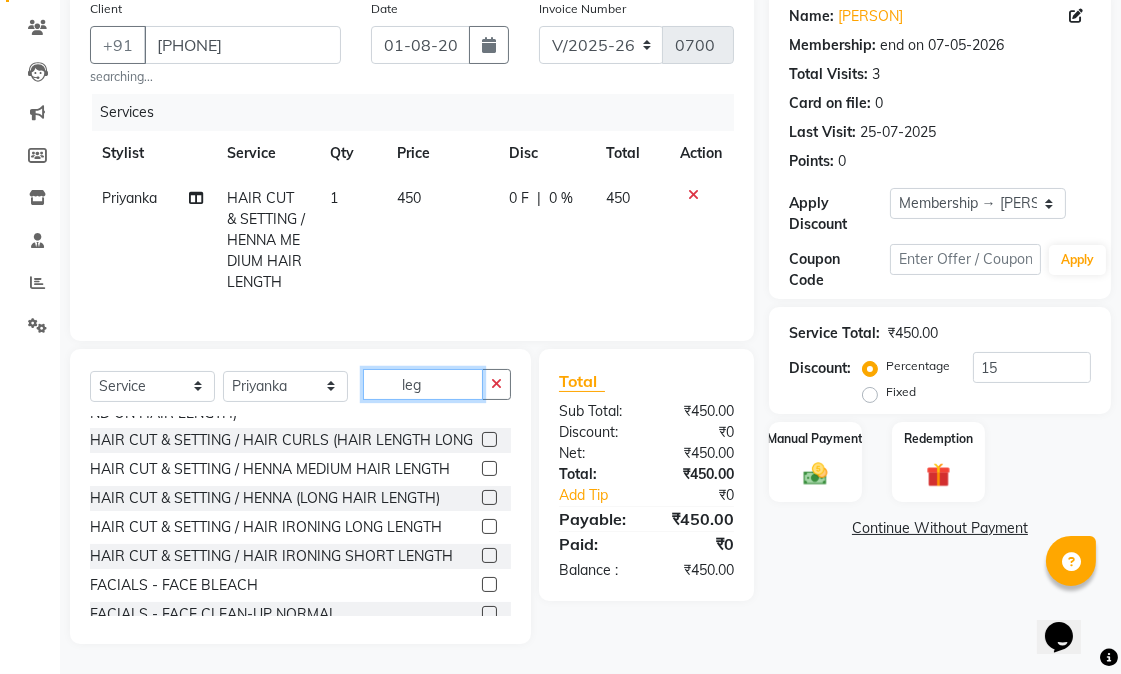 scroll, scrollTop: 32, scrollLeft: 0, axis: vertical 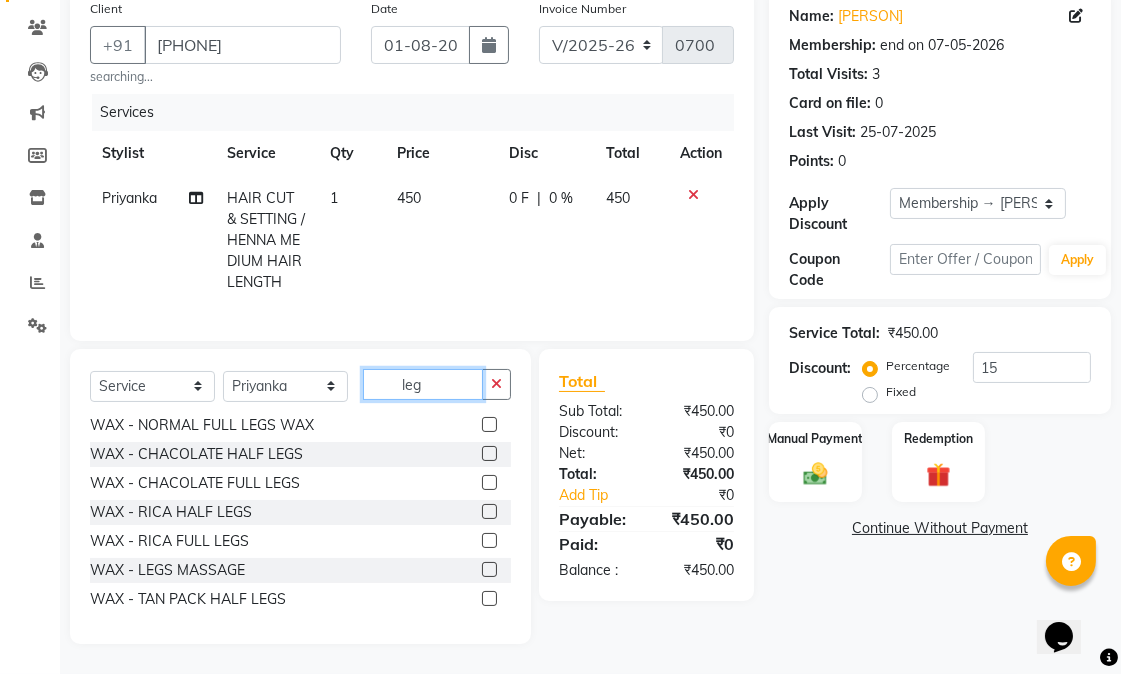 type on "leg" 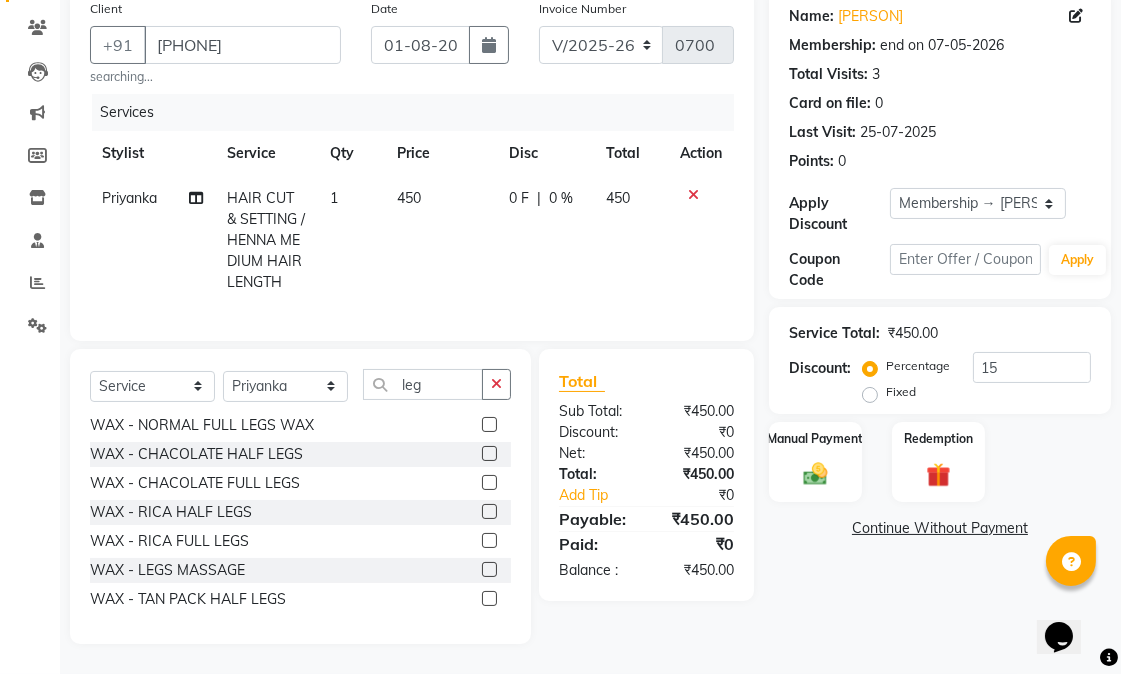 click 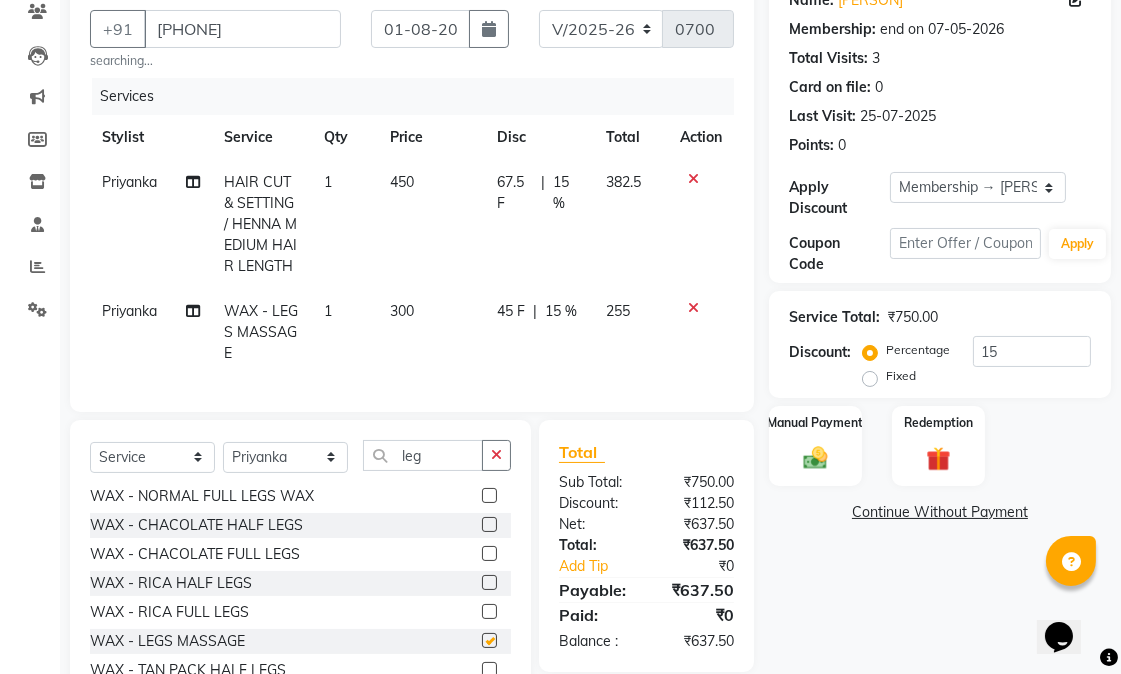 checkbox on "false" 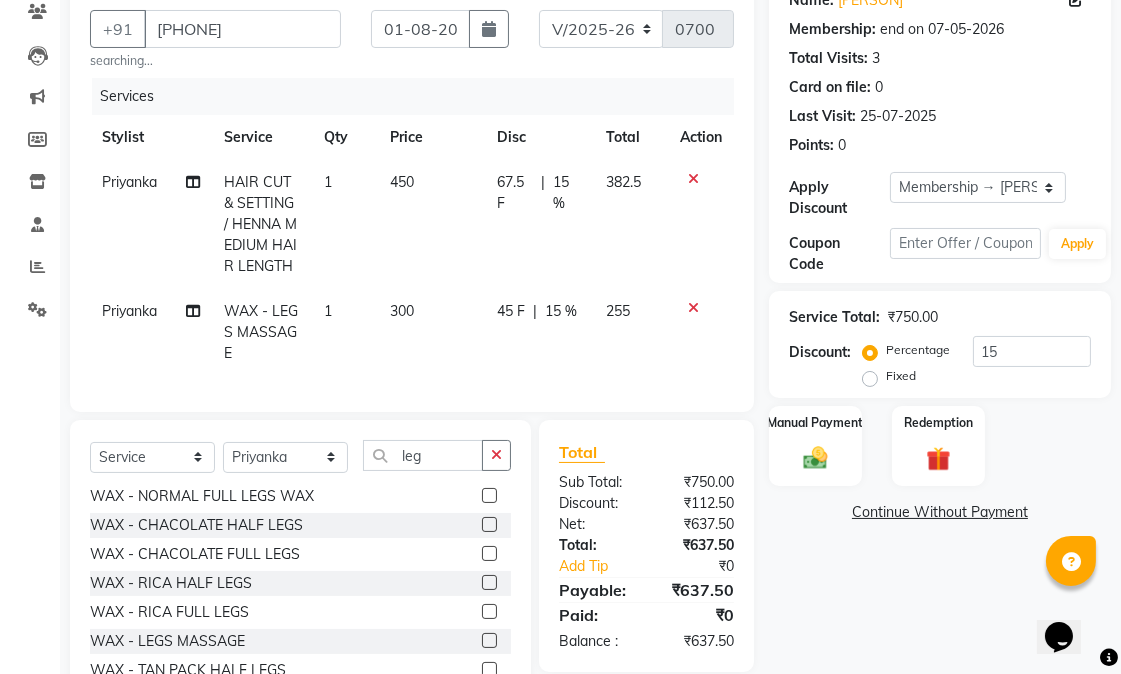 drag, startPoint x: 501, startPoint y: 471, endPoint x: 570, endPoint y: 445, distance: 73.736015 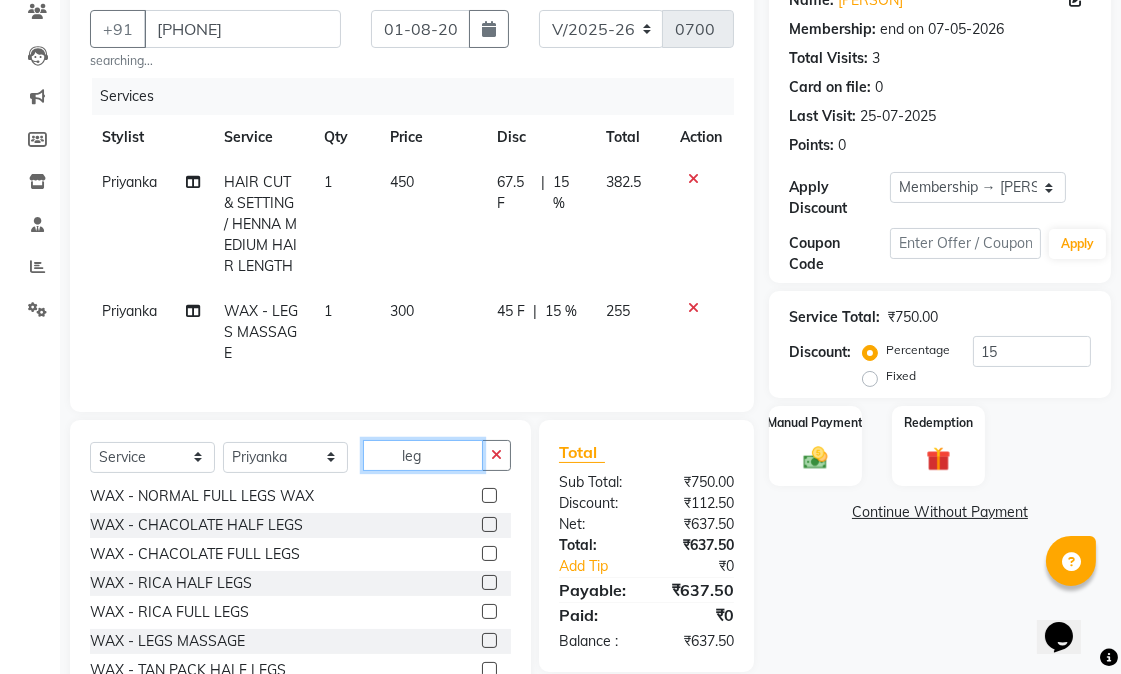 type 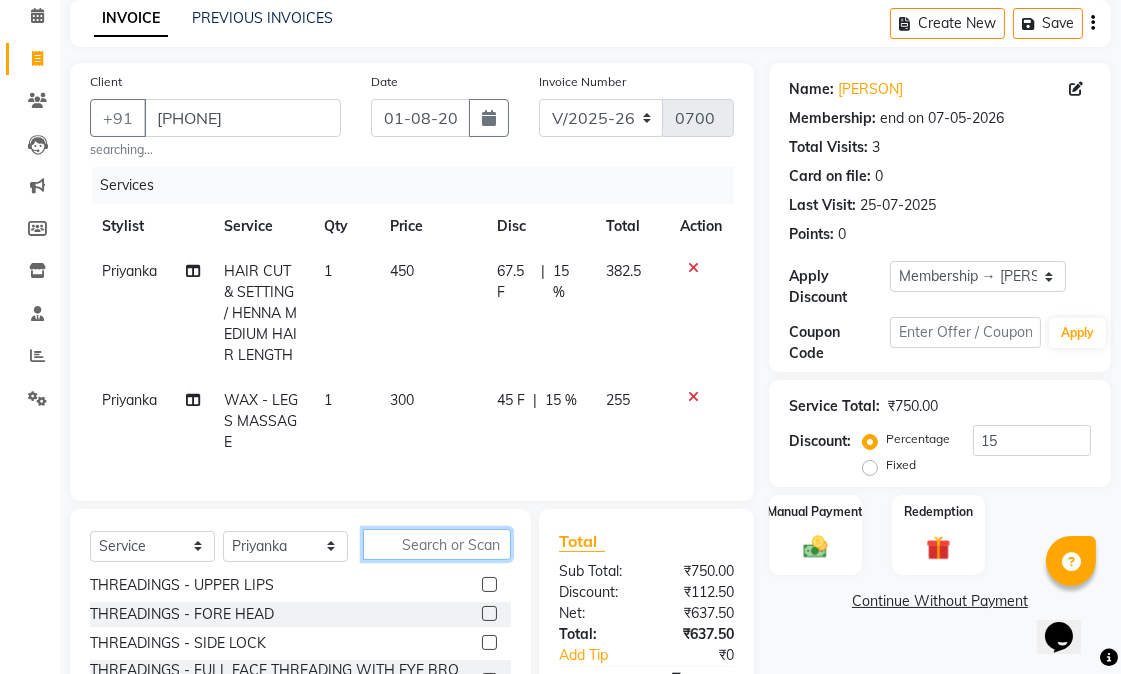 scroll, scrollTop: 264, scrollLeft: 0, axis: vertical 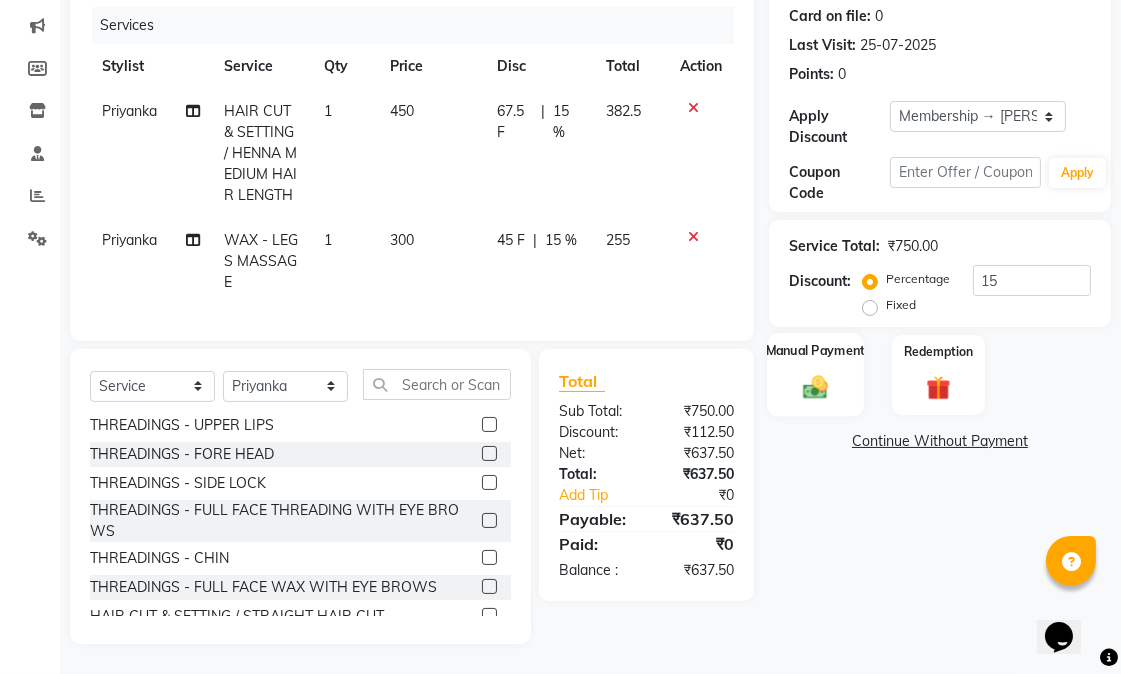 click 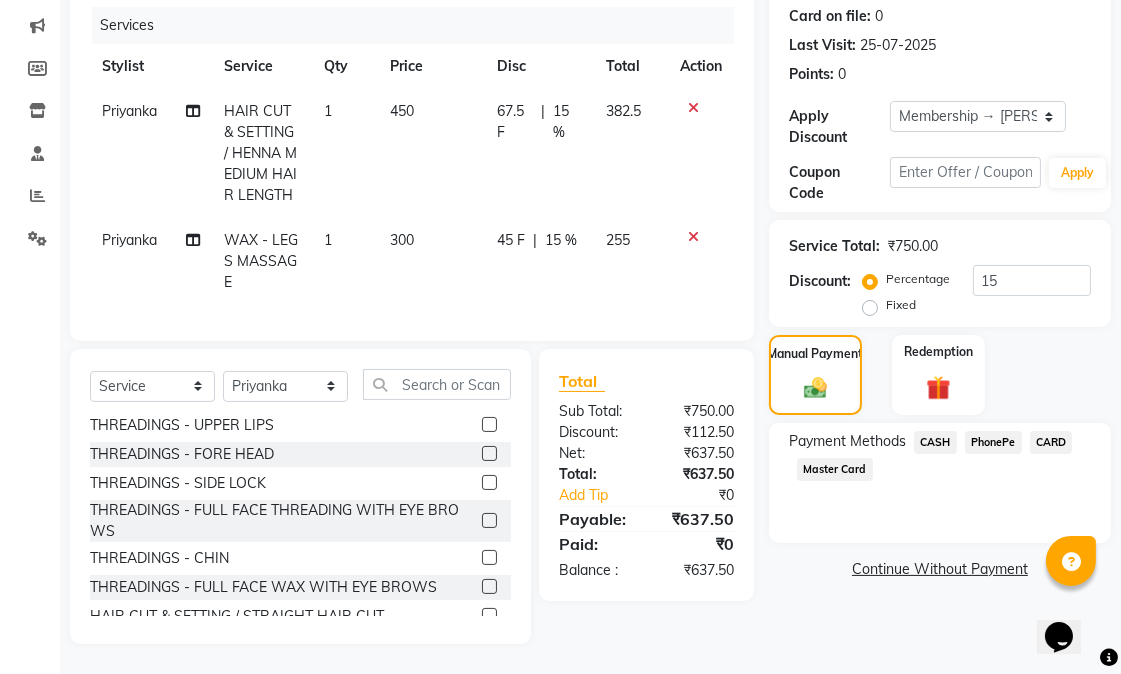 click on "Manual Payment Redemption" 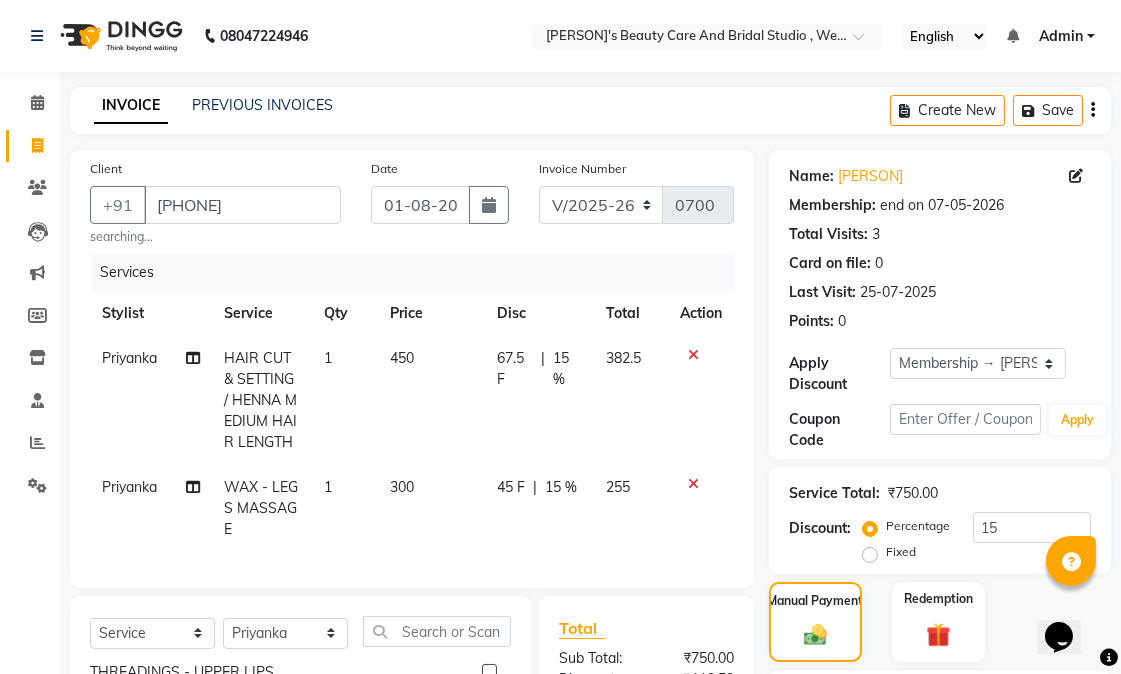 scroll, scrollTop: 264, scrollLeft: 0, axis: vertical 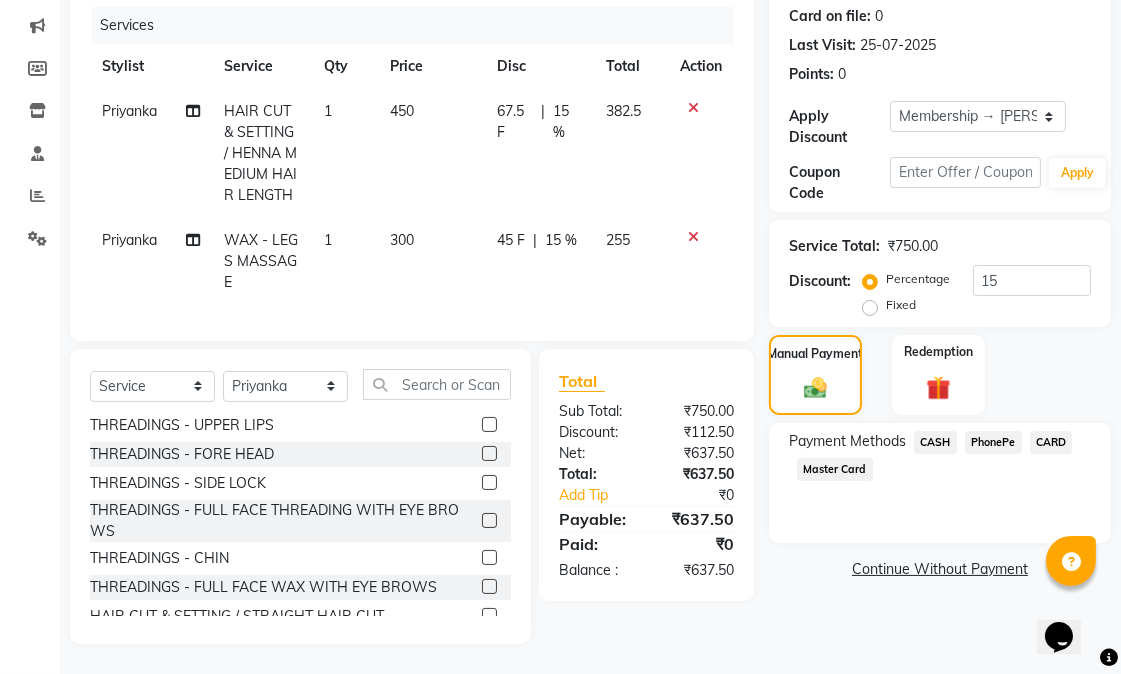 click on "PhonePe" 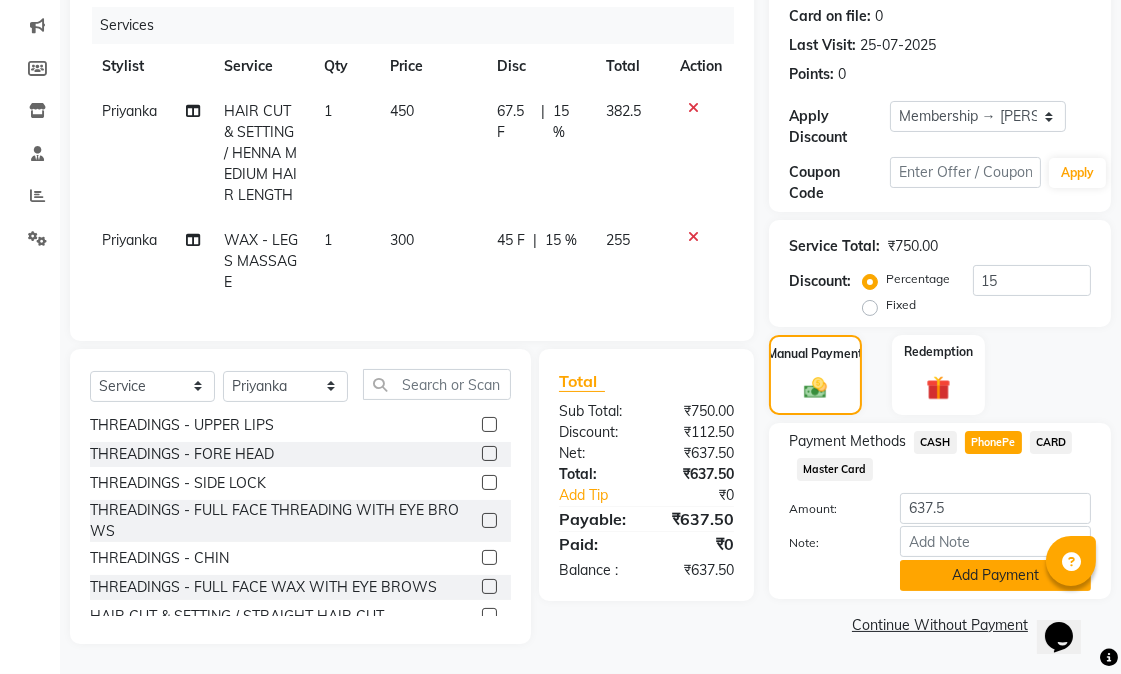 click on "Add Payment" 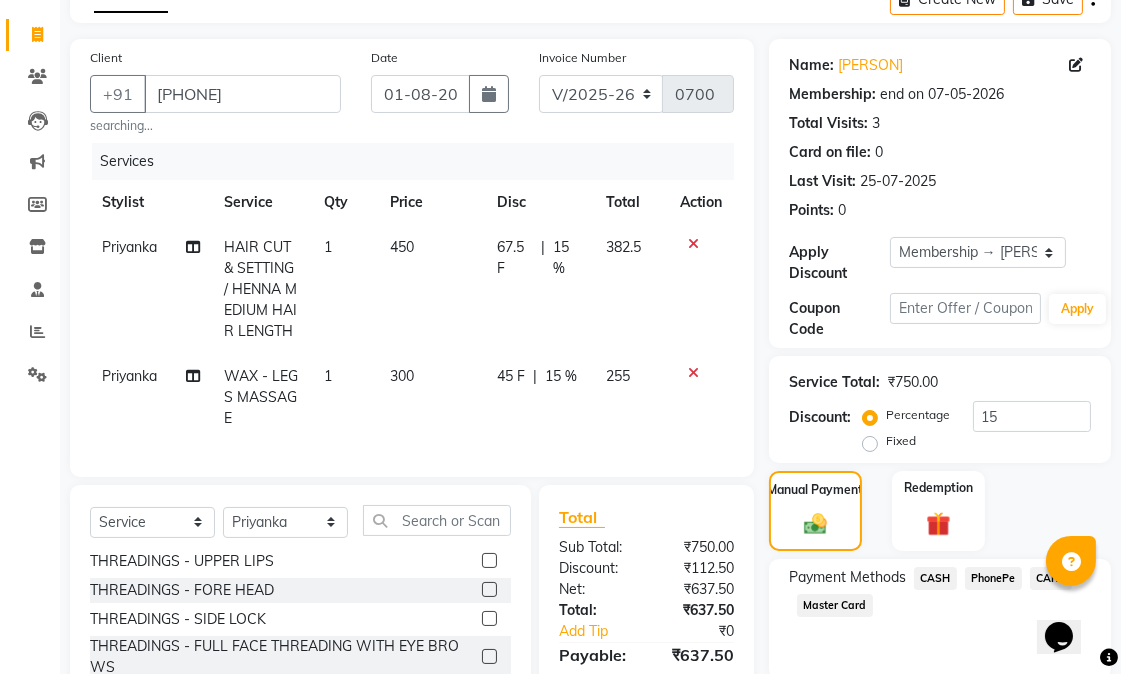 scroll, scrollTop: 300, scrollLeft: 0, axis: vertical 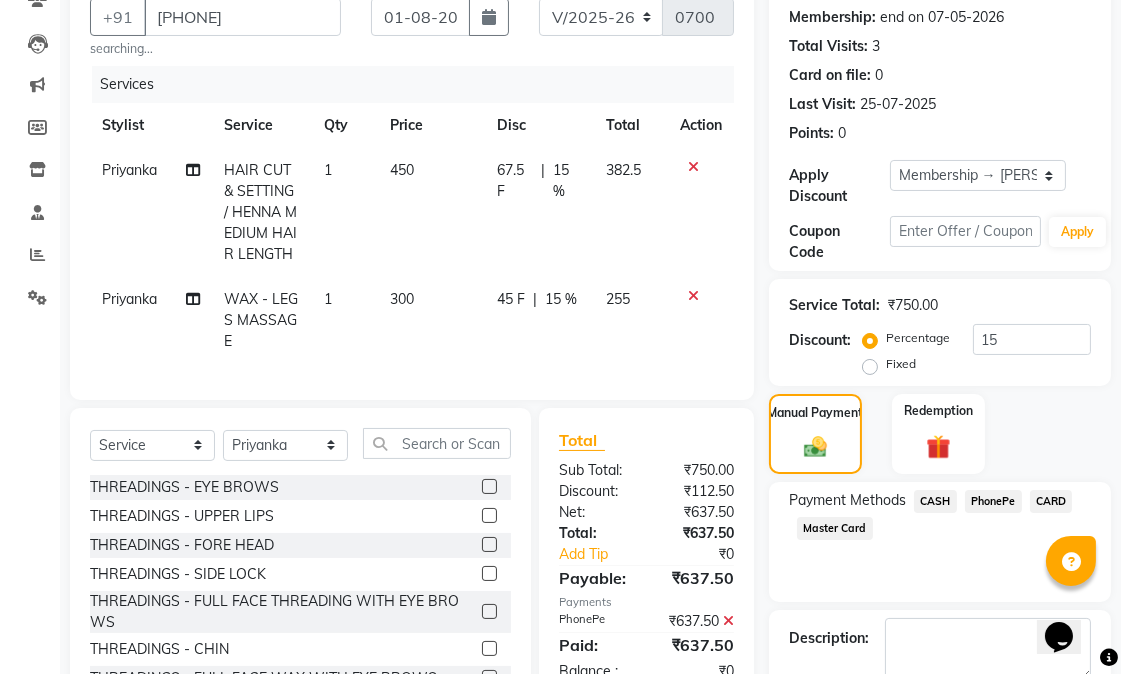 click 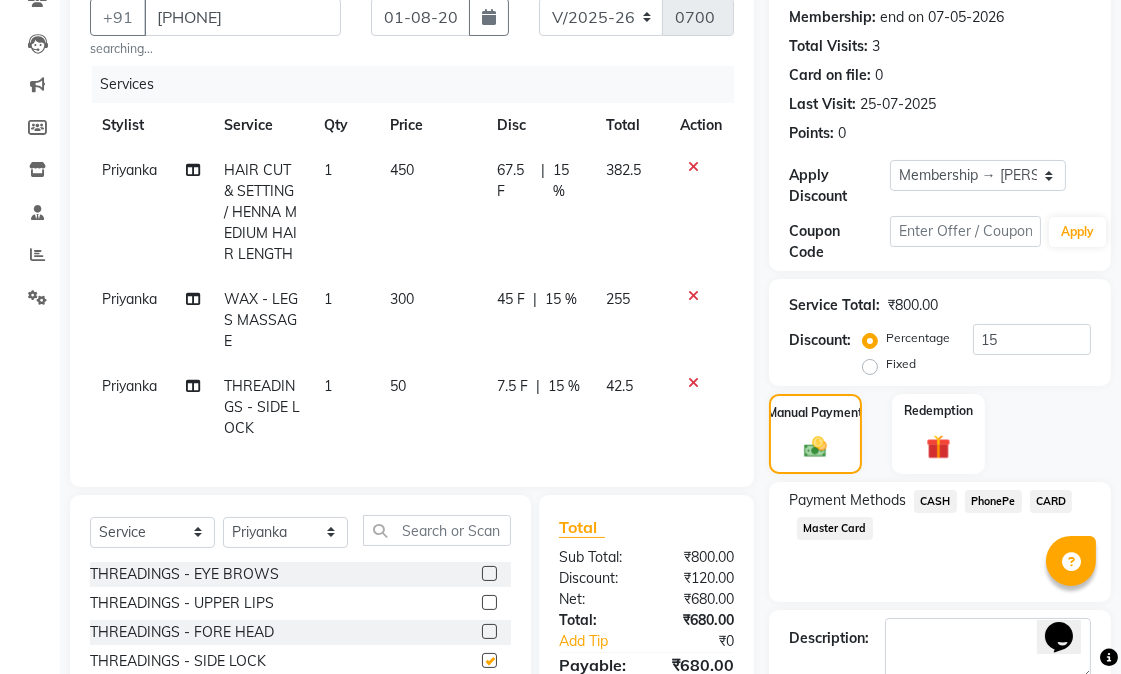 checkbox on "false" 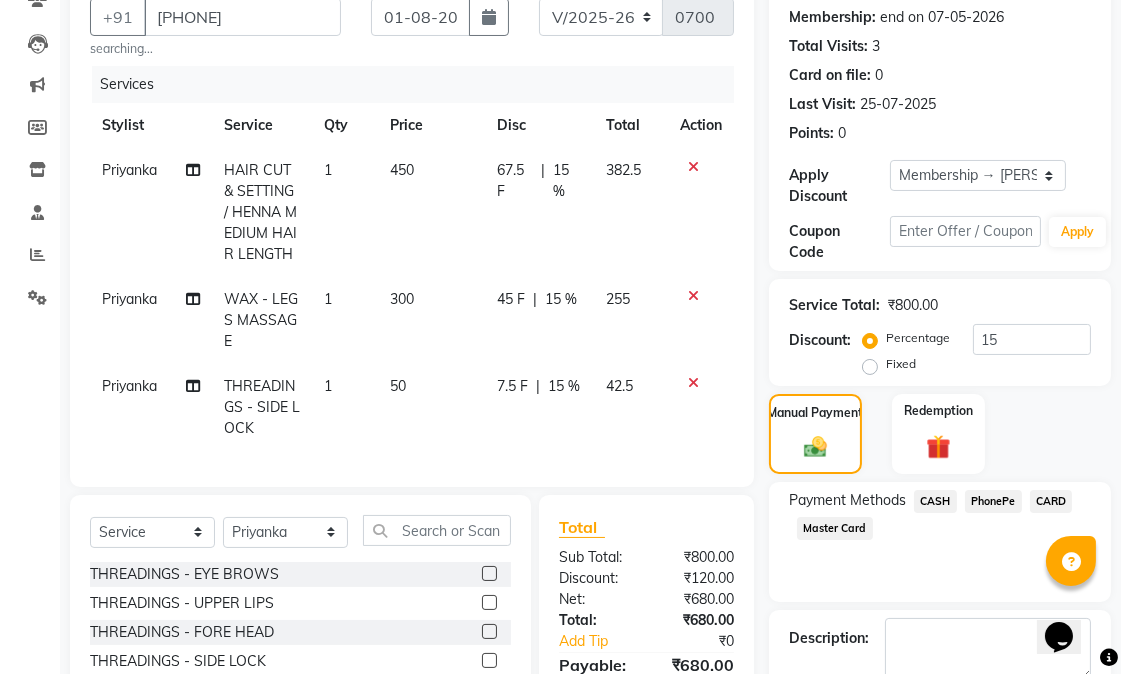 scroll, scrollTop: 351, scrollLeft: 0, axis: vertical 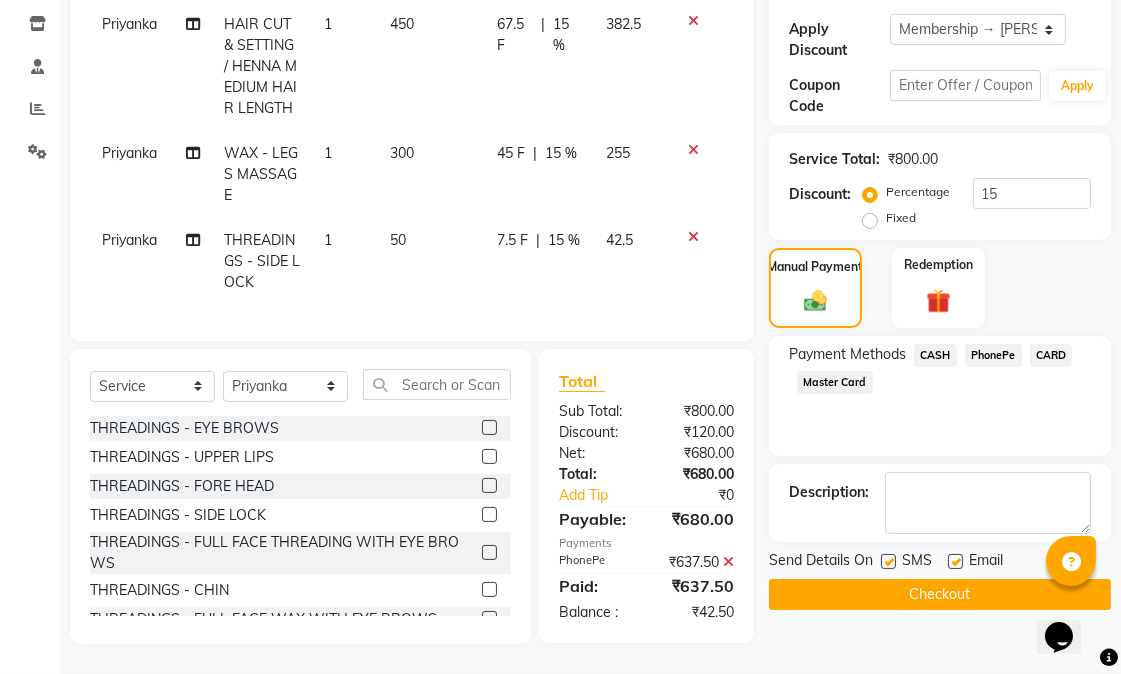 click 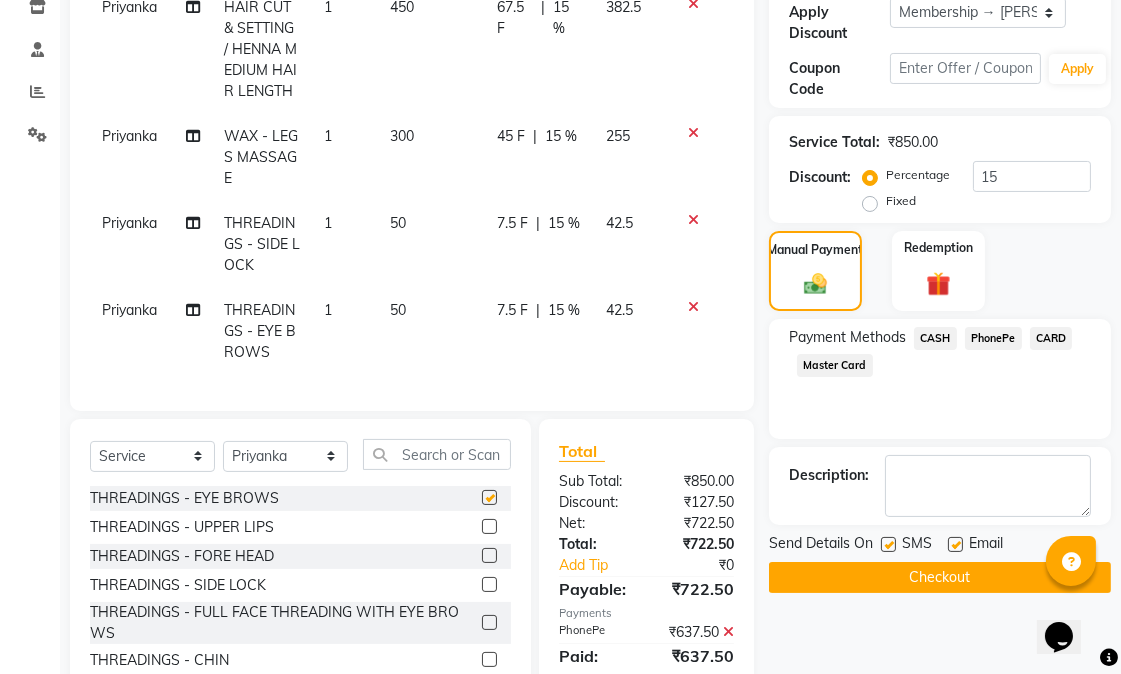 checkbox on "false" 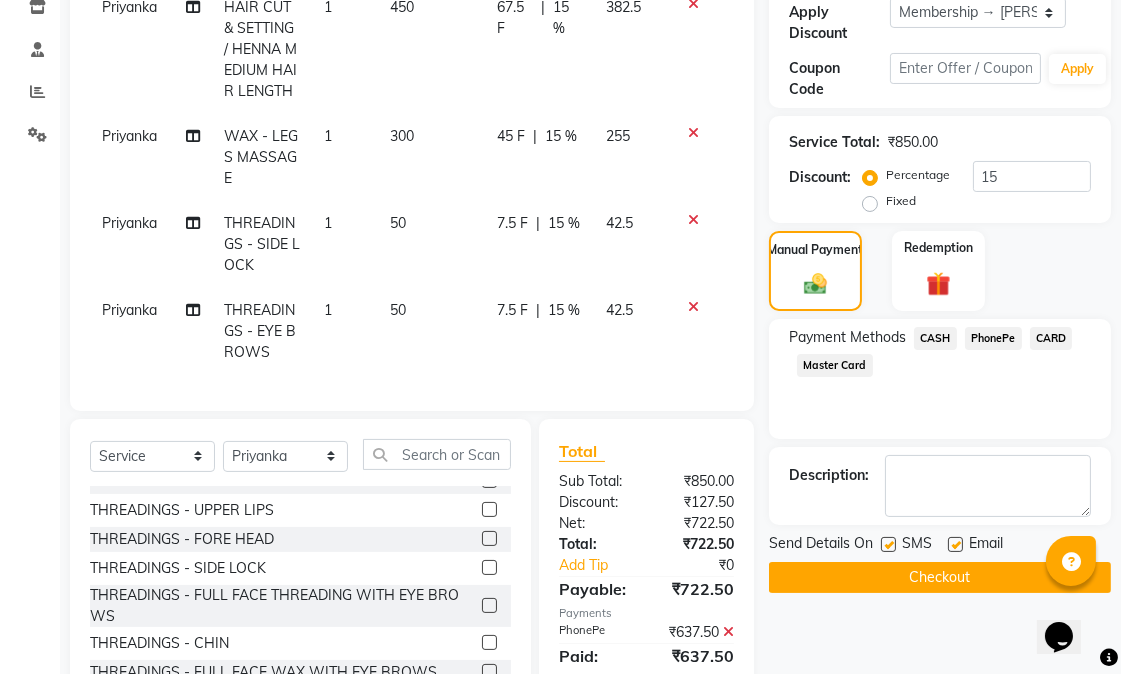 scroll, scrollTop: 0, scrollLeft: 0, axis: both 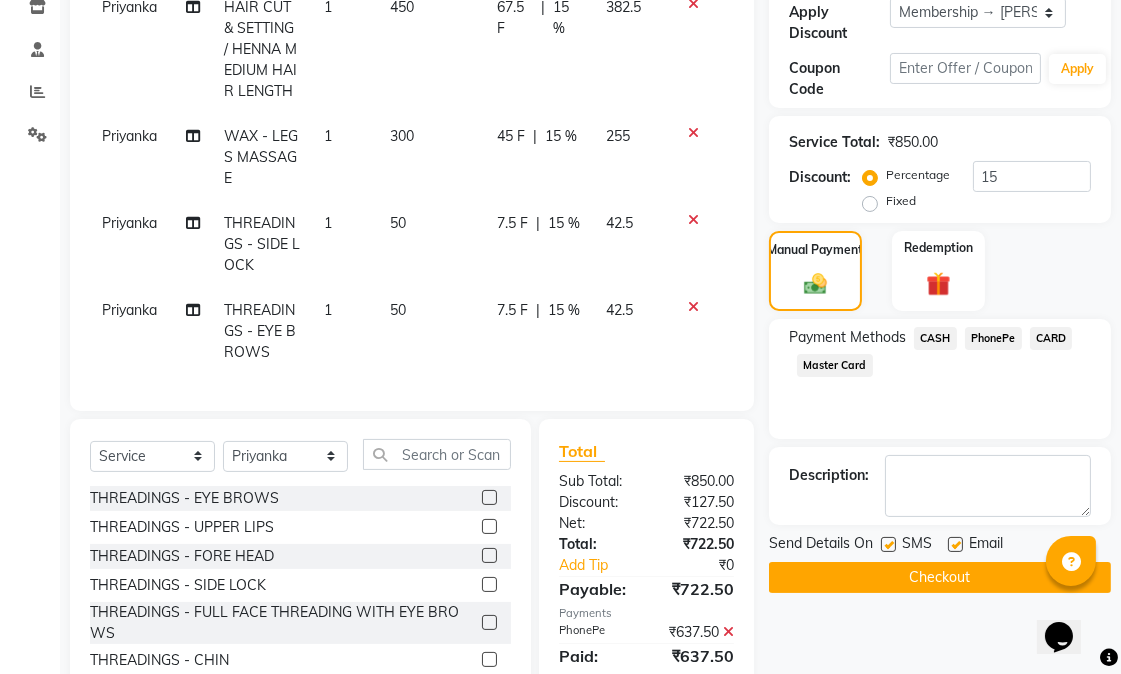 click 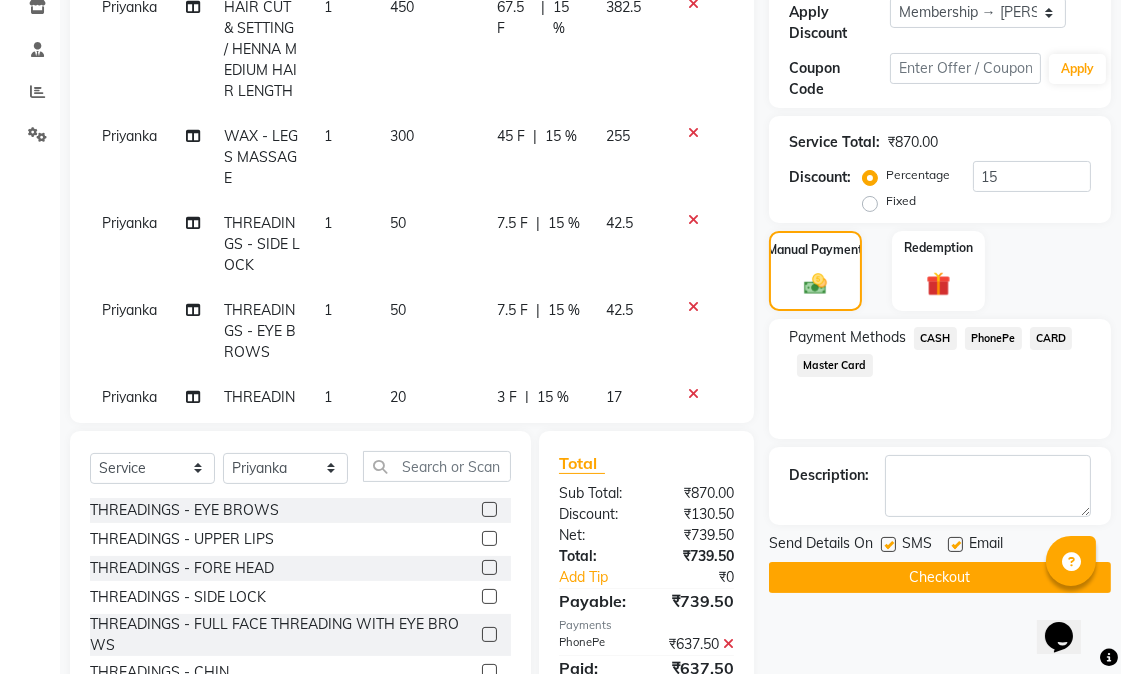 click 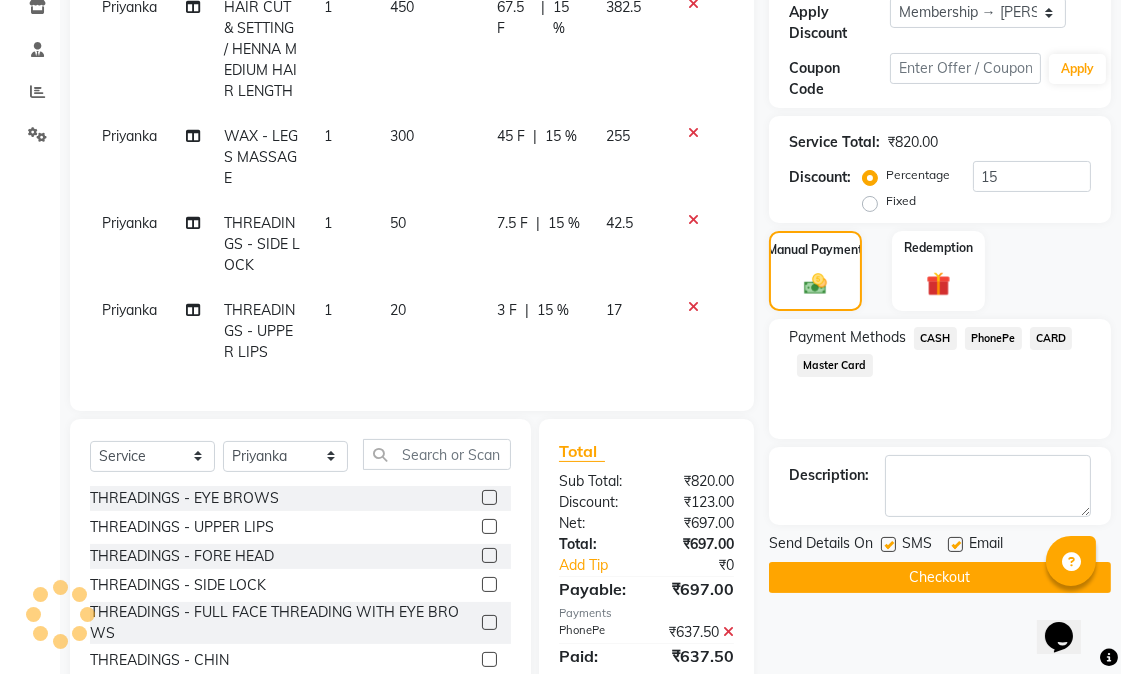 click 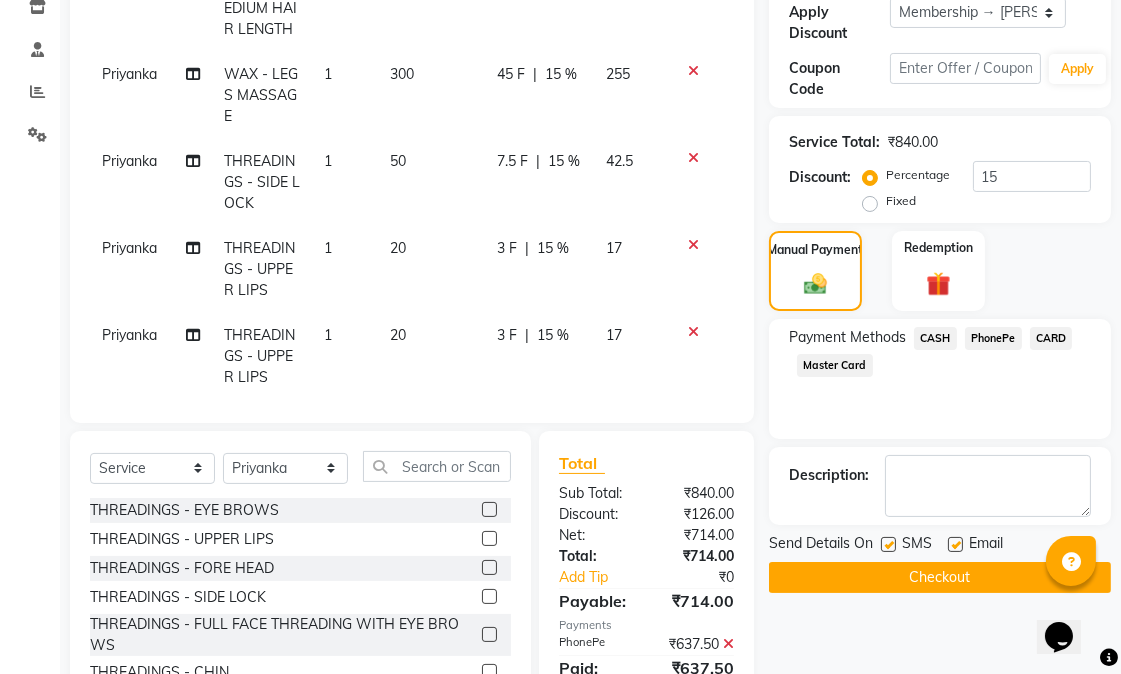 scroll, scrollTop: 112, scrollLeft: 0, axis: vertical 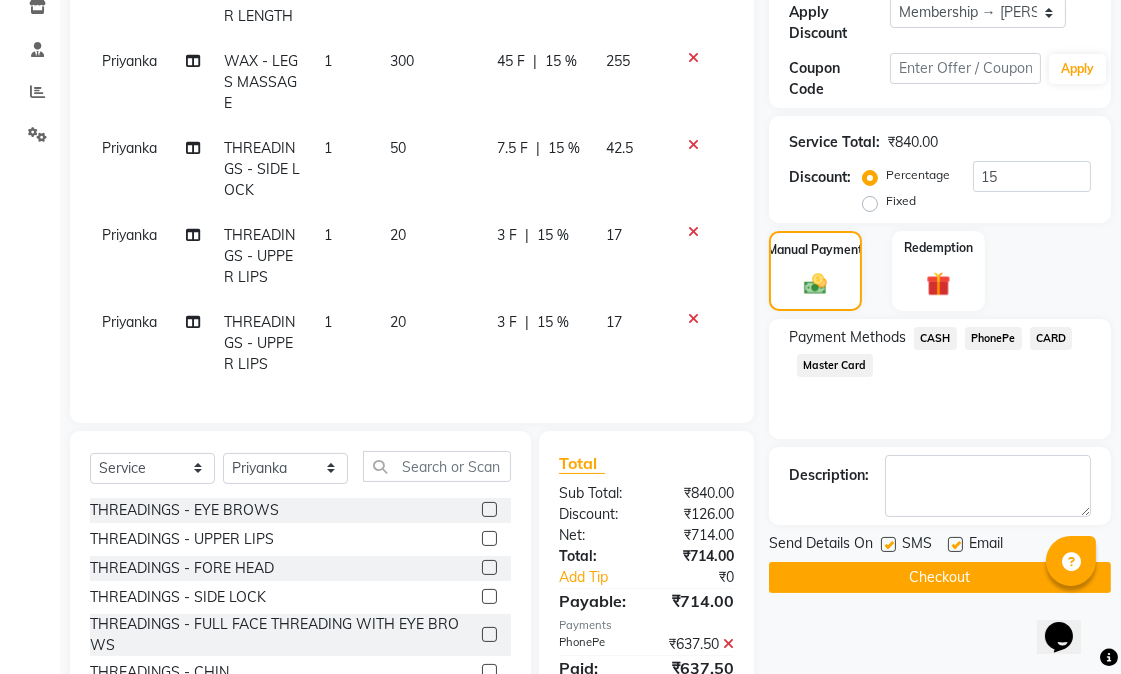 click 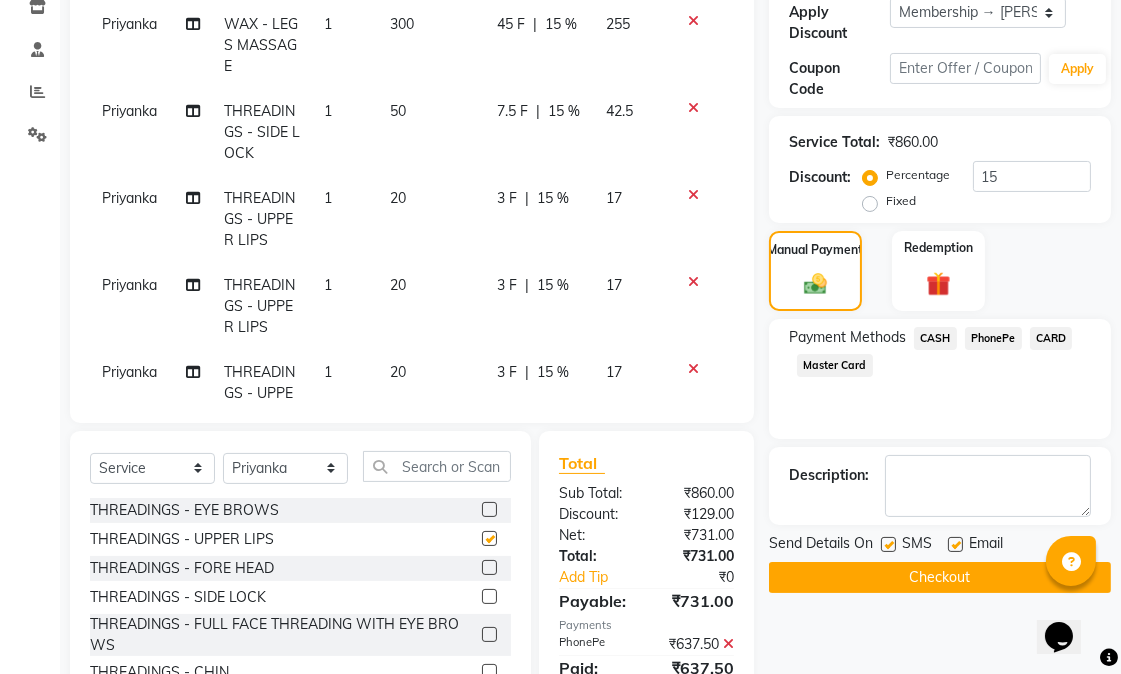 checkbox on "false" 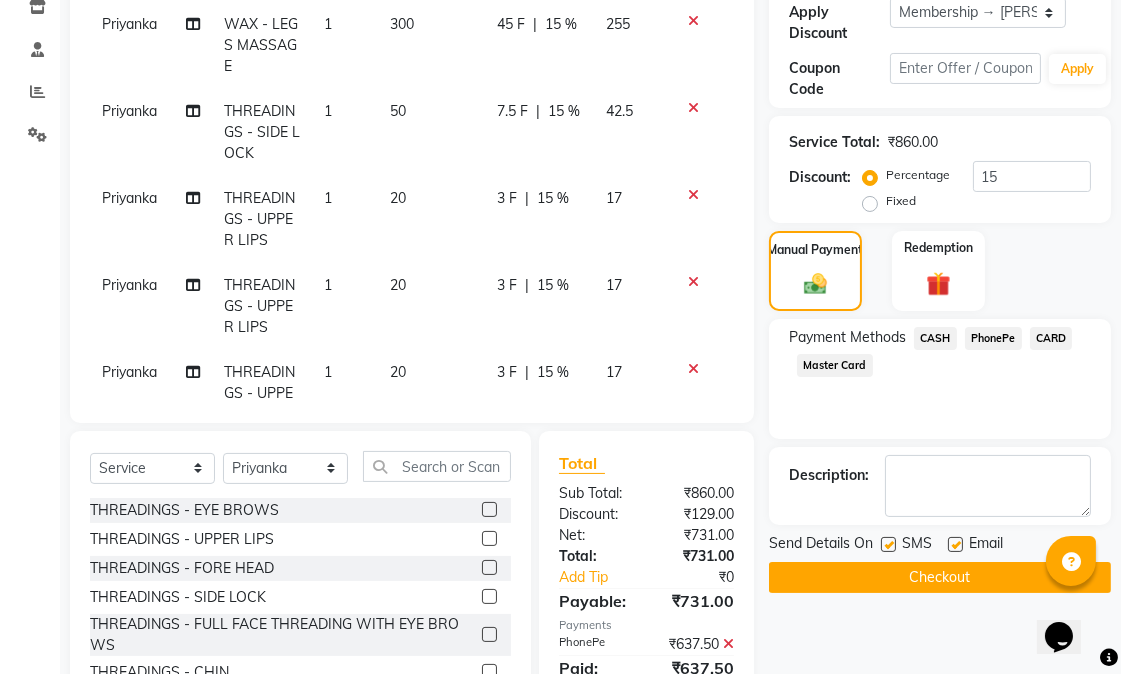 scroll, scrollTop: 198, scrollLeft: 0, axis: vertical 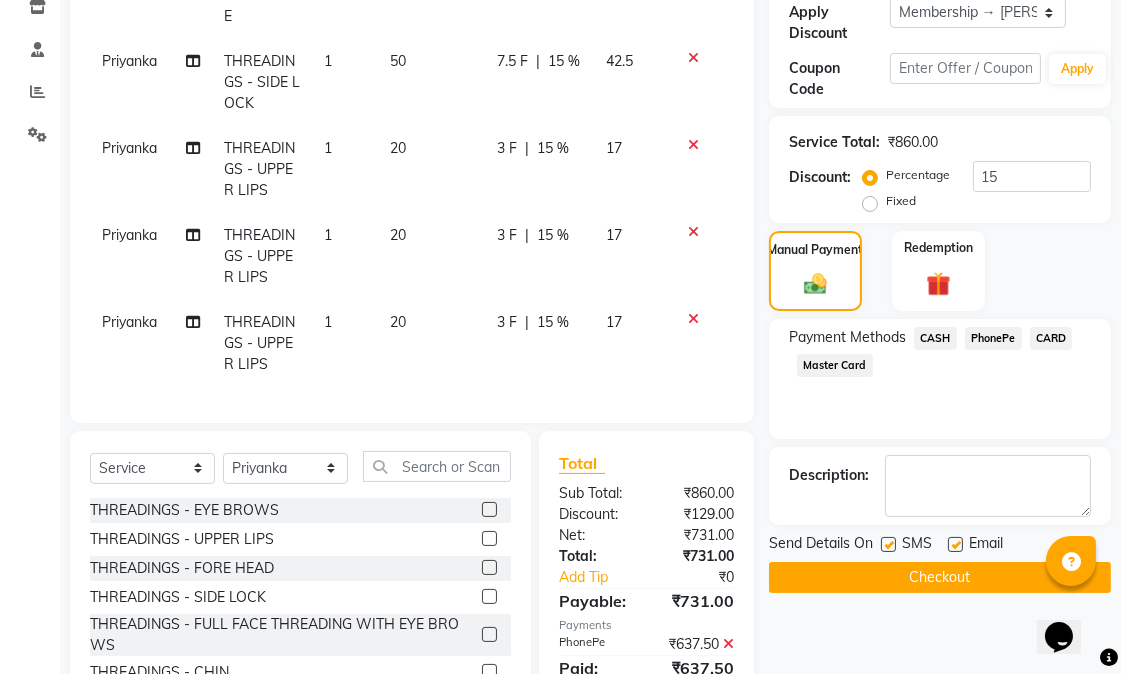 click on "Checkout" 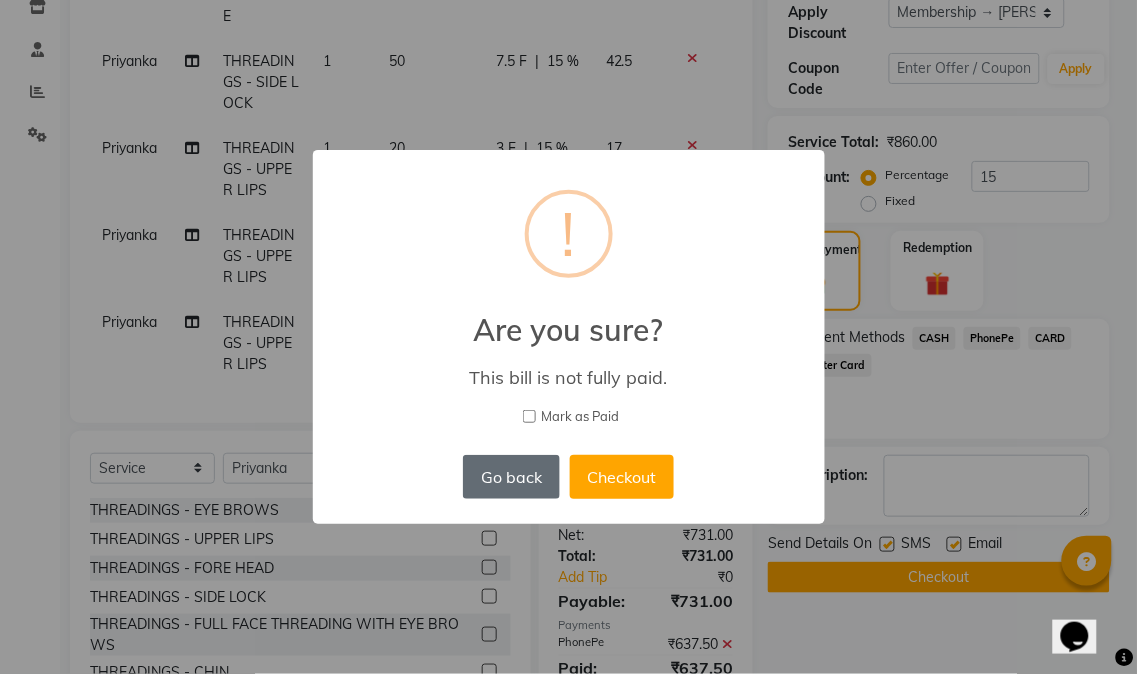 click on "Go back" at bounding box center (511, 477) 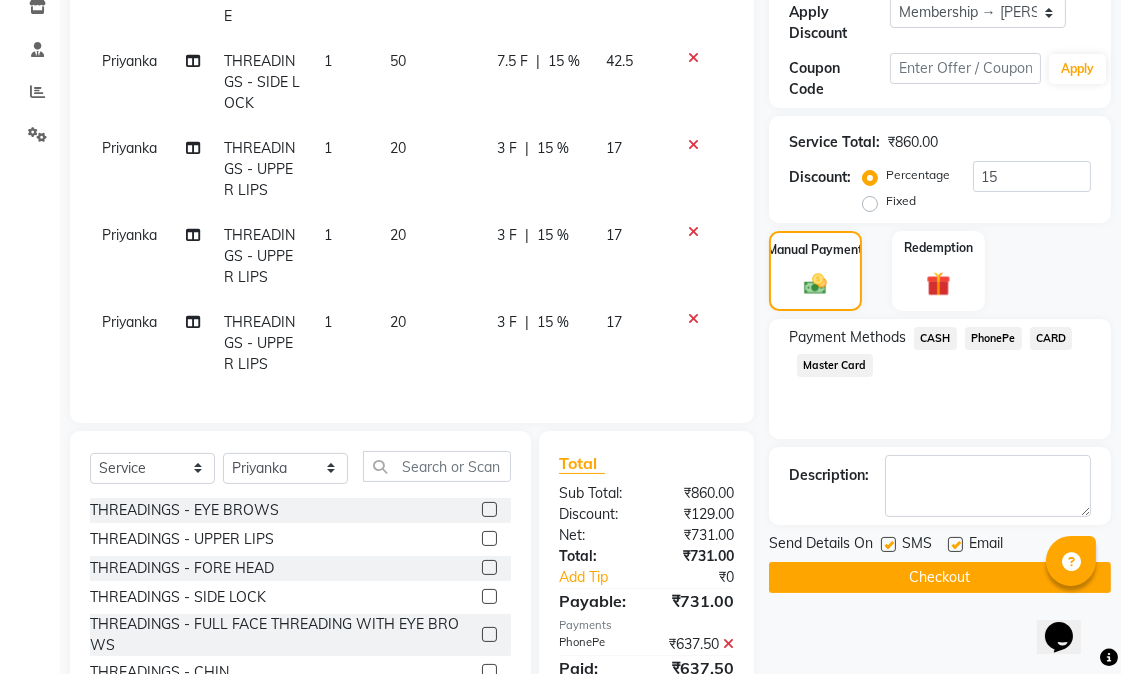 click on "Checkout" 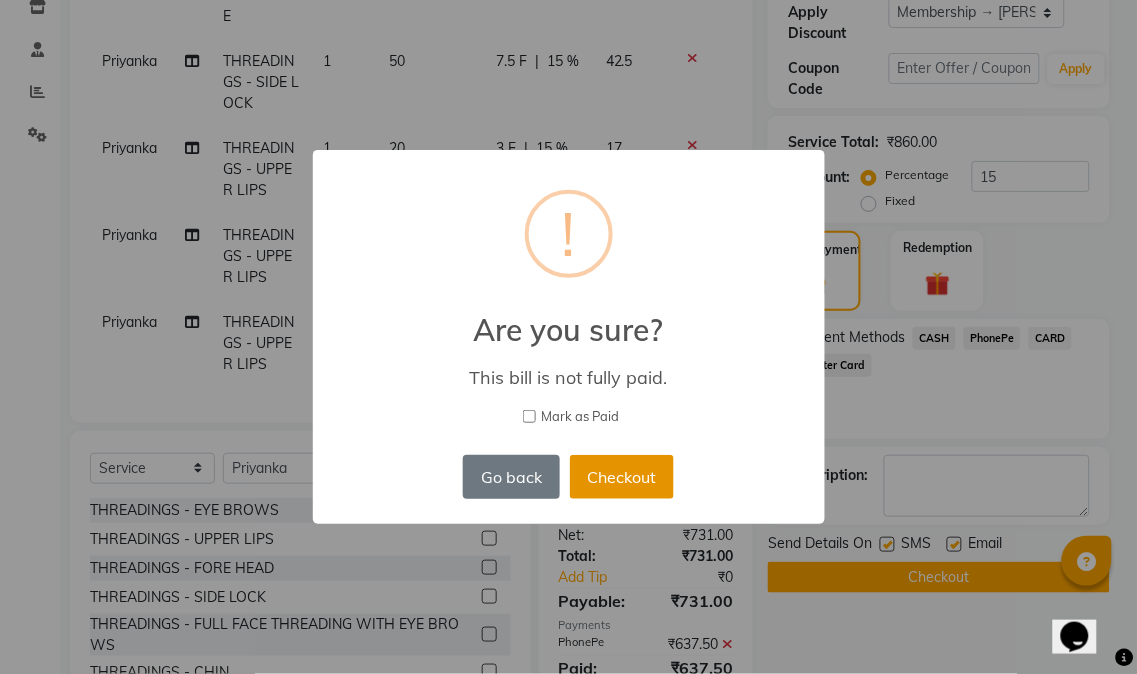 click on "Checkout" at bounding box center [622, 477] 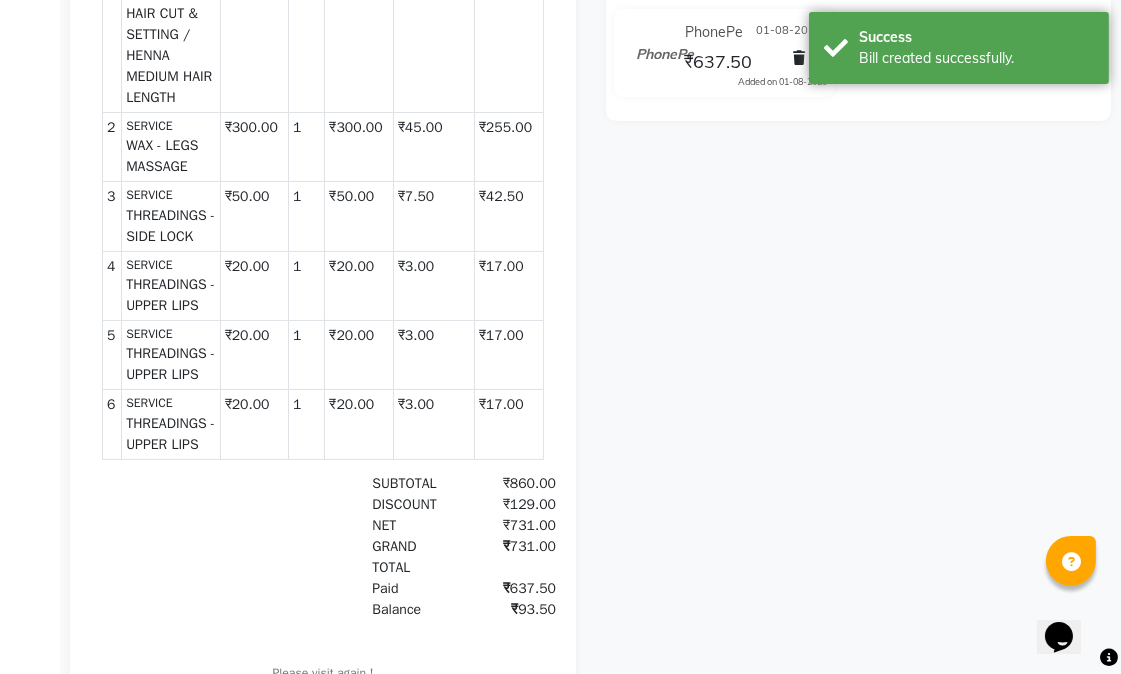 scroll, scrollTop: 0, scrollLeft: 0, axis: both 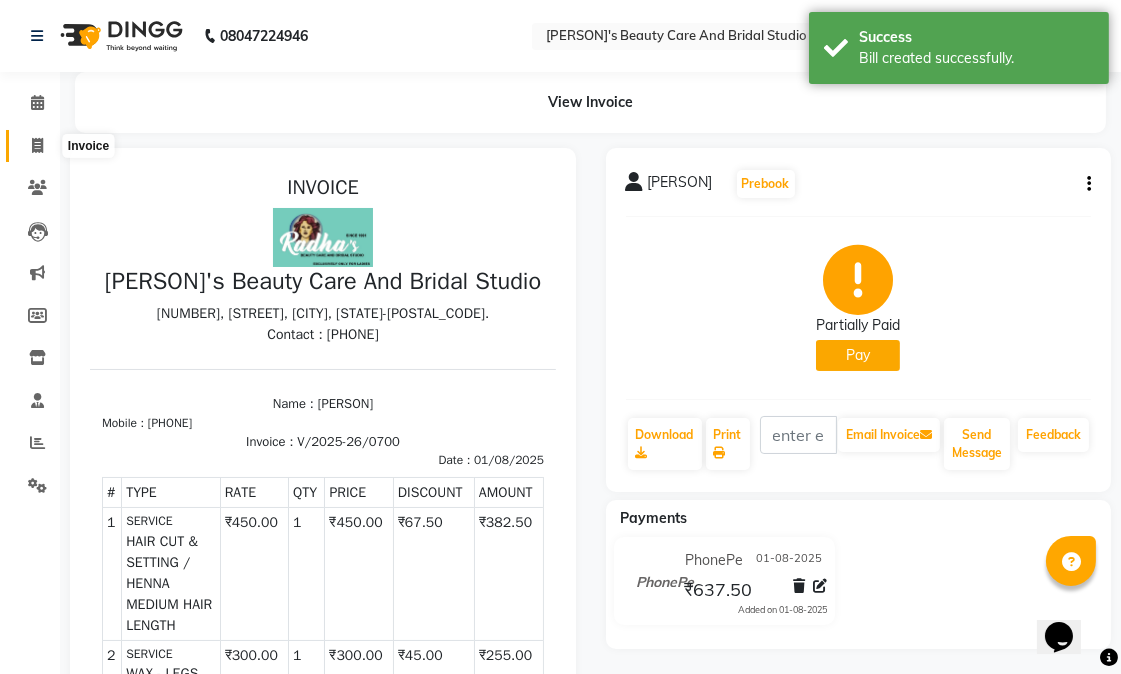 click 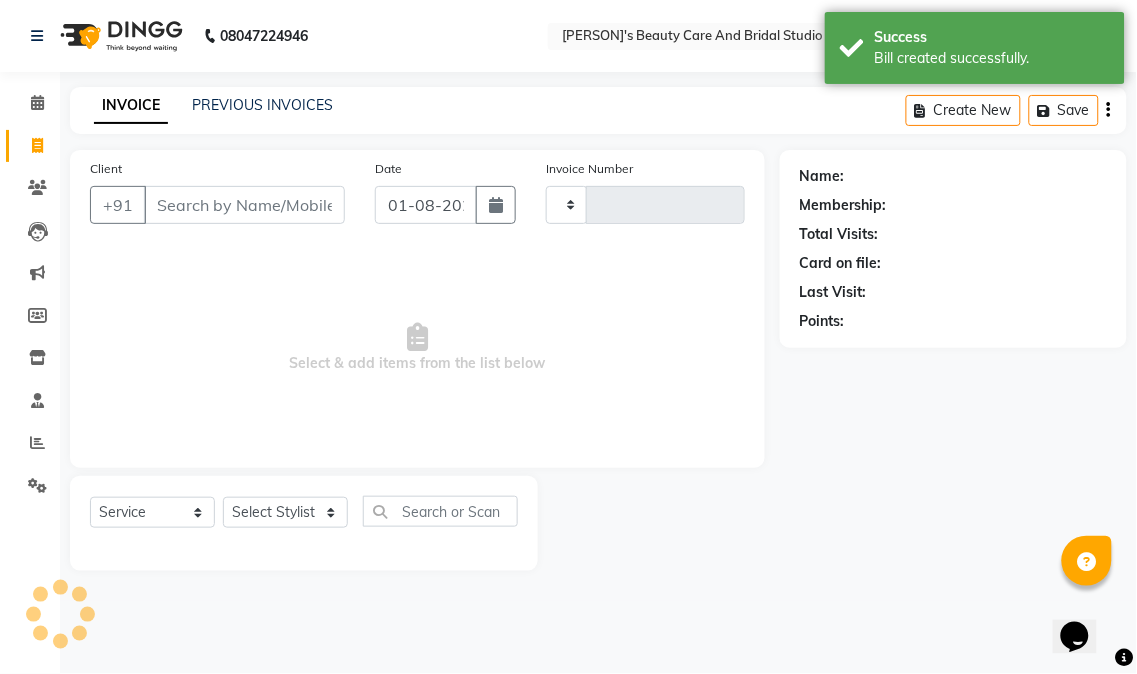 type on "0701" 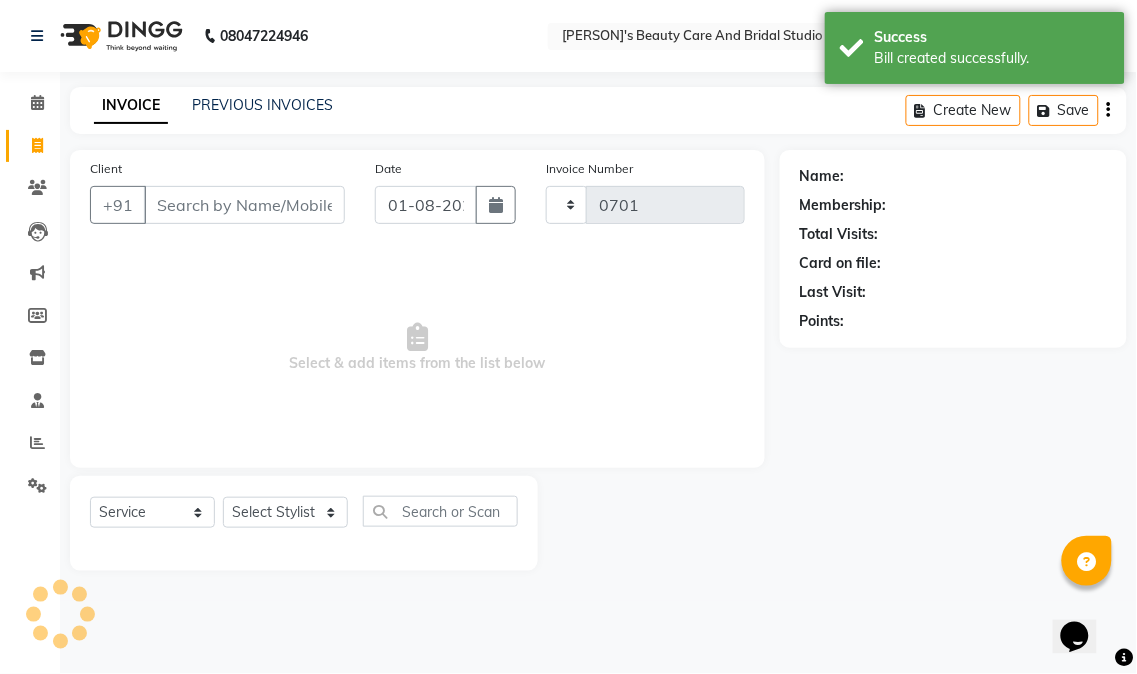 select on "6153" 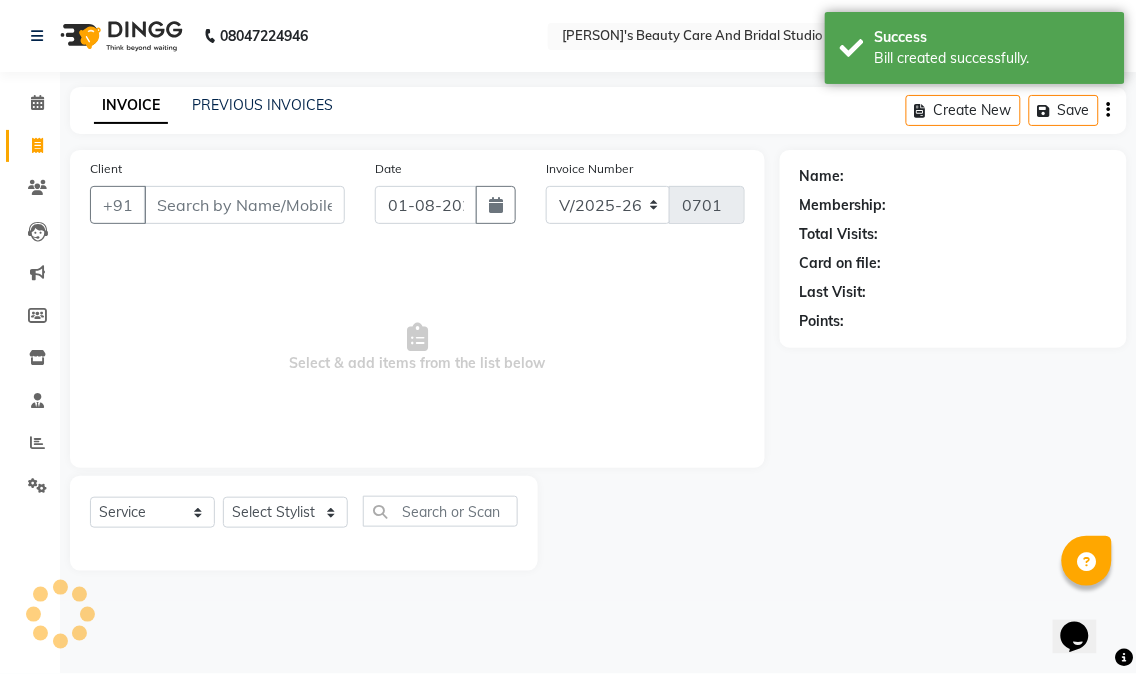 select on "80239" 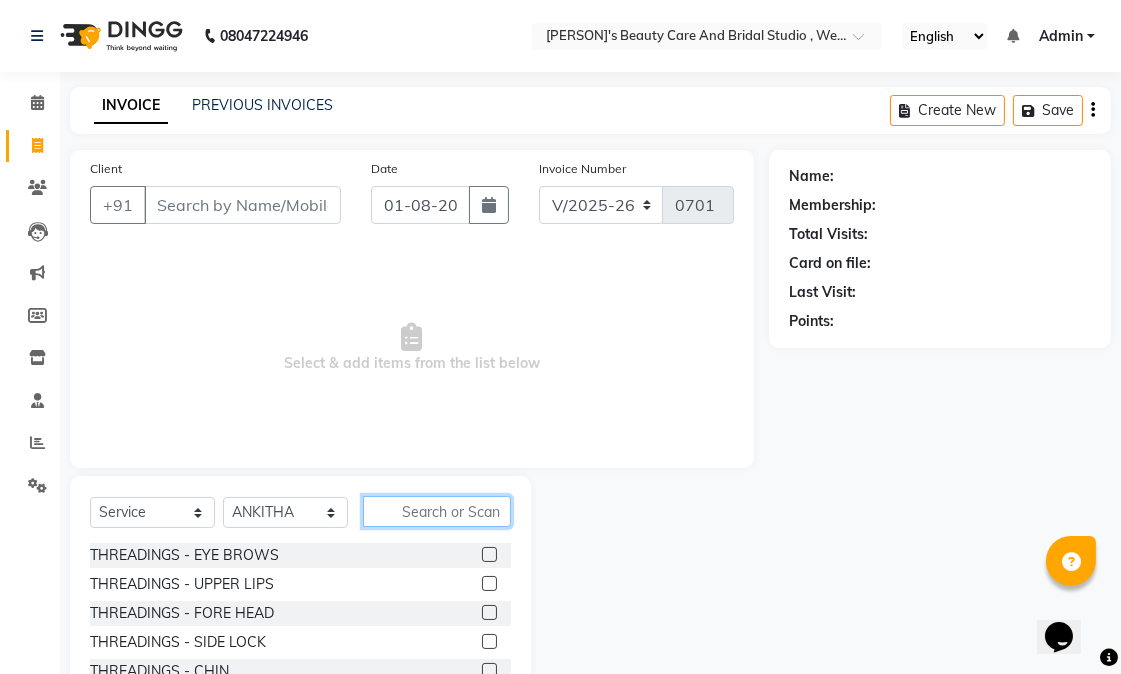 click 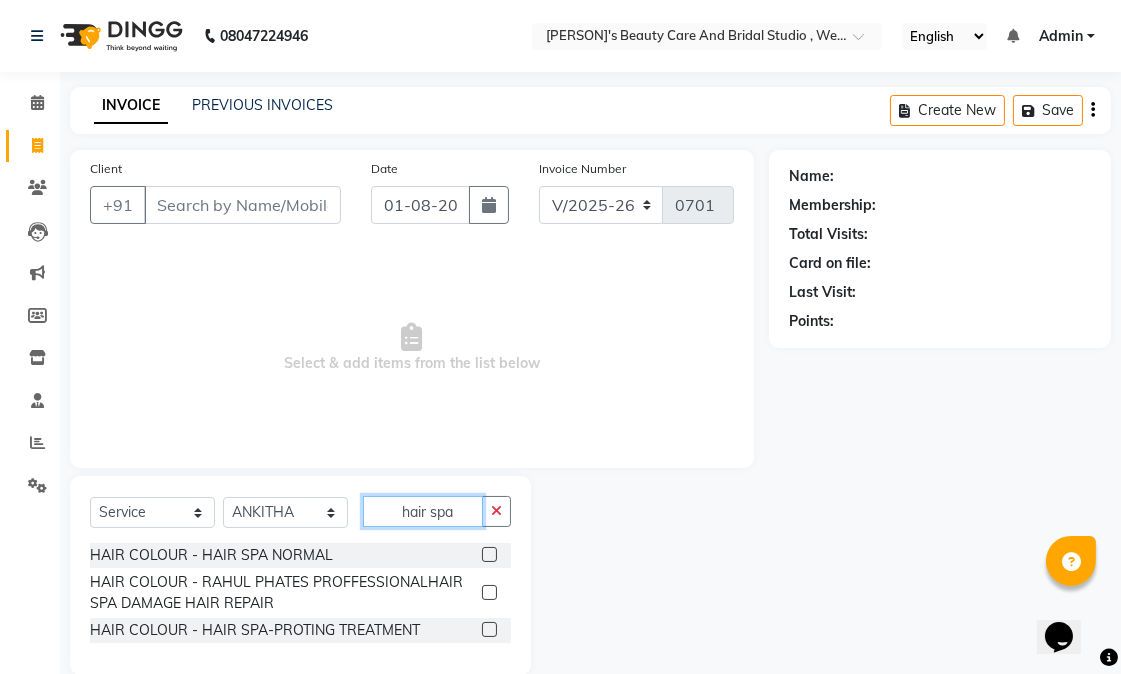type on "hair spa" 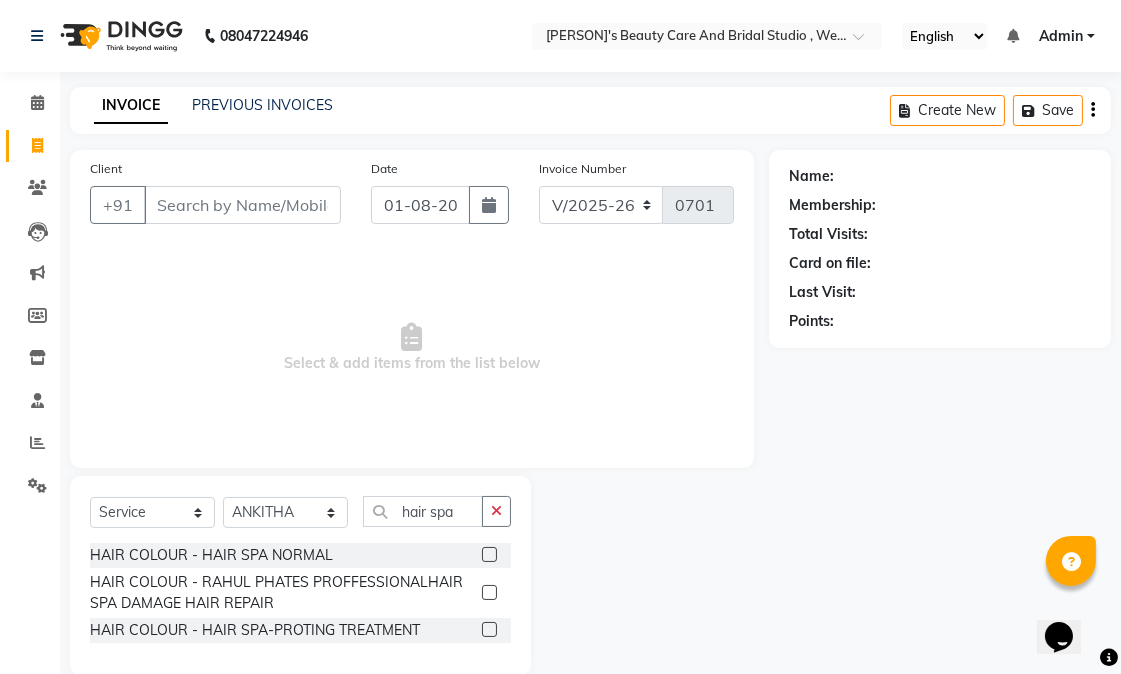 click 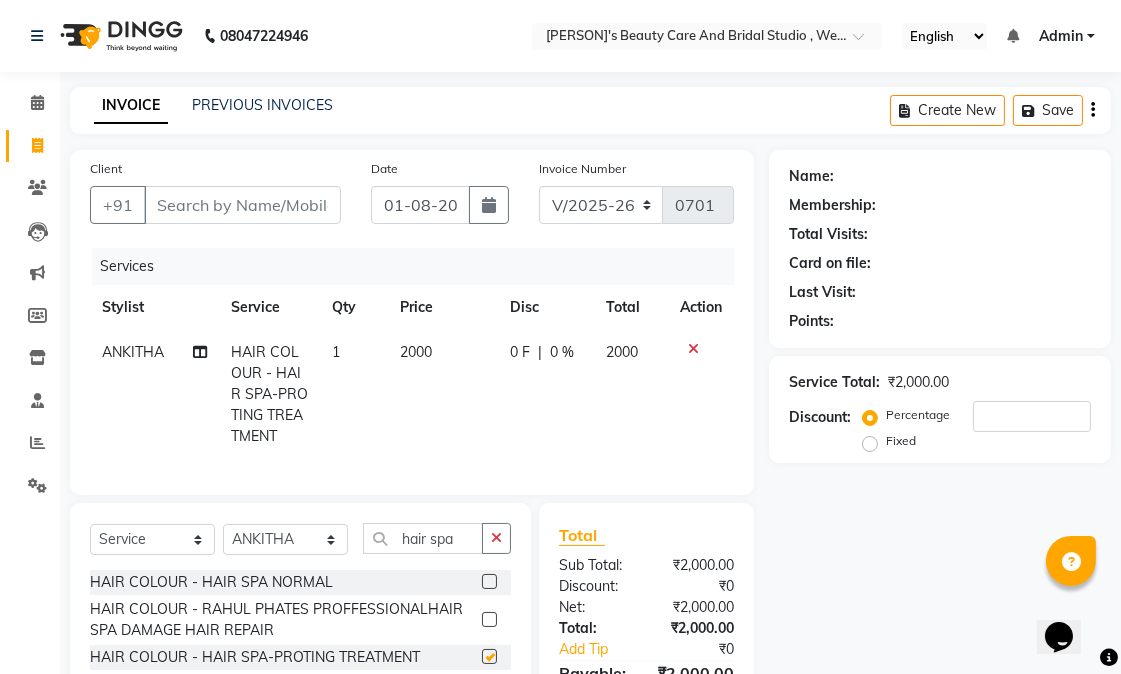 checkbox on "false" 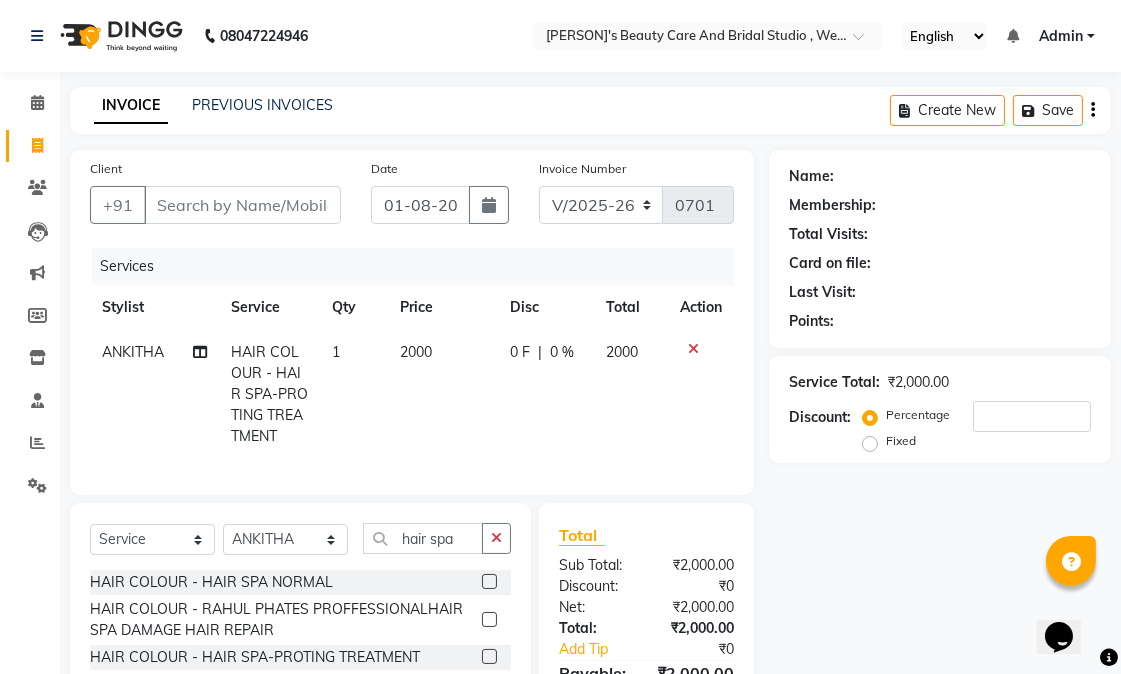 click 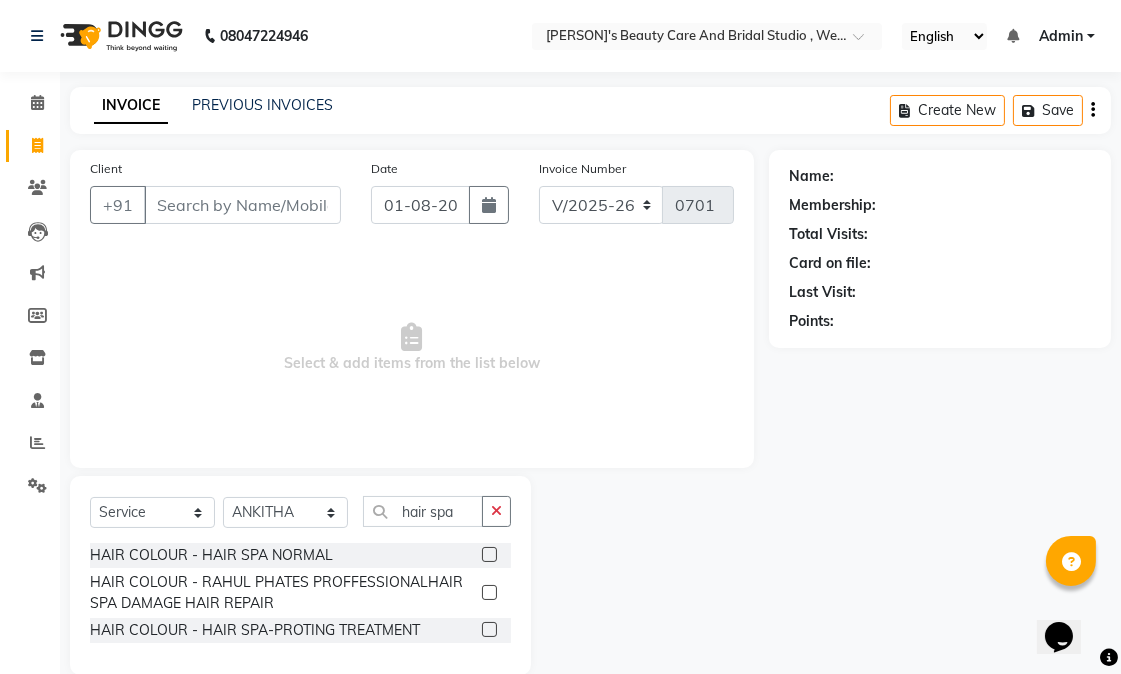 click 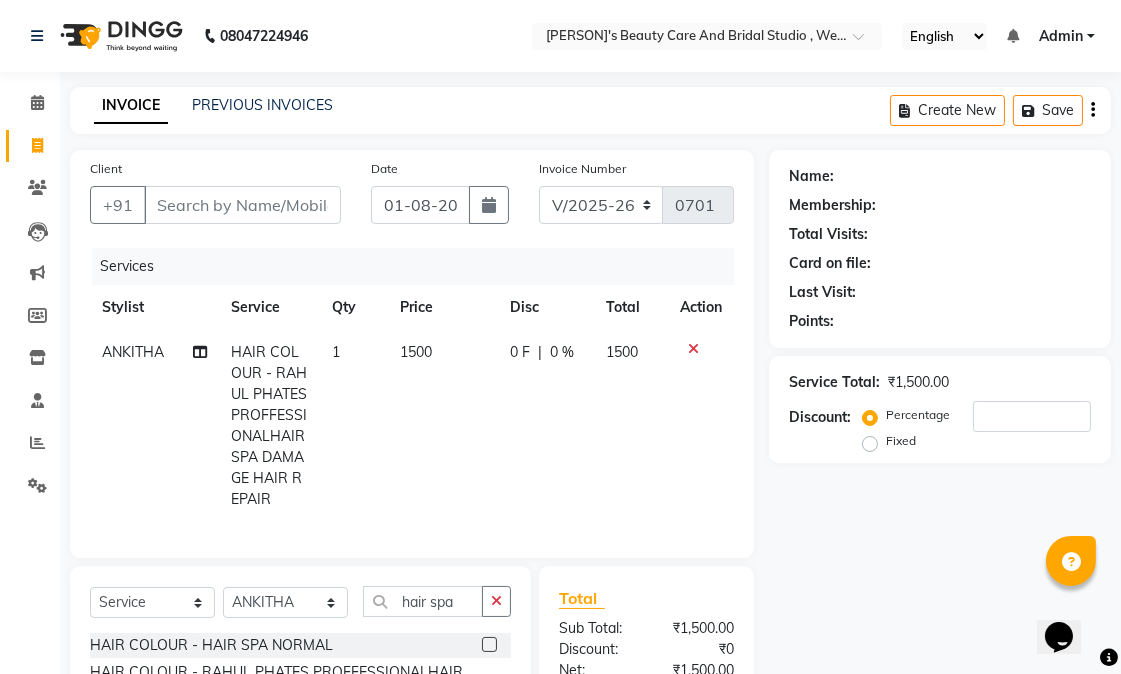 checkbox on "false" 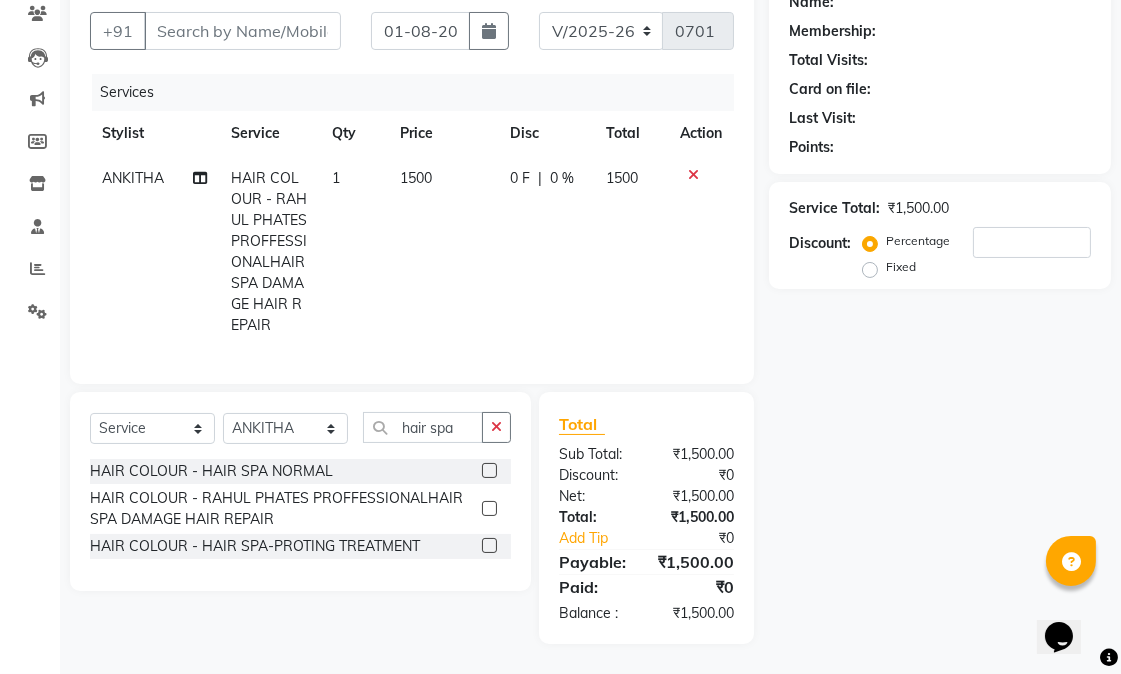 scroll, scrollTop: 190, scrollLeft: 0, axis: vertical 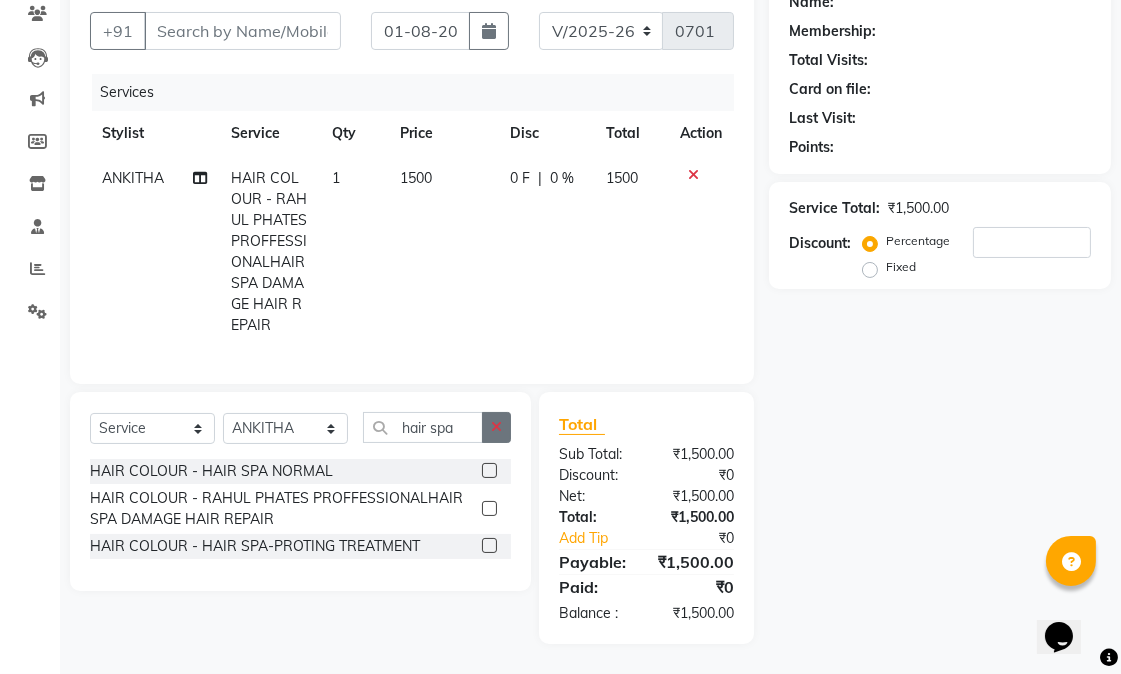 click 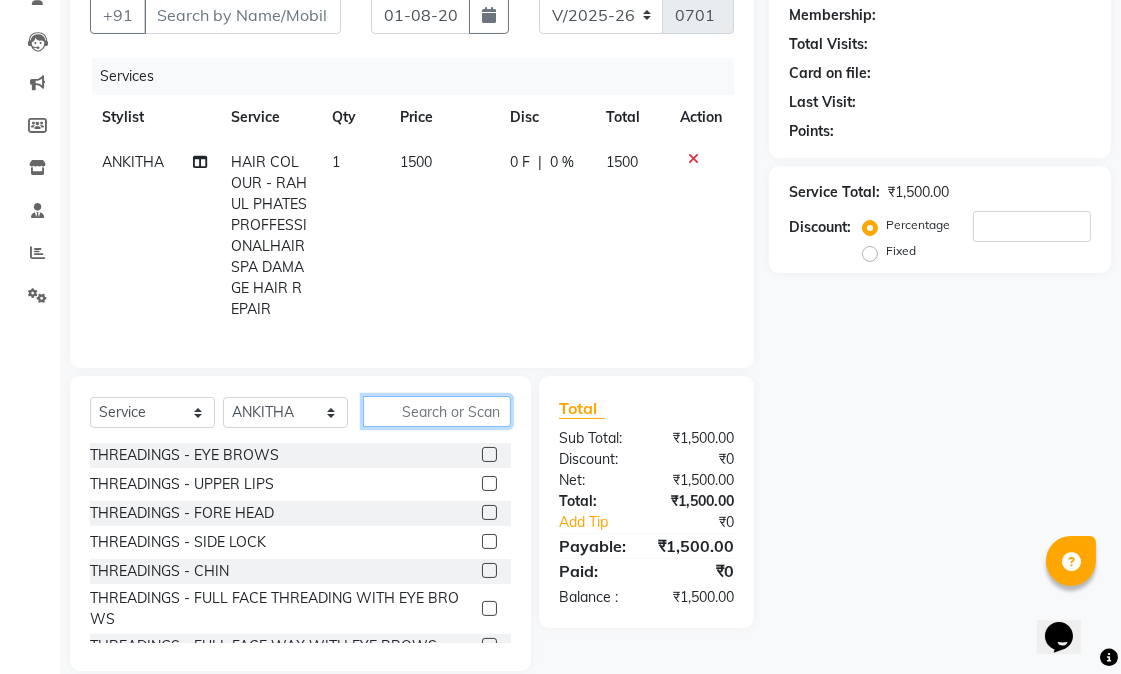 click 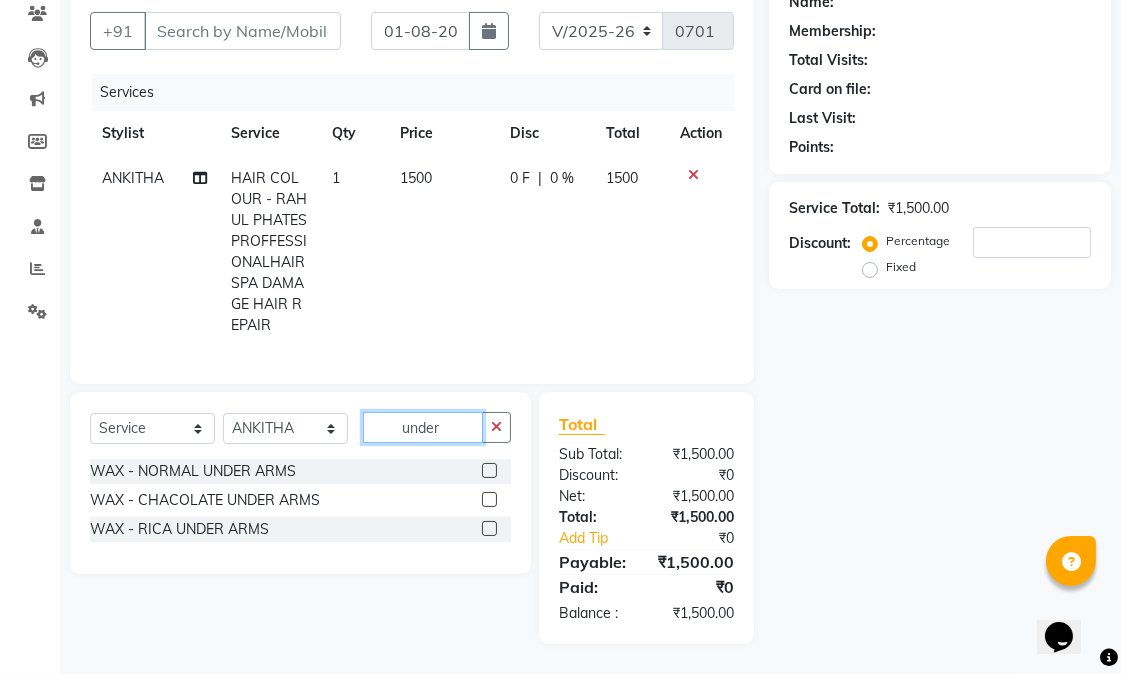 type on "under" 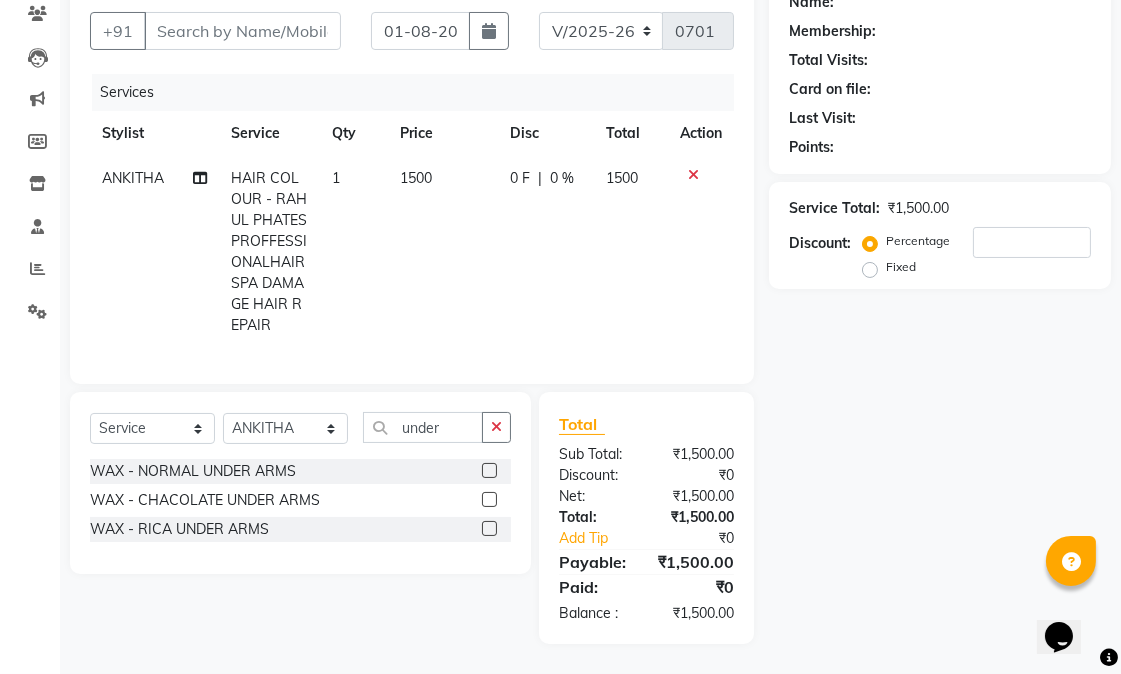 click 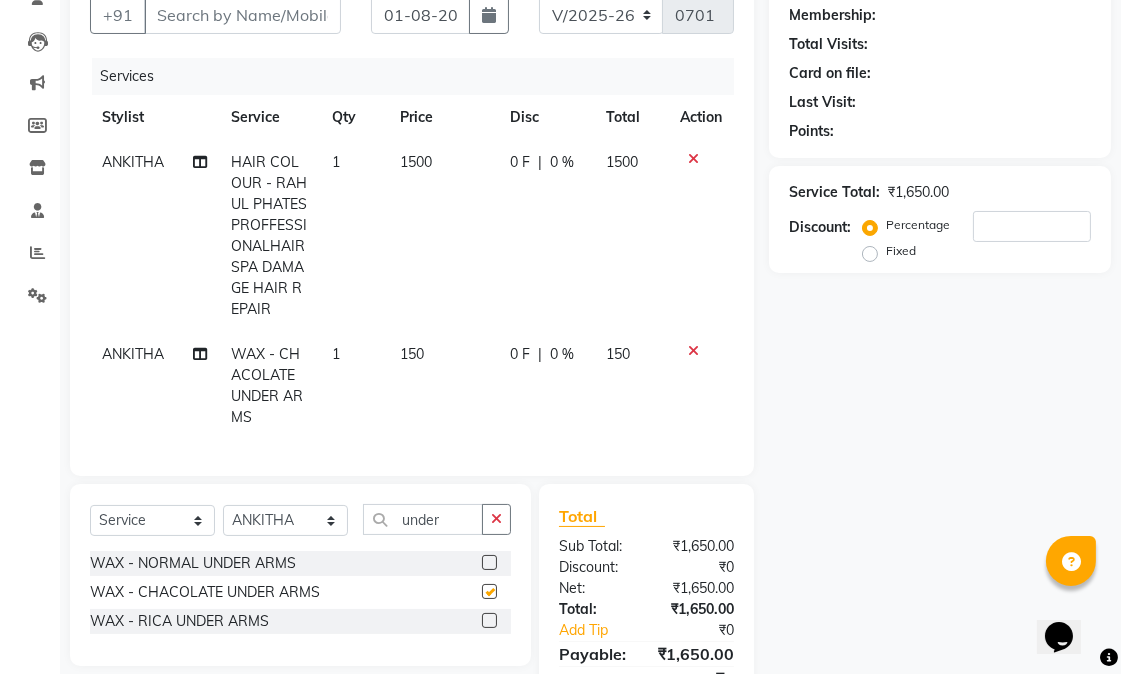 checkbox on "false" 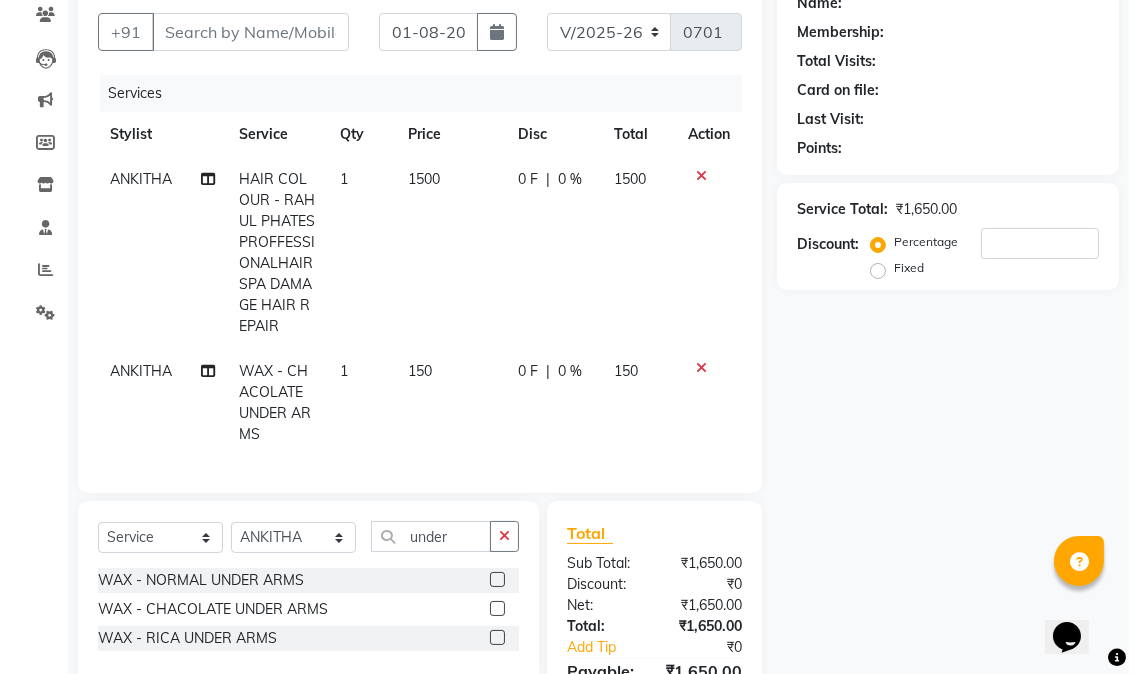 scroll, scrollTop: 0, scrollLeft: 0, axis: both 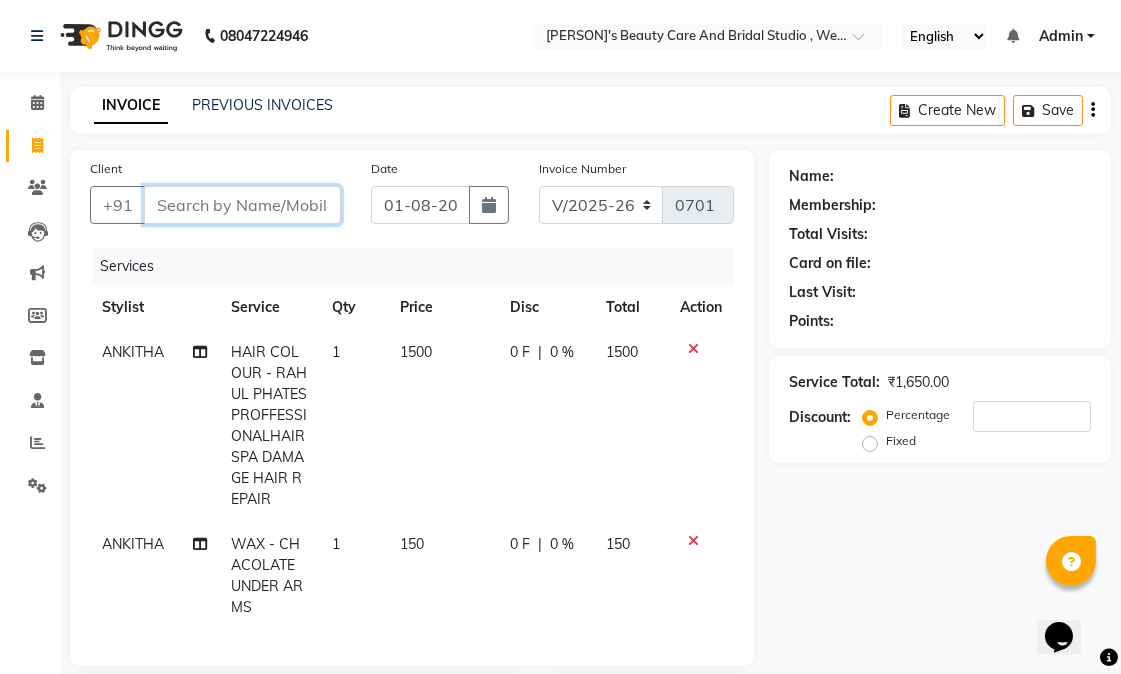 drag, startPoint x: 210, startPoint y: 203, endPoint x: 212, endPoint y: 193, distance: 10.198039 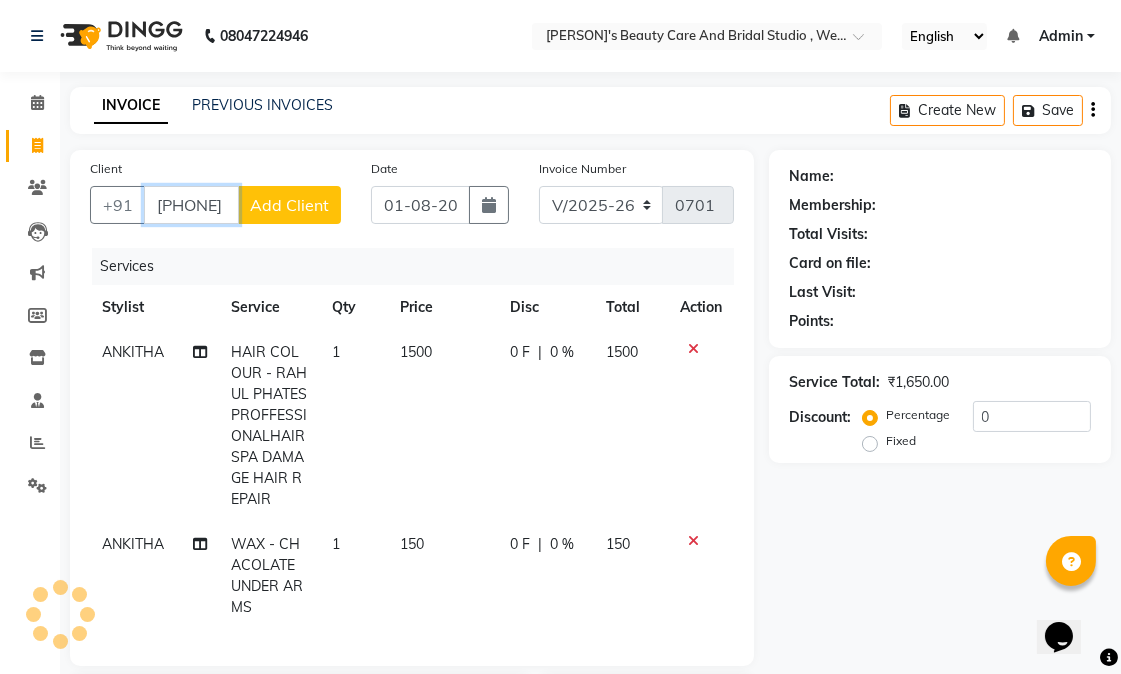 type on "[PHONE]" 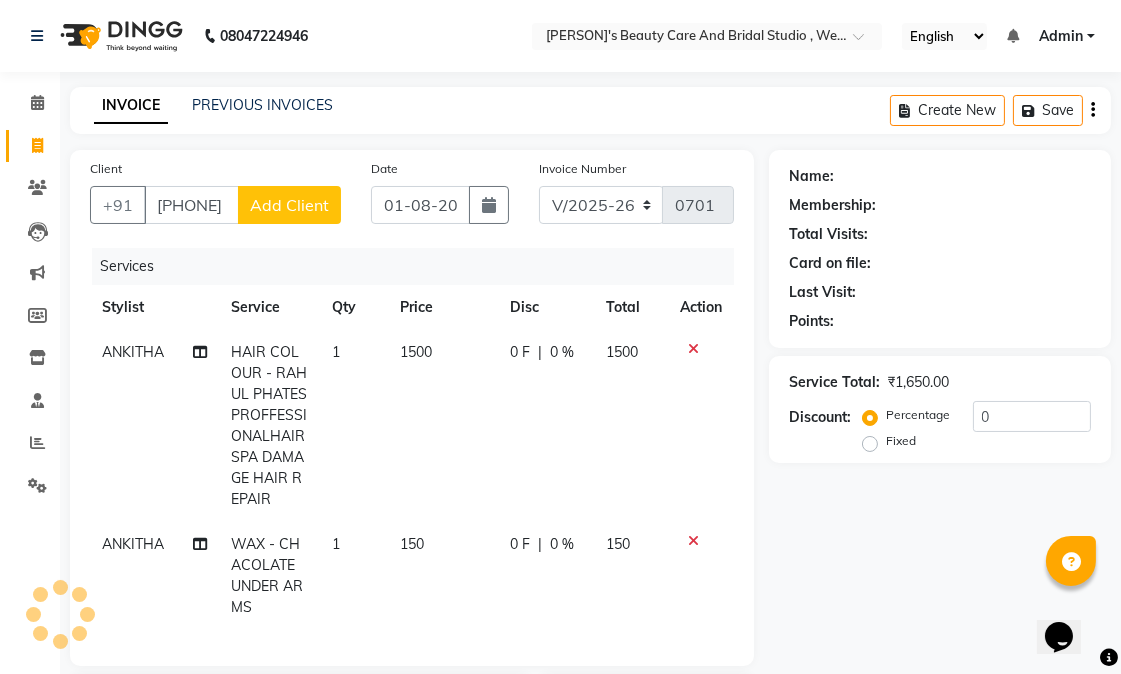 click on "Add Client" 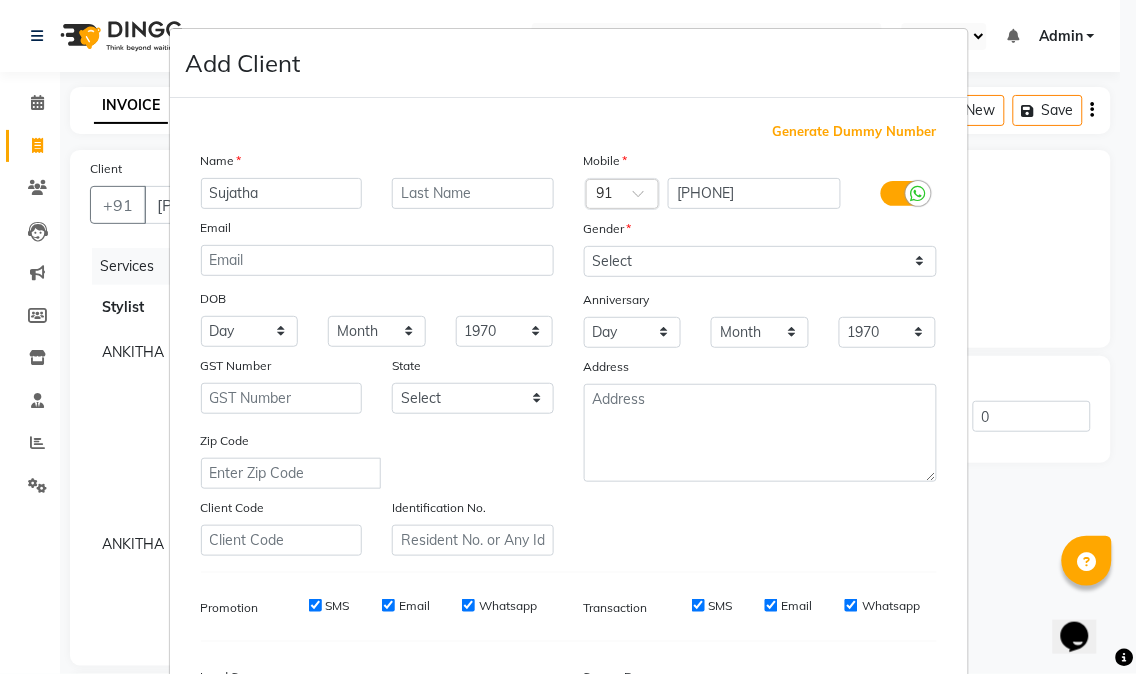 type on "Sujatha" 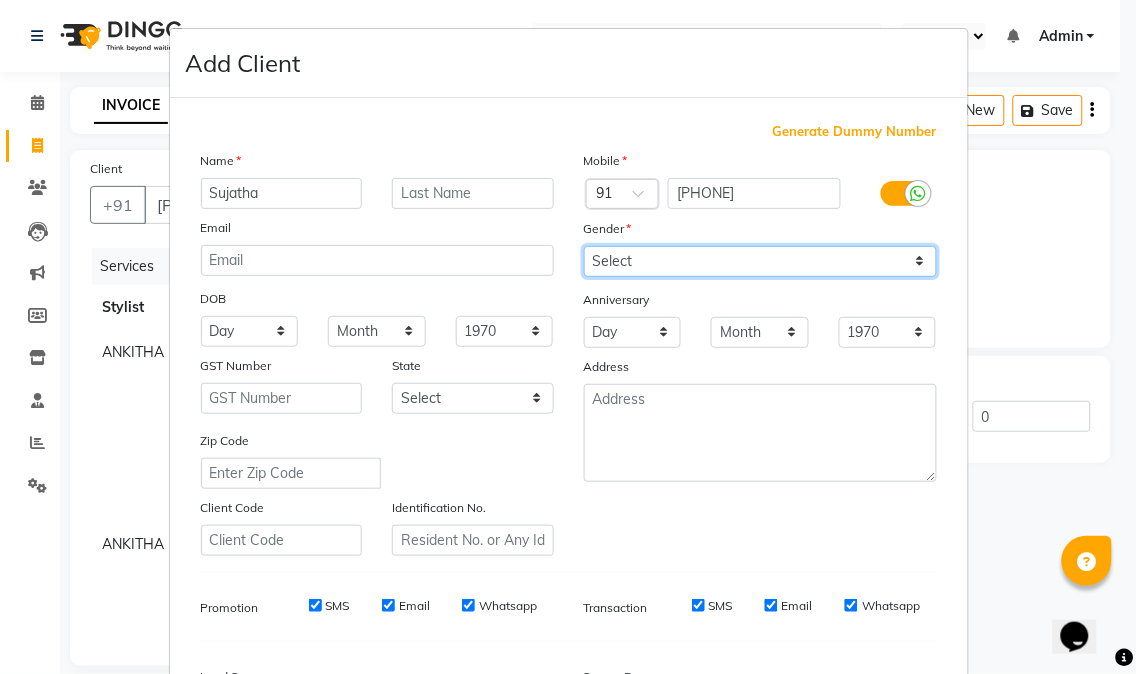 click on "Select Male Female Other Prefer Not To Say" at bounding box center (760, 261) 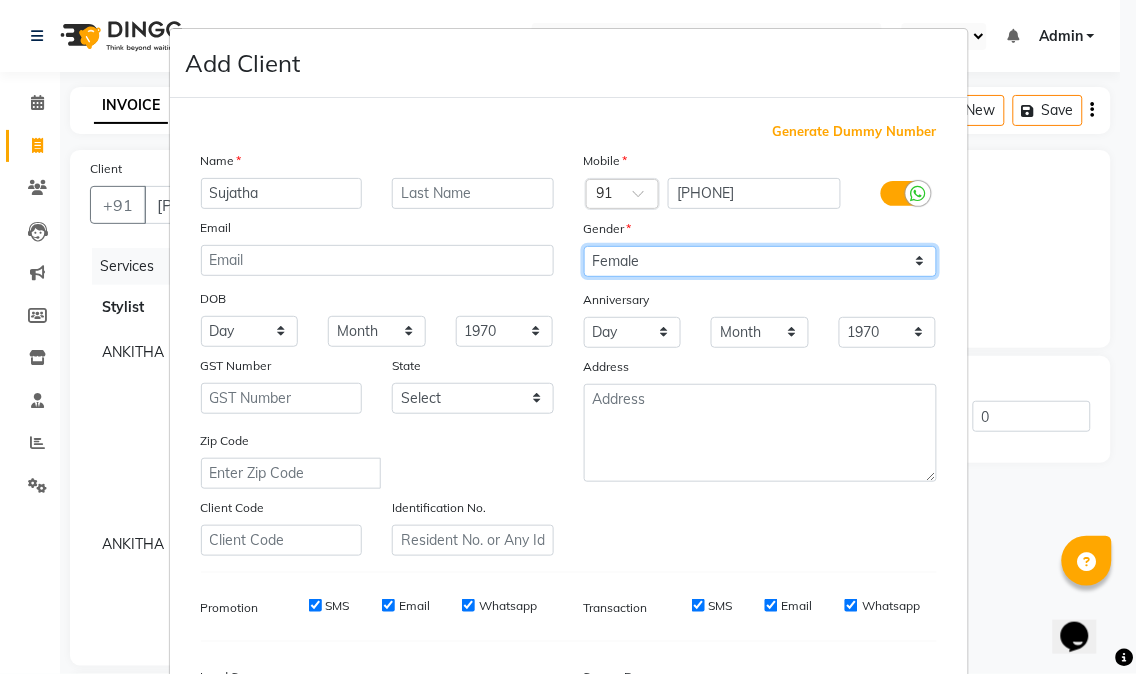 click on "Select Male Female Other Prefer Not To Say" at bounding box center (760, 261) 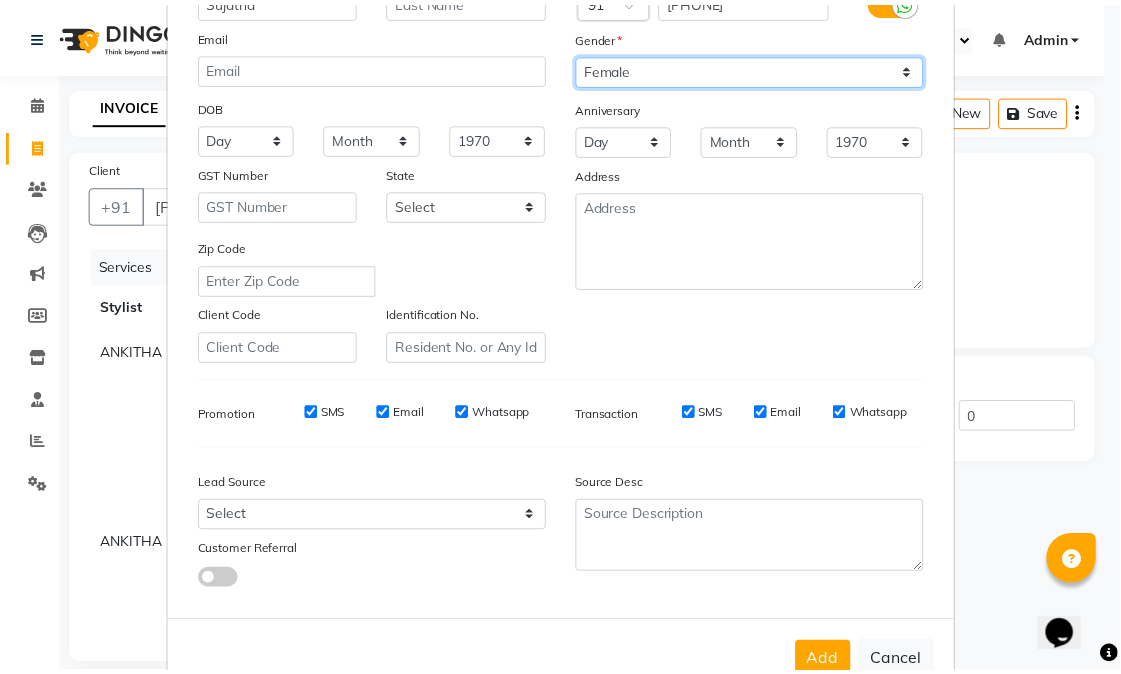 scroll, scrollTop: 250, scrollLeft: 0, axis: vertical 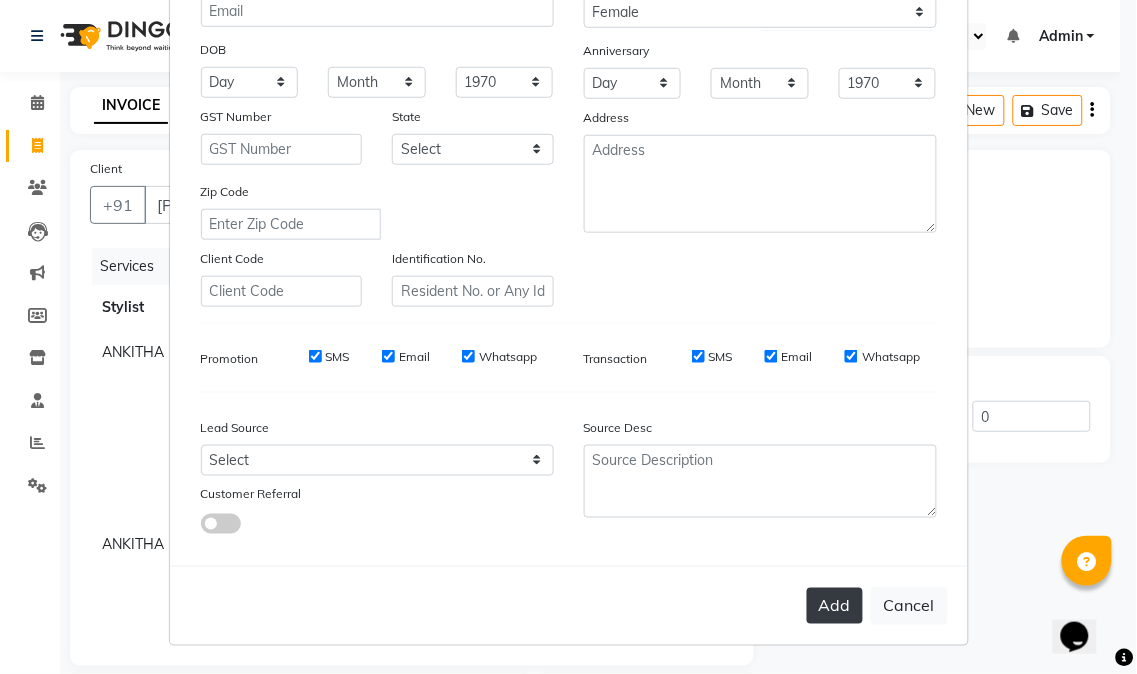 click on "Add" at bounding box center [835, 606] 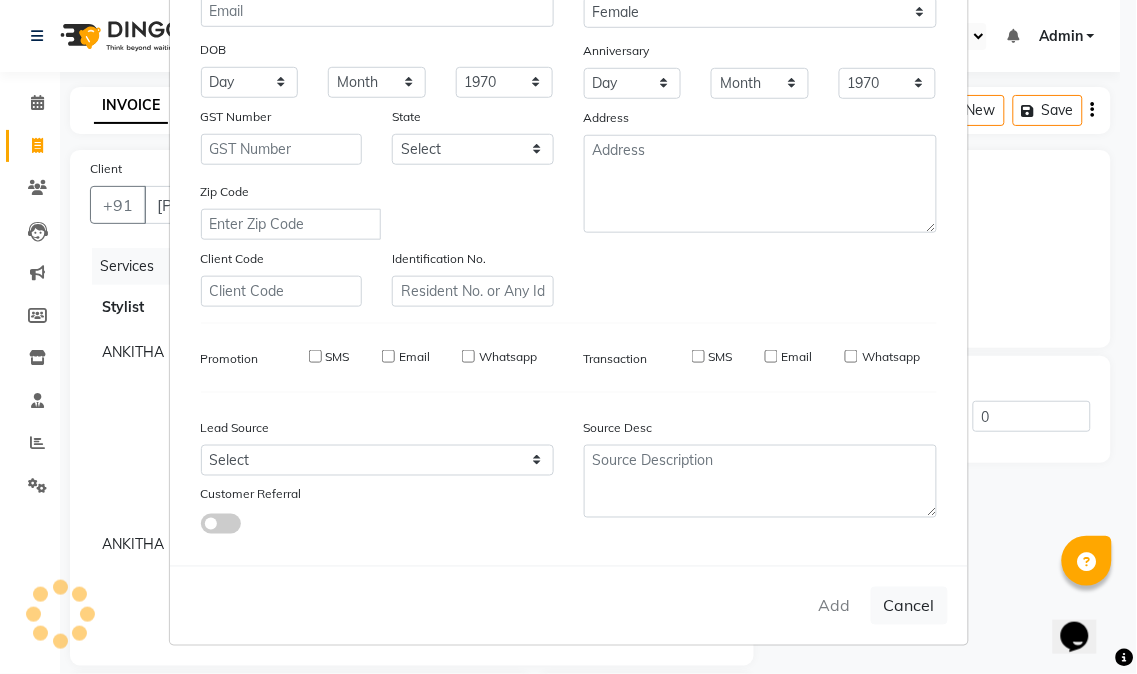 type 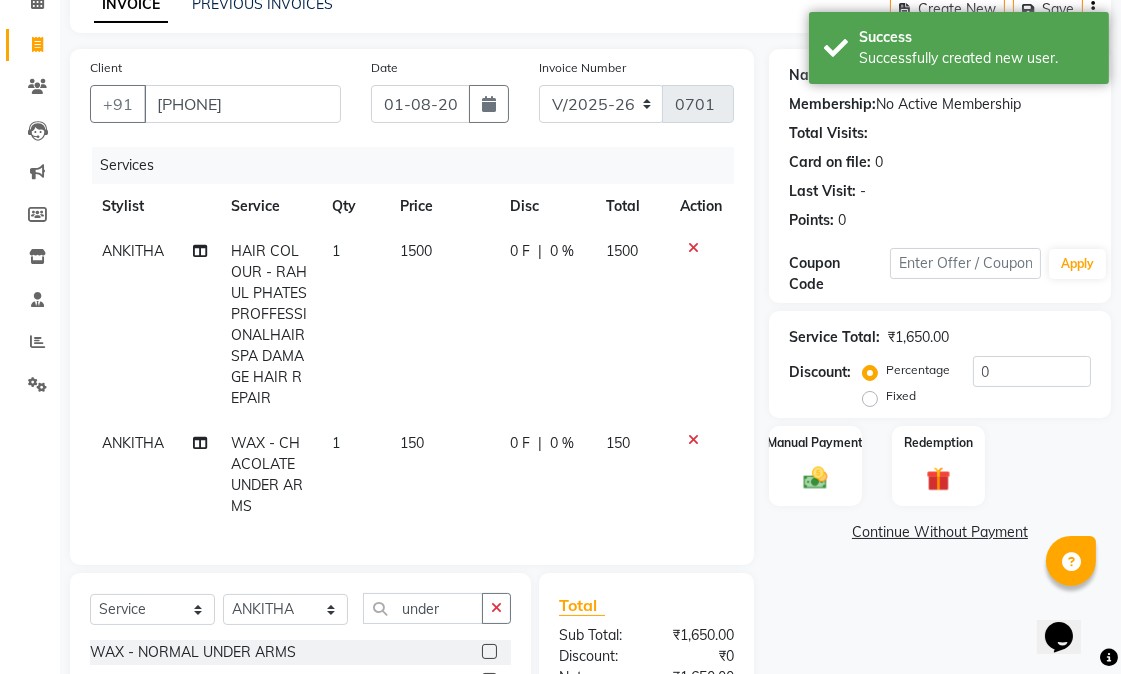 scroll, scrollTop: 298, scrollLeft: 0, axis: vertical 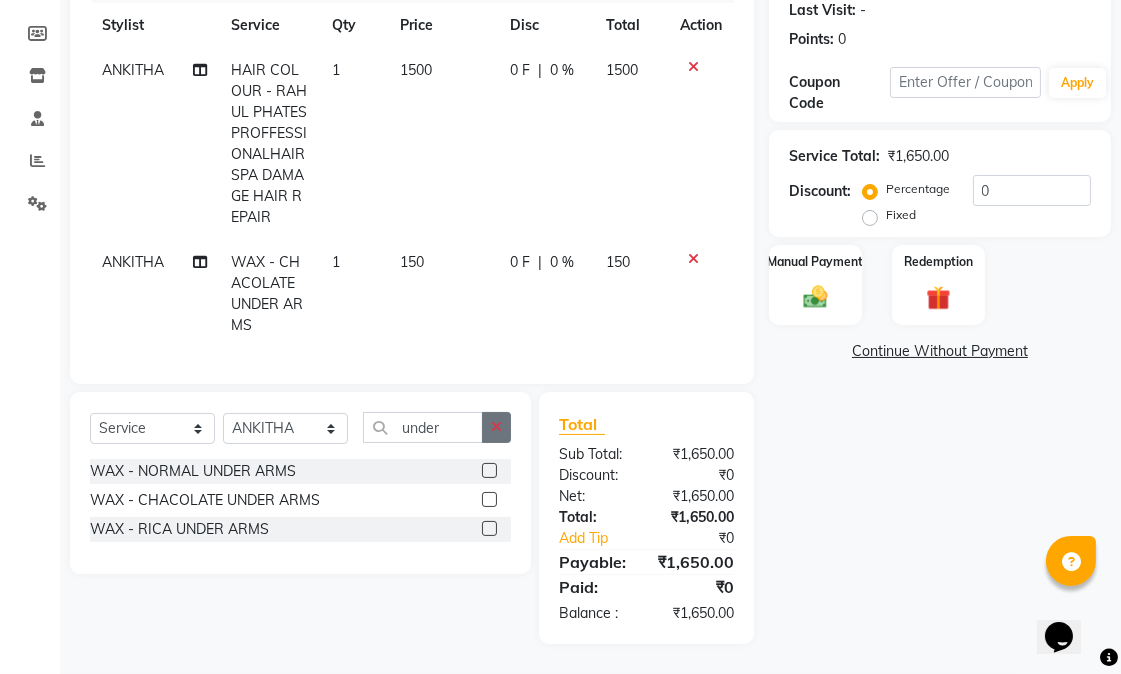 click 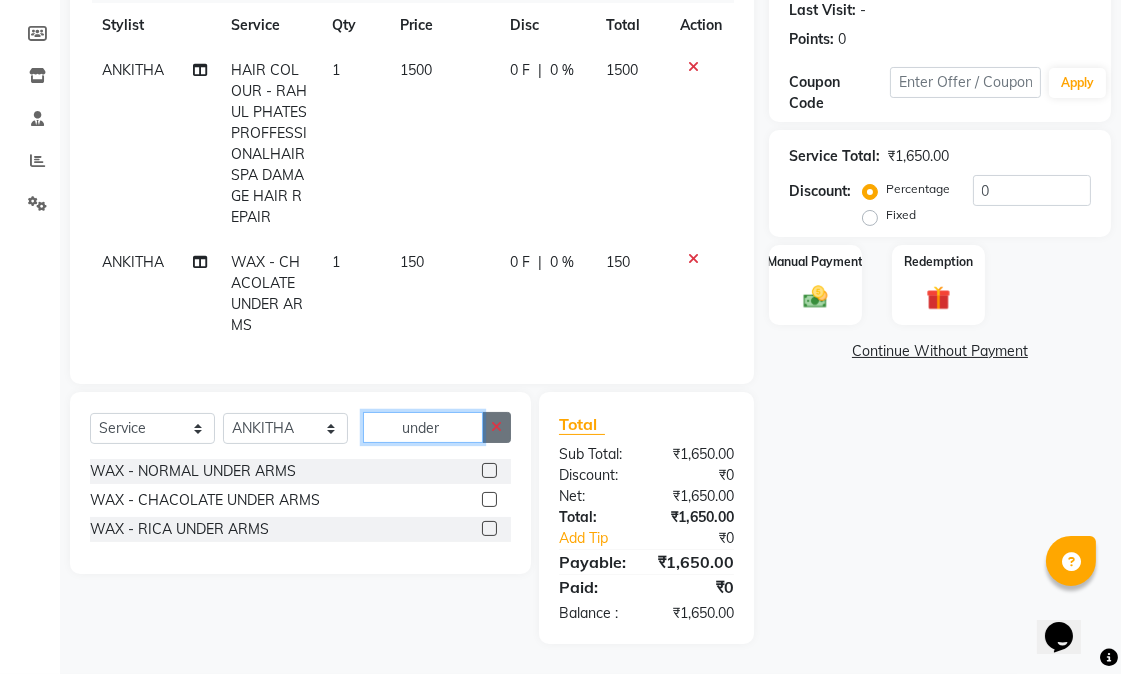 type 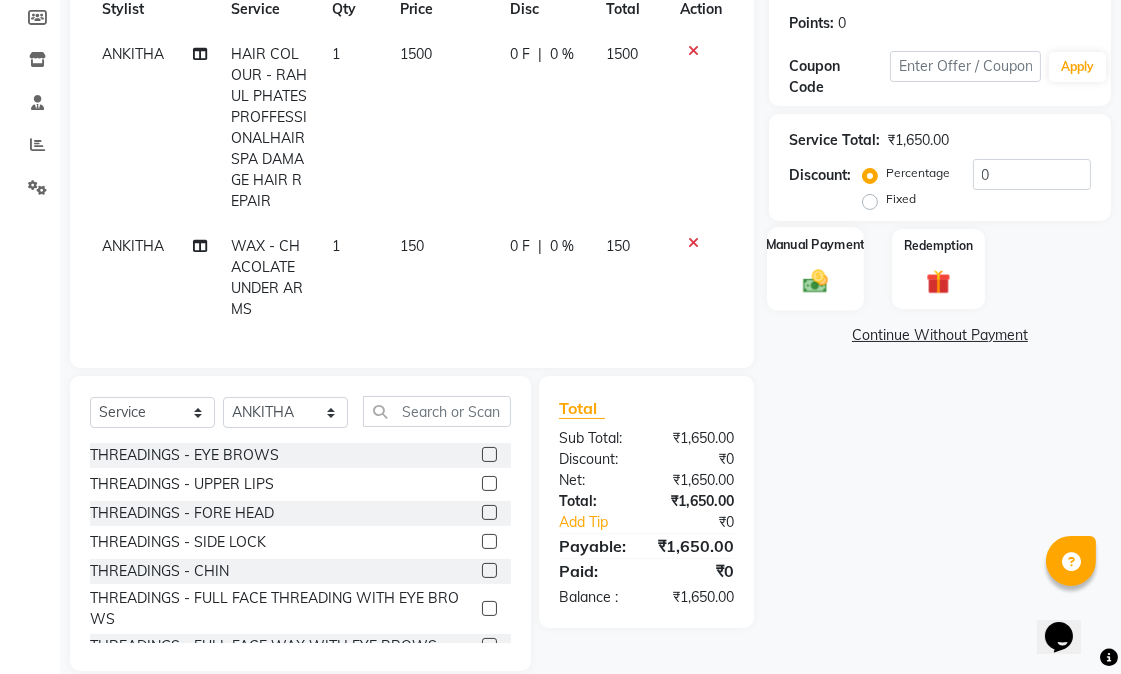 click 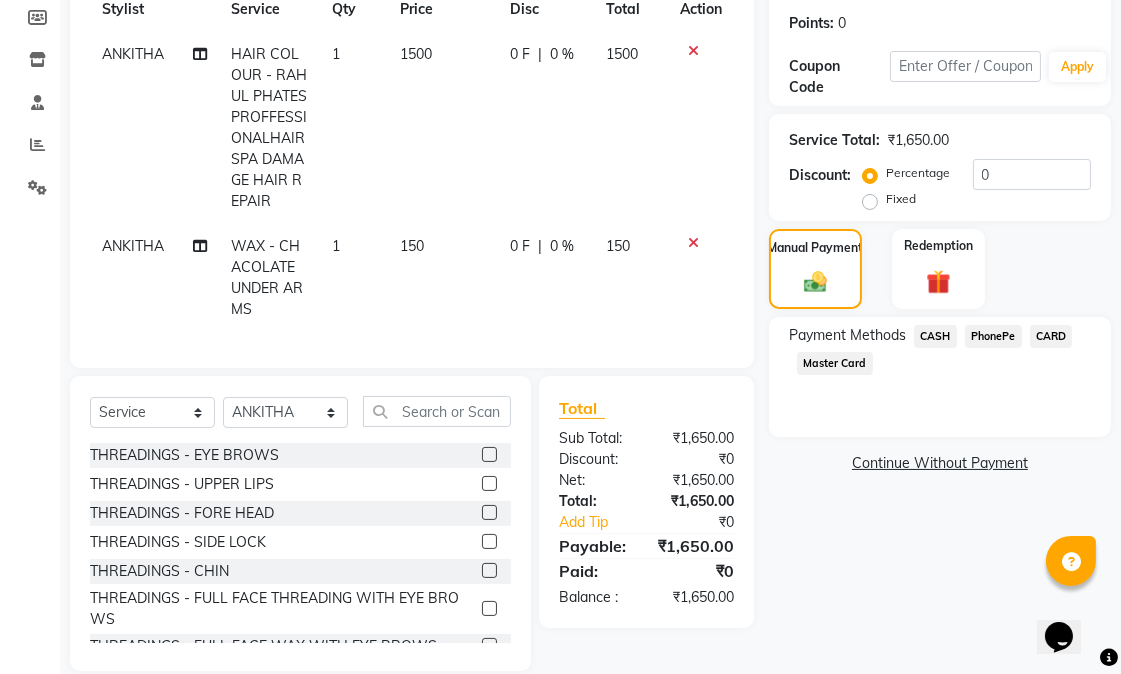 click on "CASH" 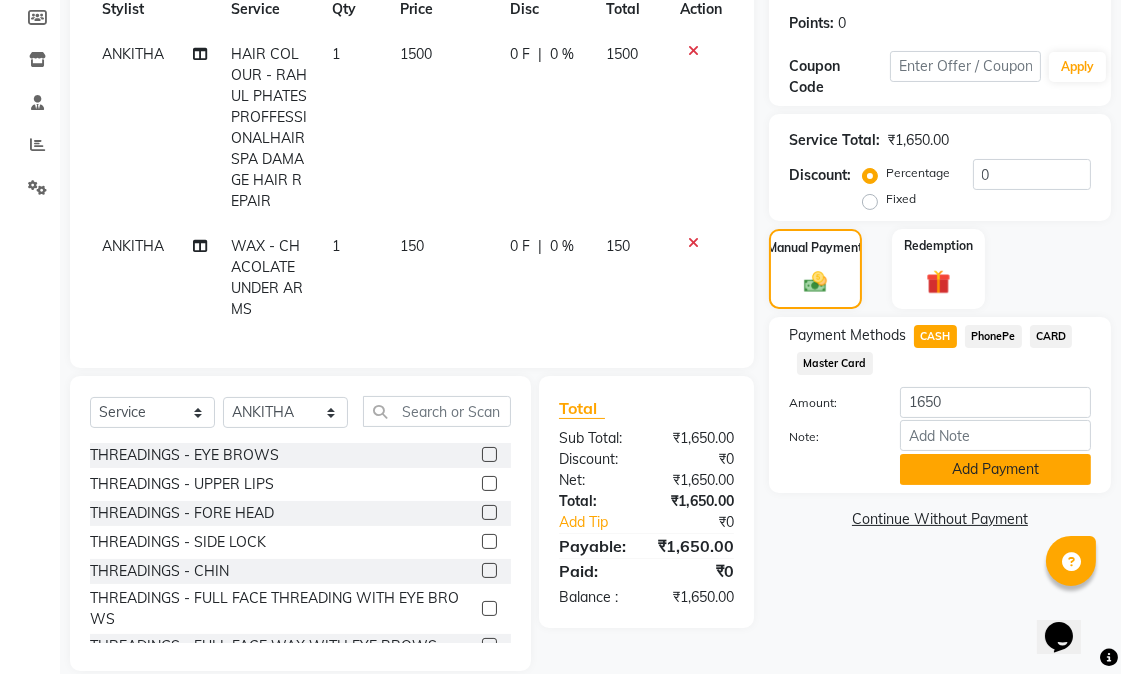 click on "Add Payment" 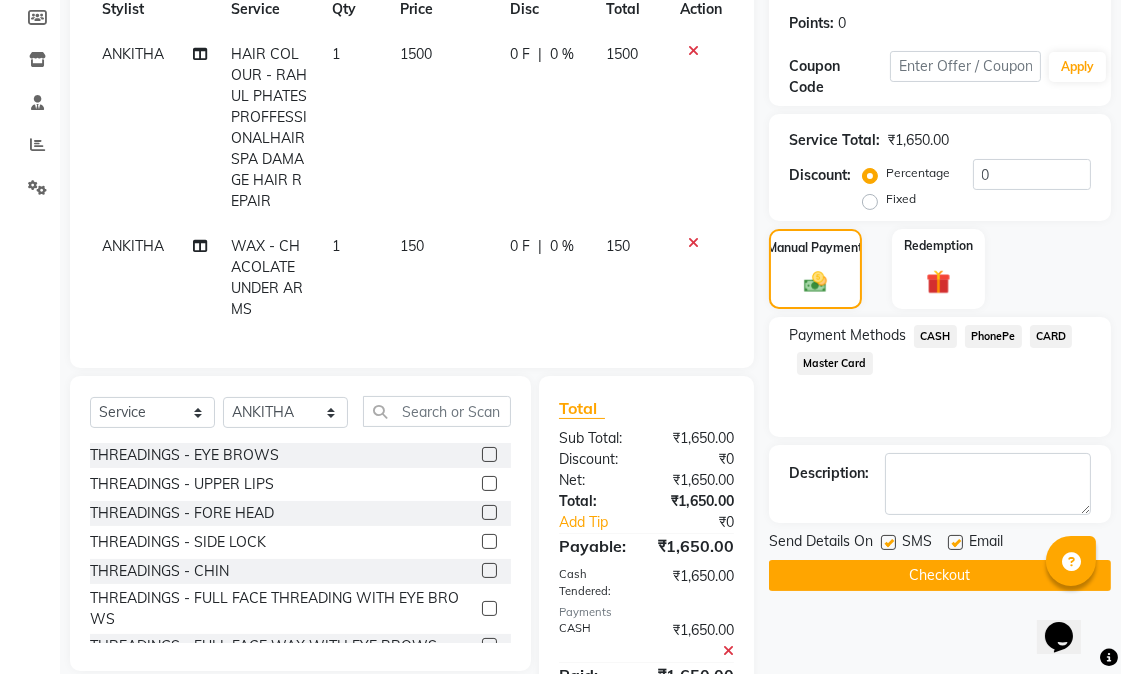 click on "Checkout" 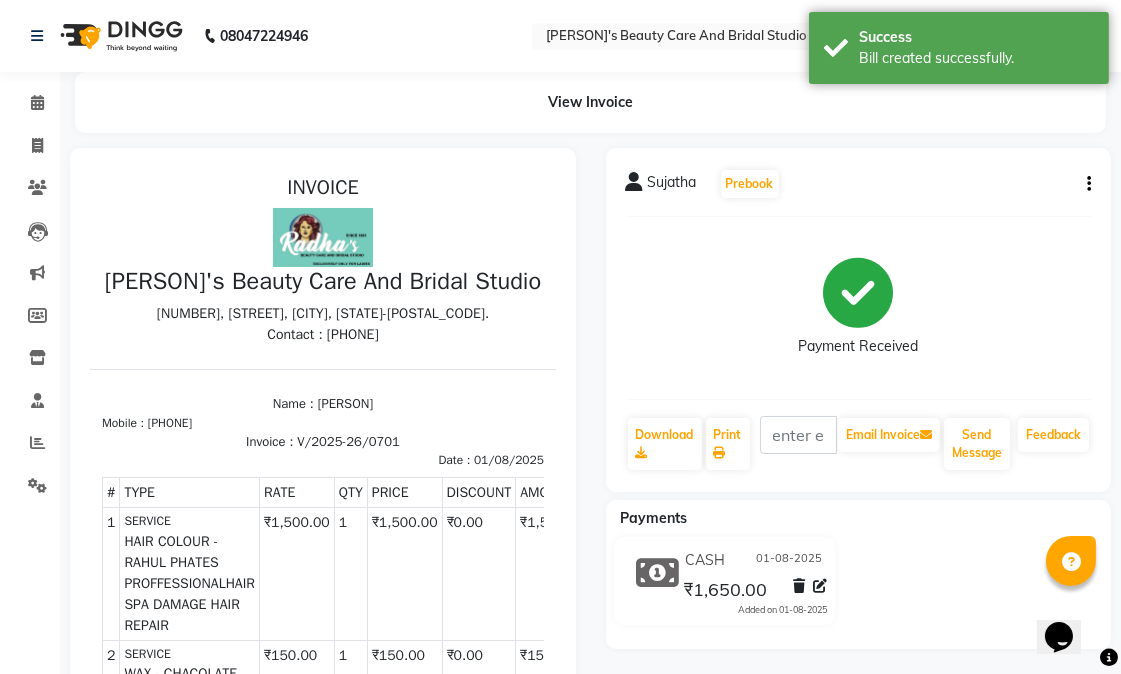 scroll, scrollTop: 0, scrollLeft: 0, axis: both 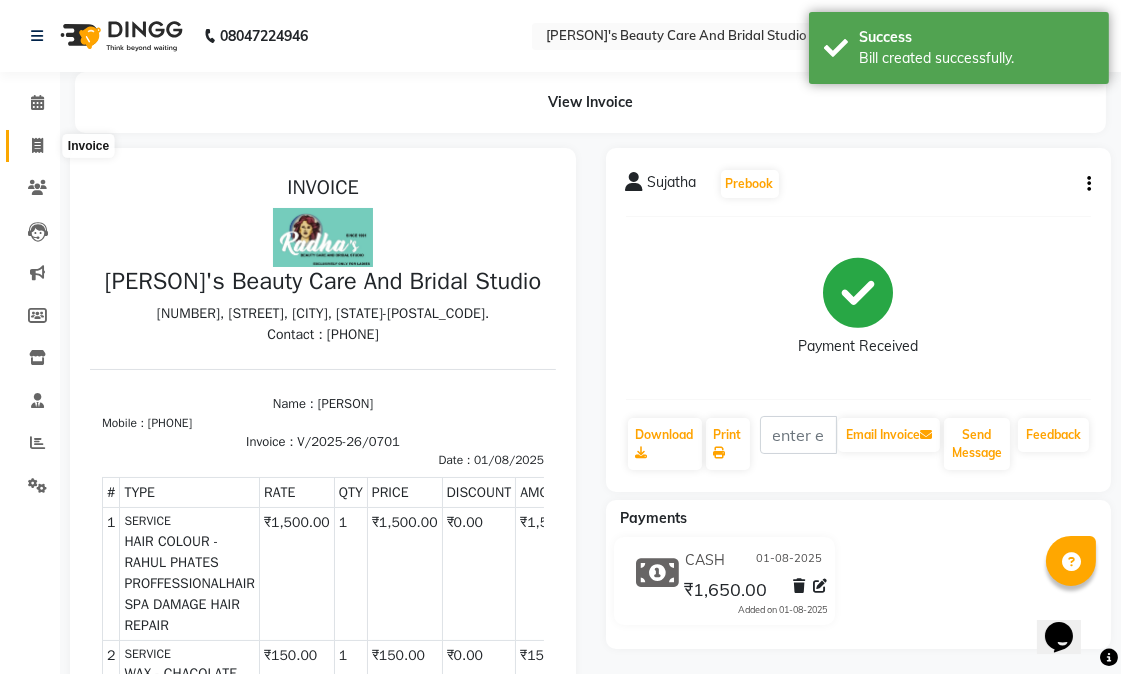 click 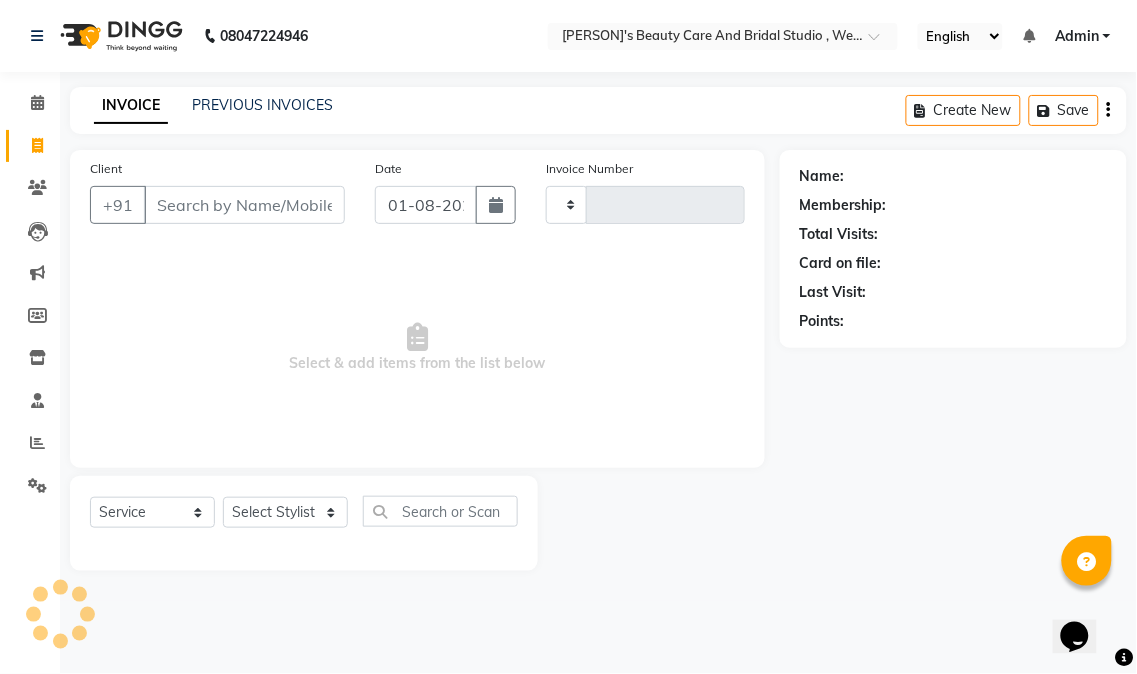 type on "0702" 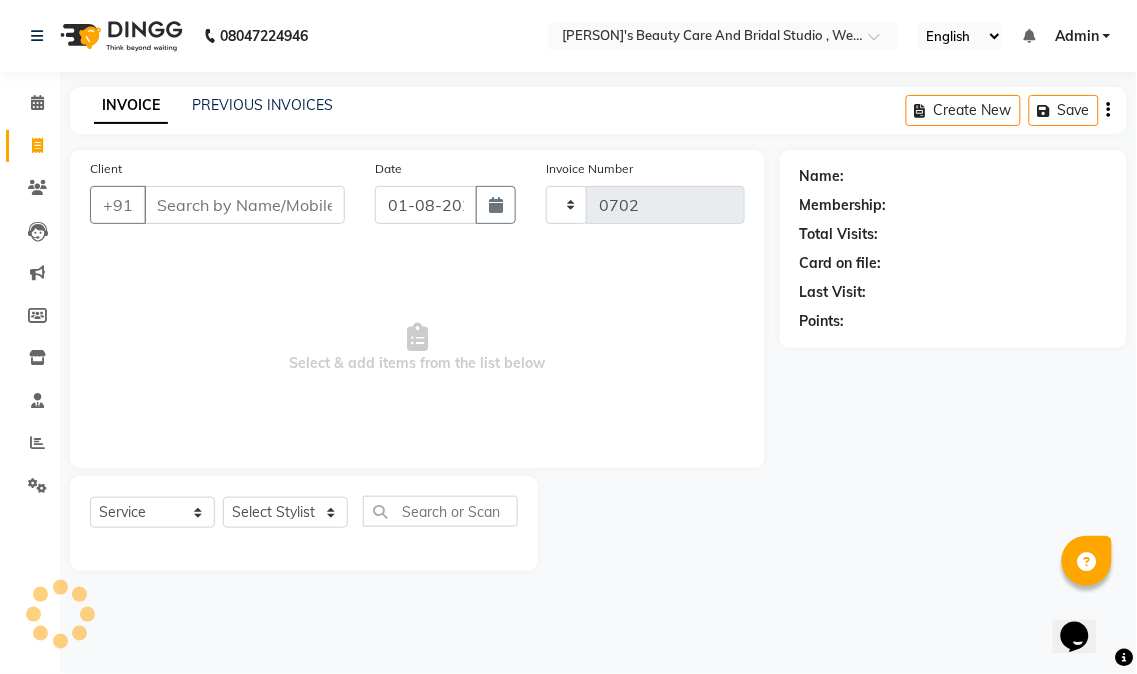 select on "6153" 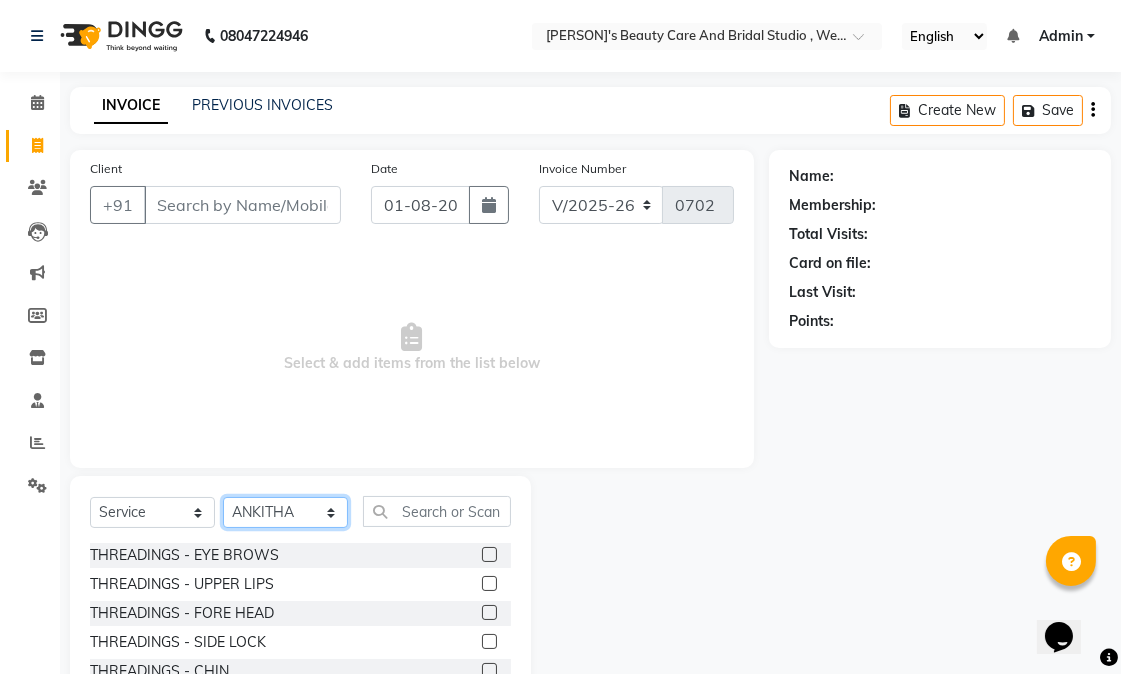 click on "Select Stylist [PERSON]  [PERSON]  [PERSON]  [PERSON]  [PERSON] [PERSON] [PERSON] [PERSON] [PERSON] [PERSON] [PERSON]" 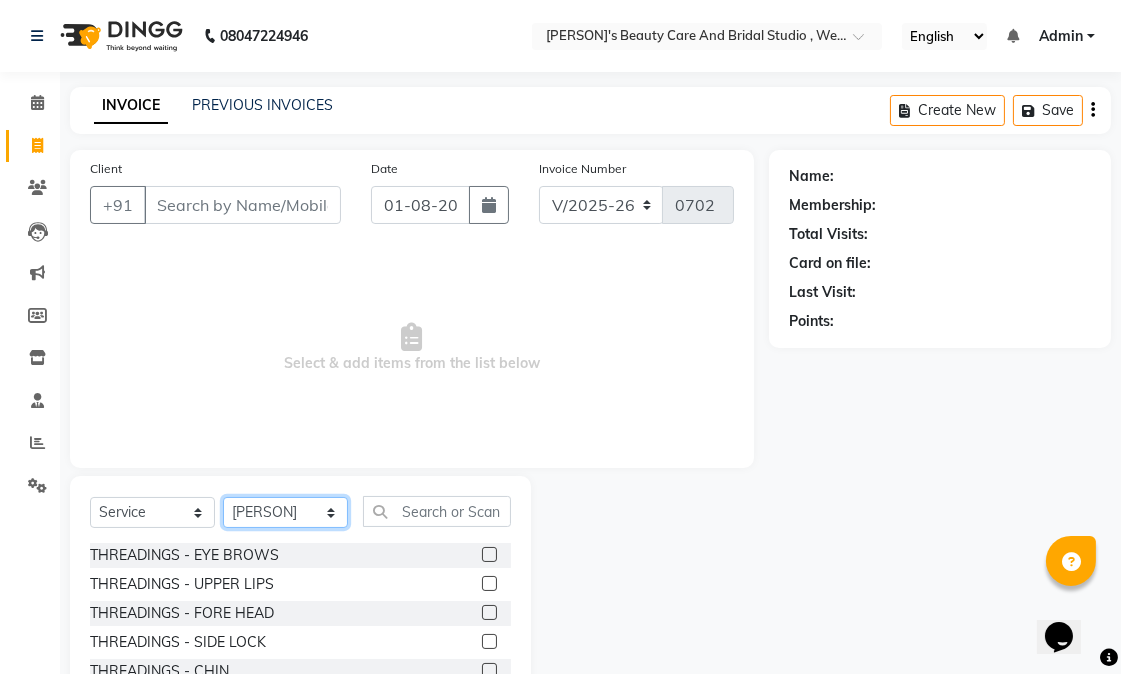 click on "Select Stylist [PERSON]  [PERSON]  [PERSON]  [PERSON]  [PERSON] [PERSON] [PERSON] [PERSON] [PERSON] [PERSON] [PERSON]" 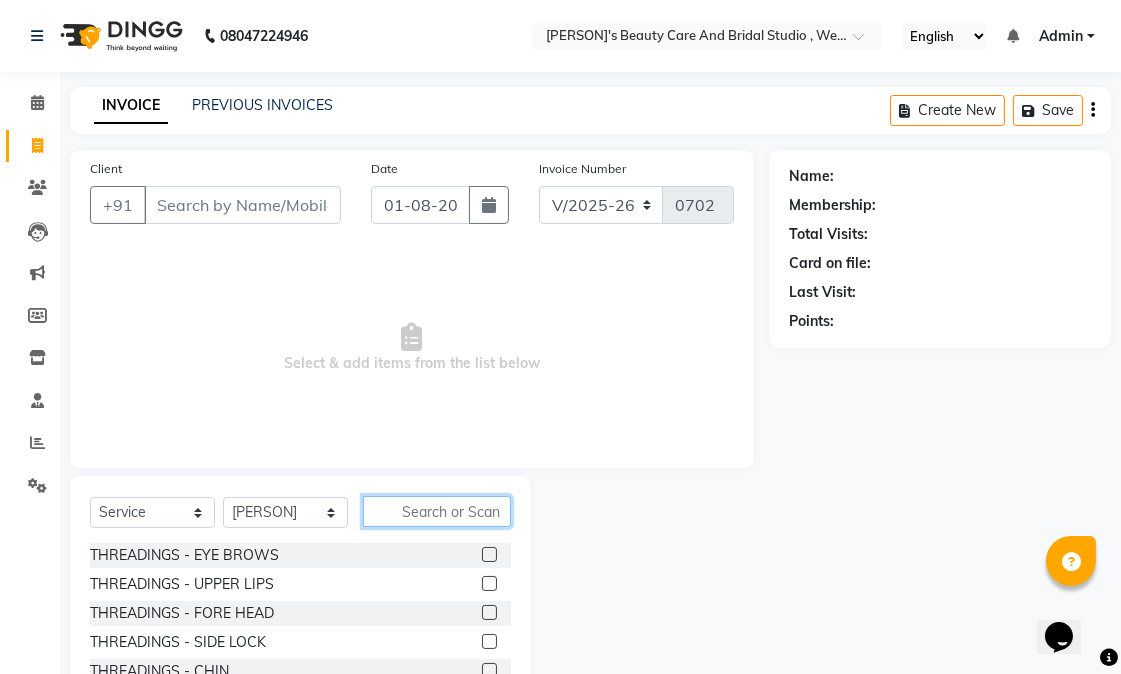 click 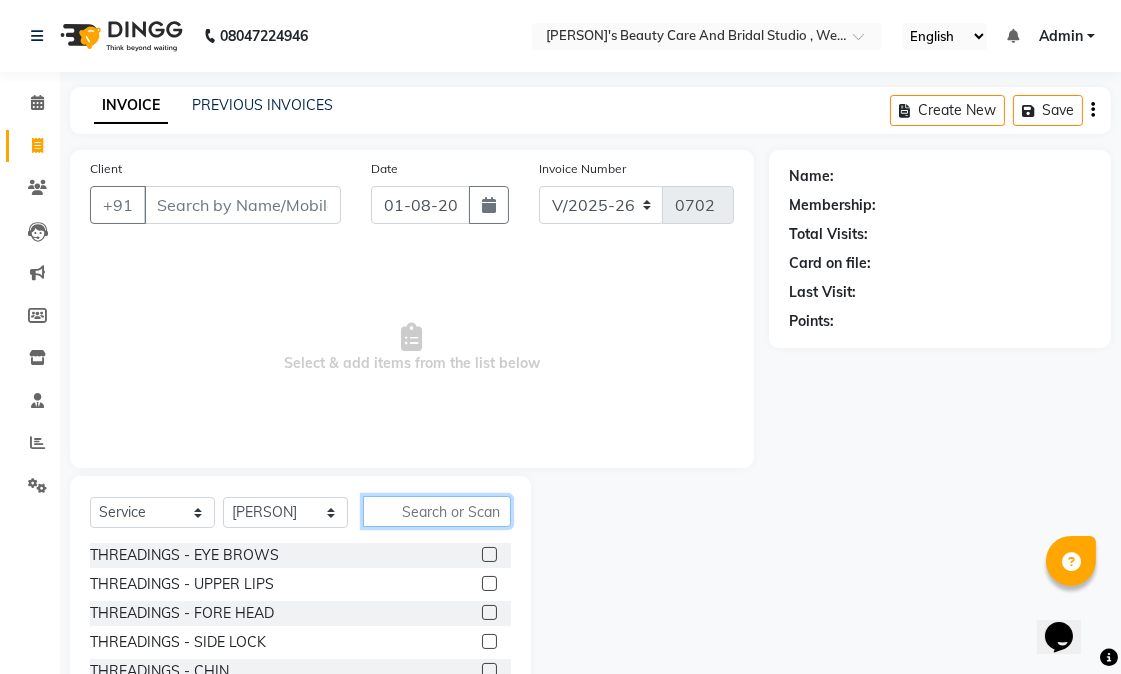 click 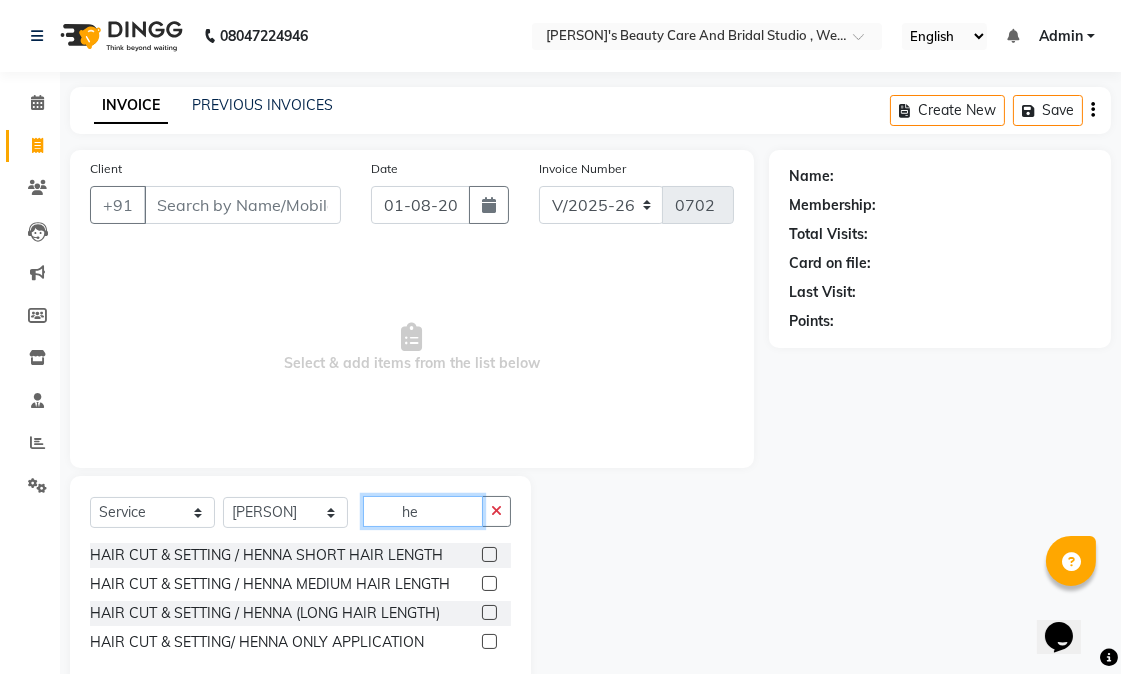 type on "h" 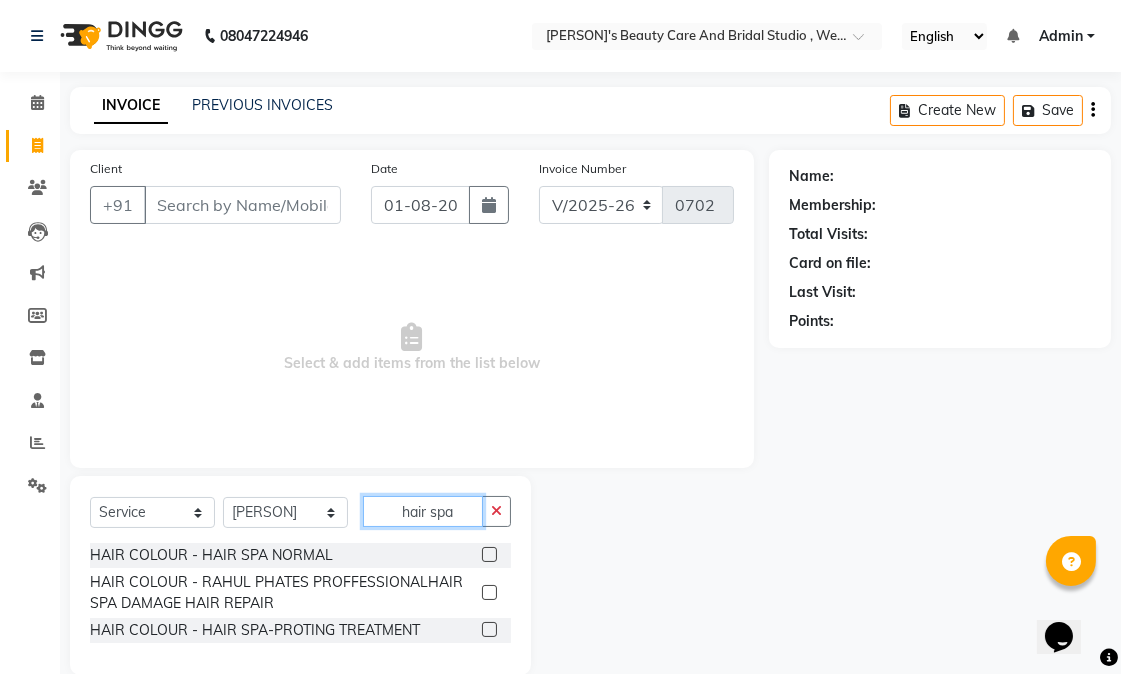 type on "hair spa" 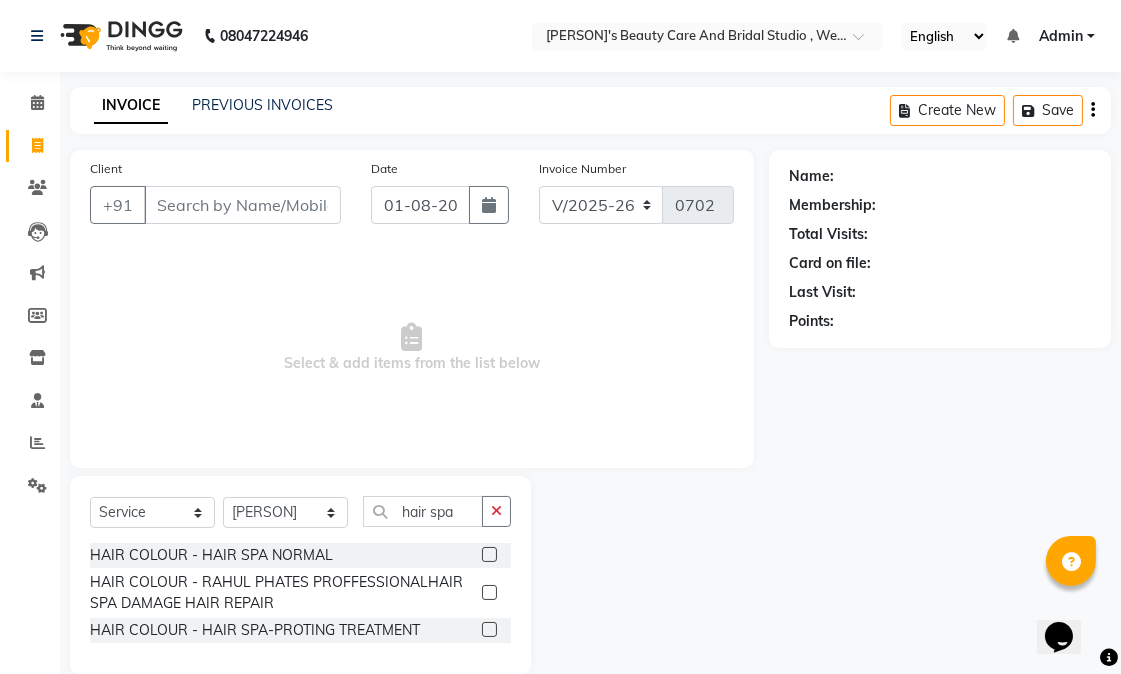 click 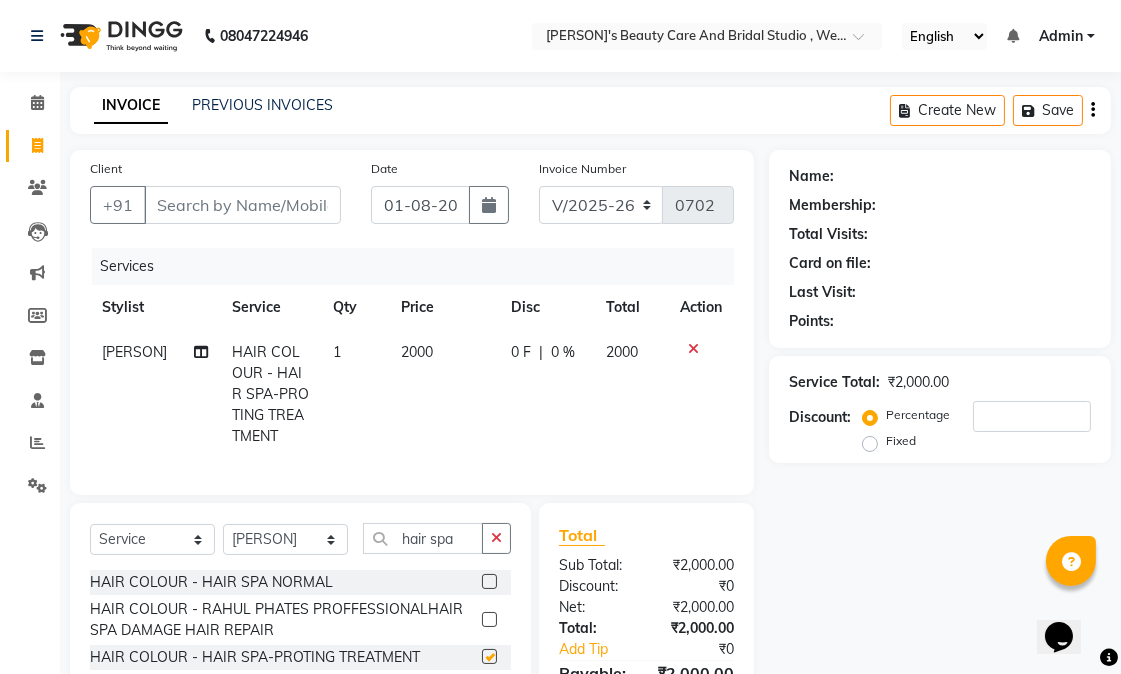 checkbox on "false" 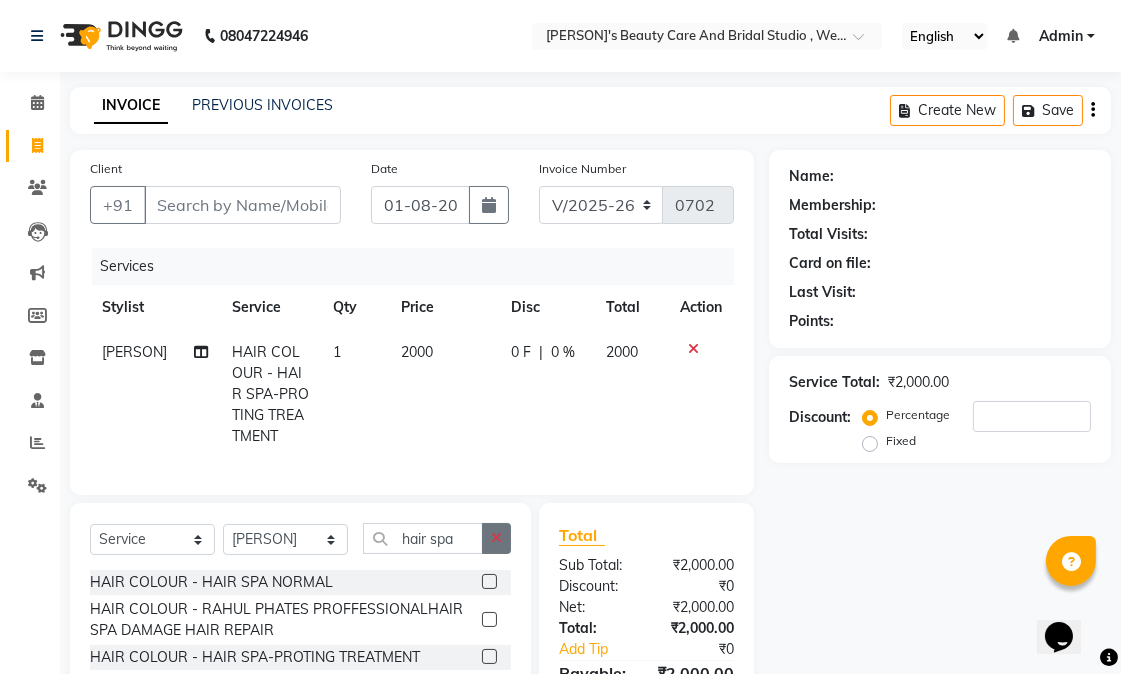 click 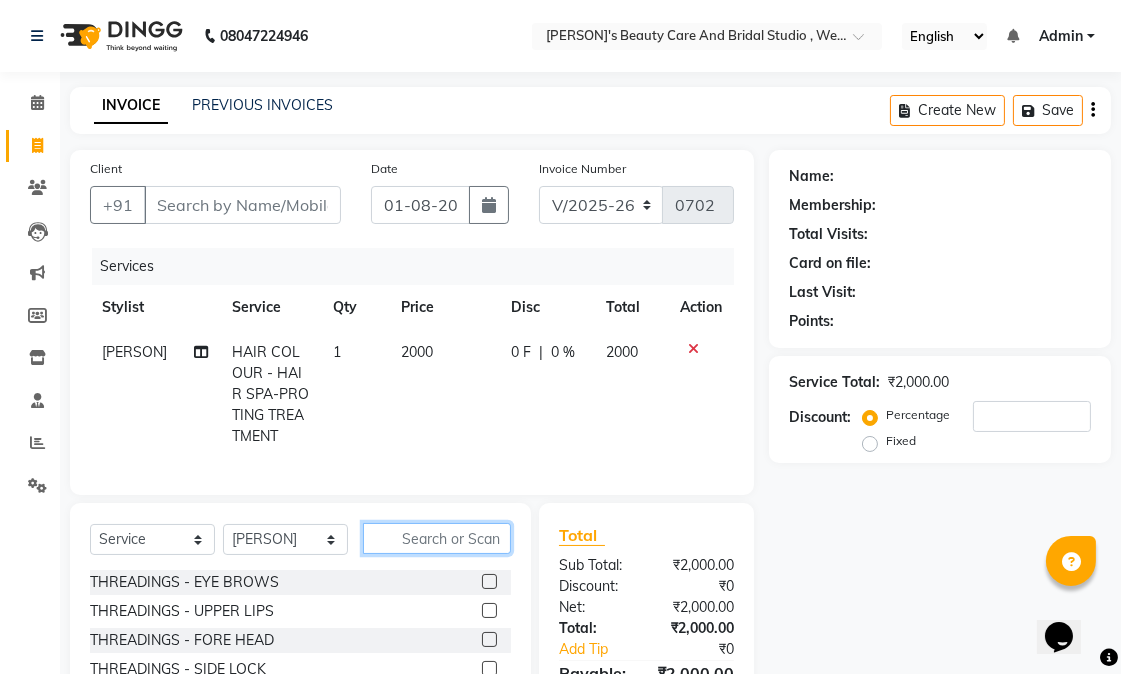 click 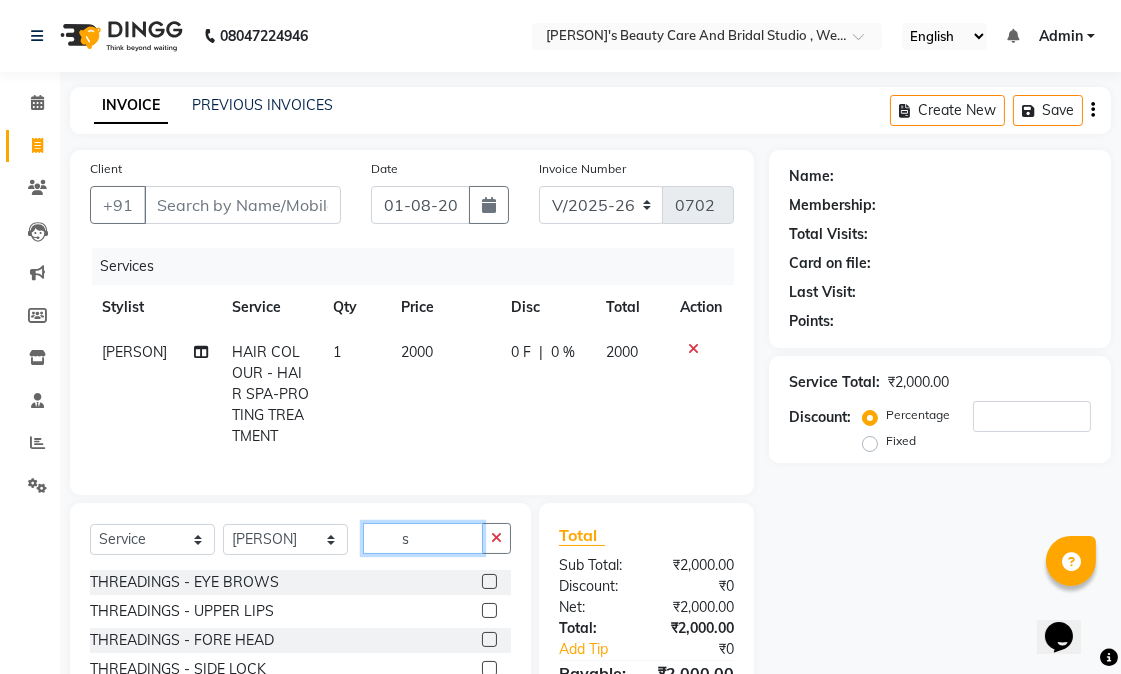 type on "s" 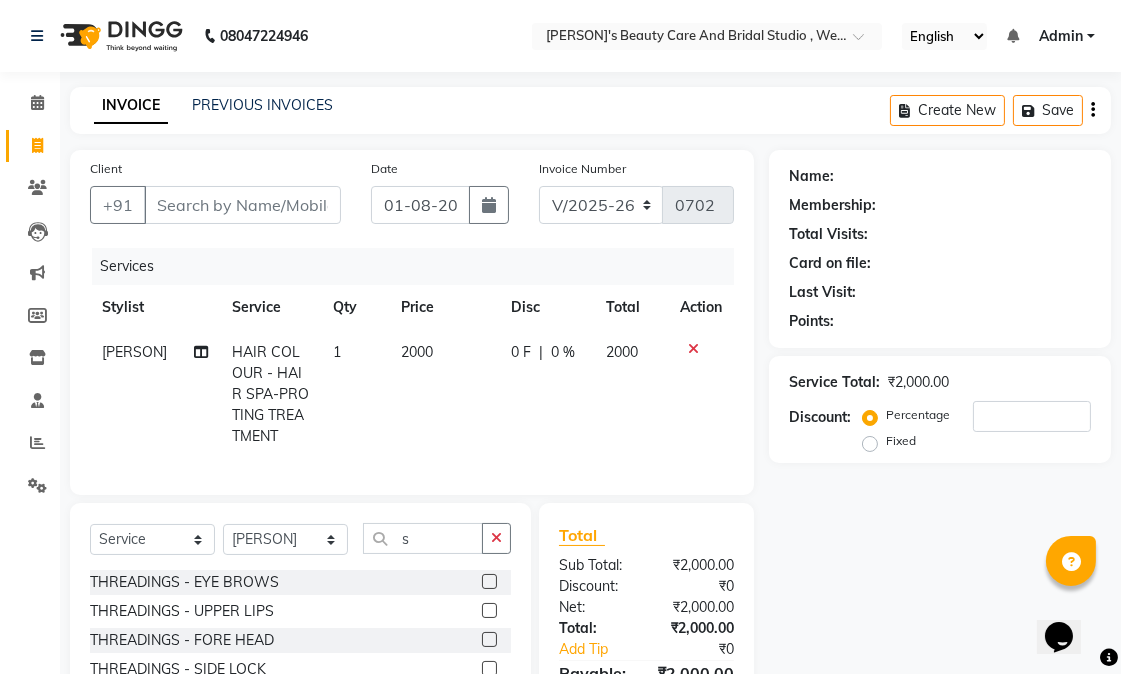 click 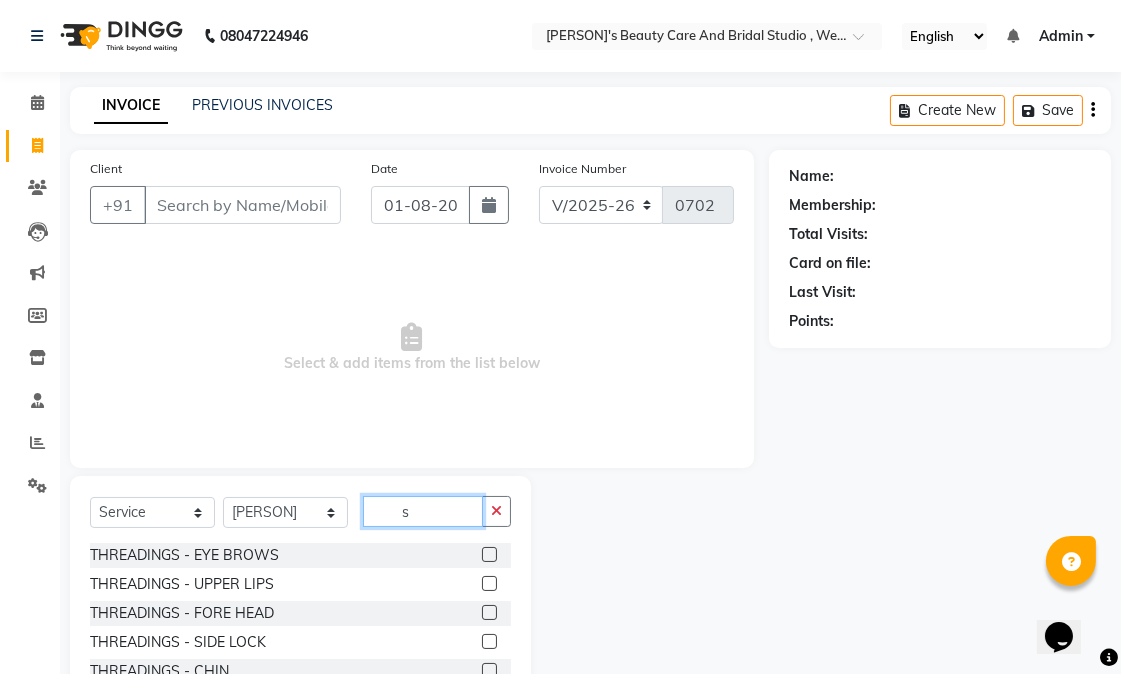 click on "s" 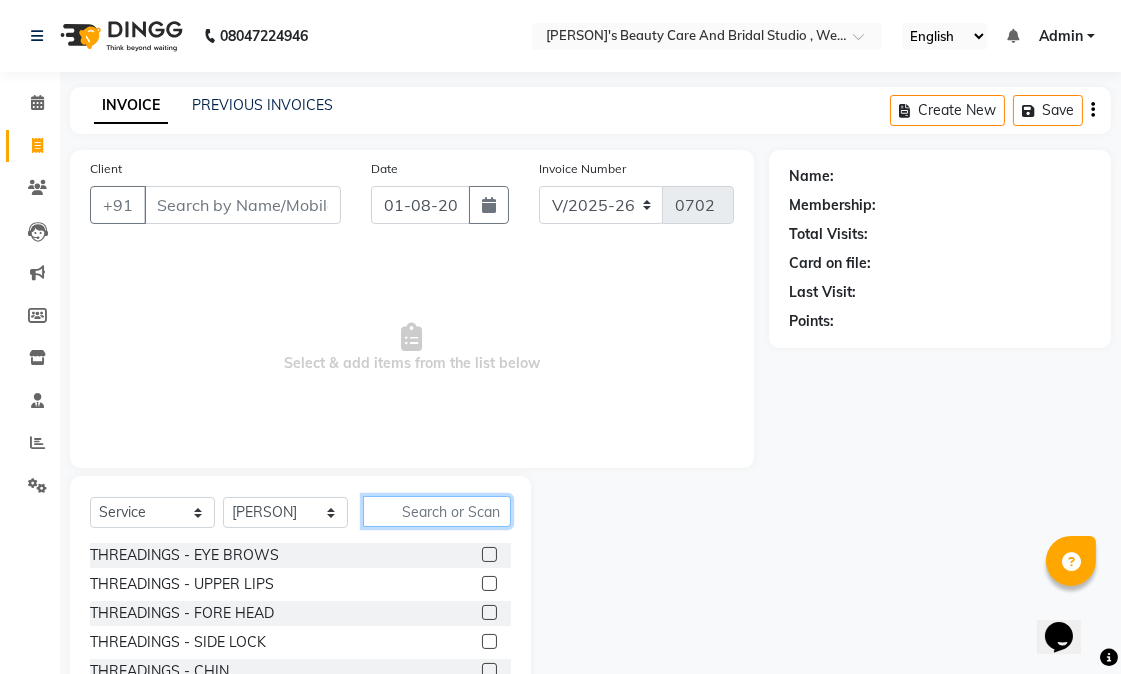 click 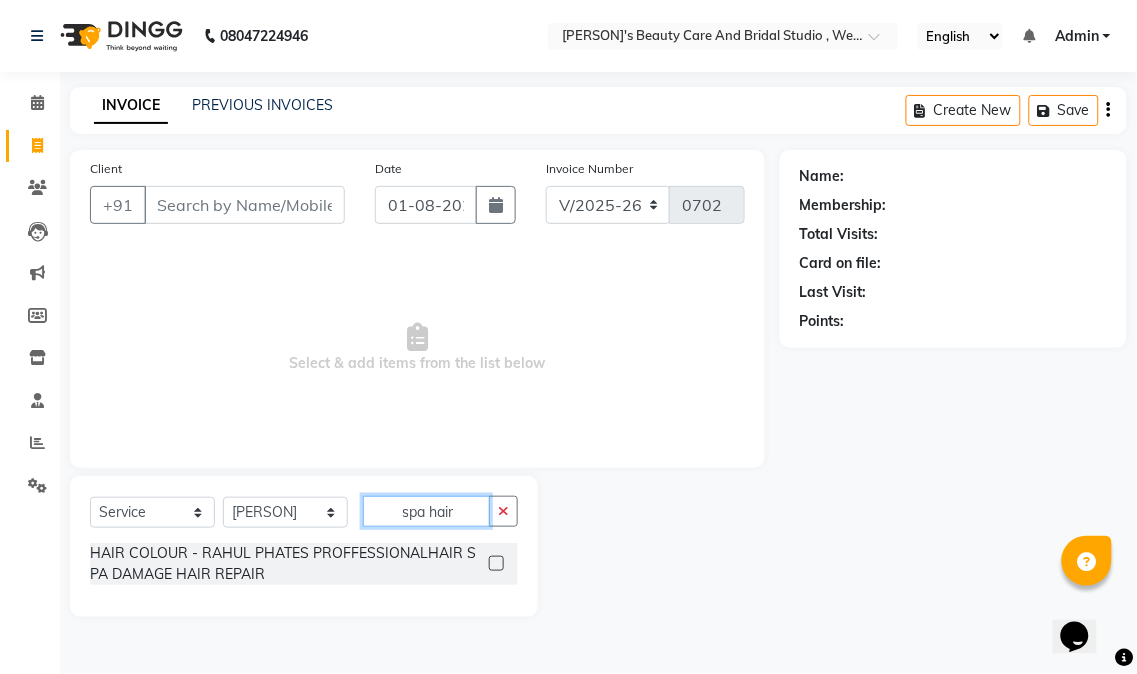 type on "spa hair" 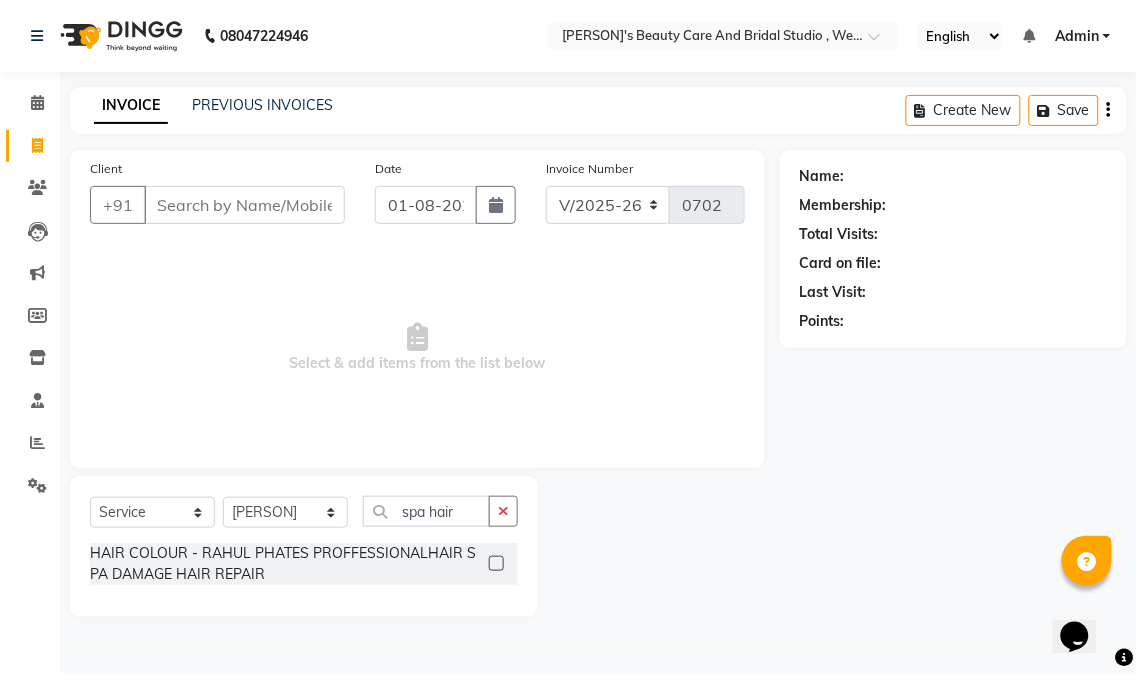 click 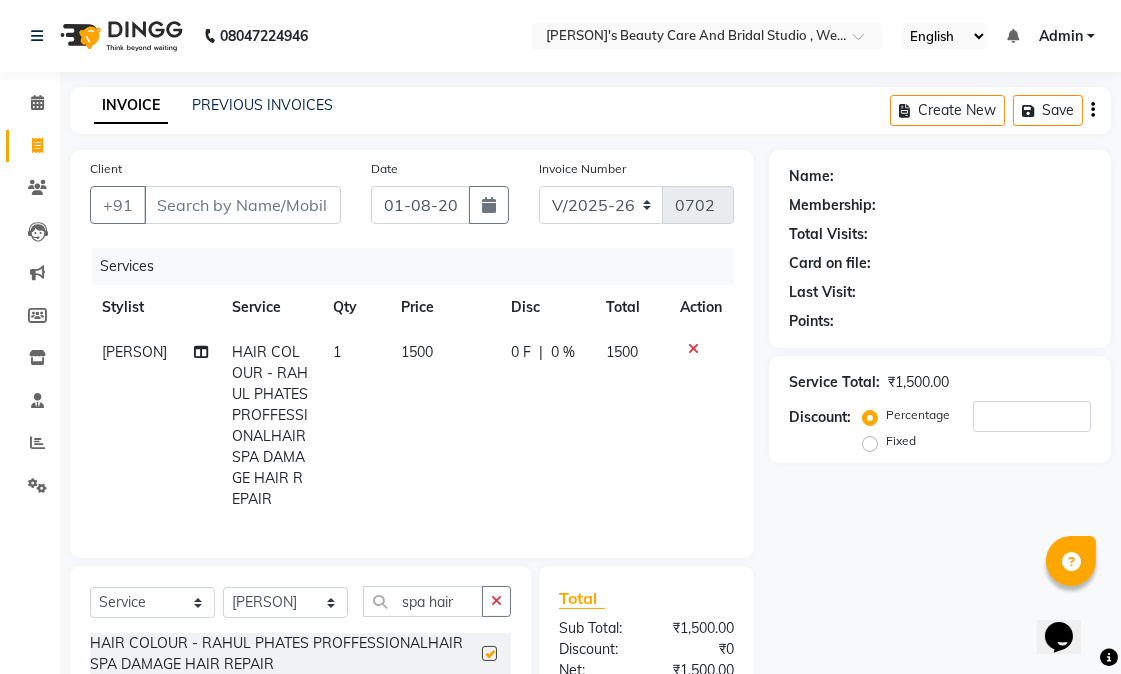 checkbox on "false" 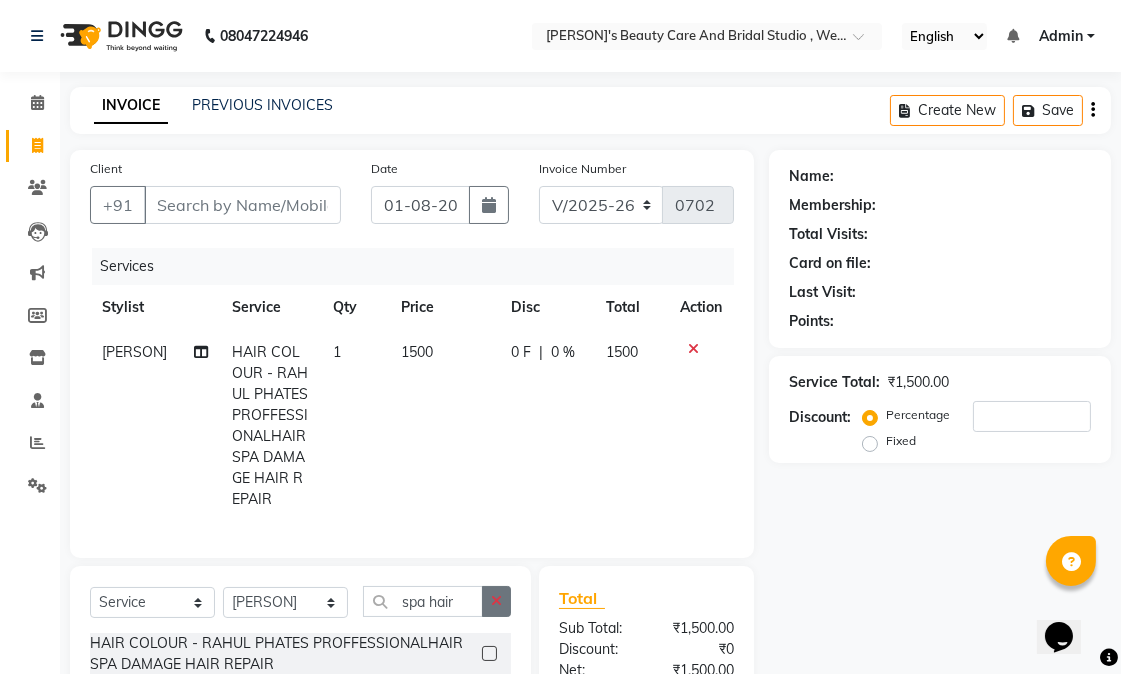 click 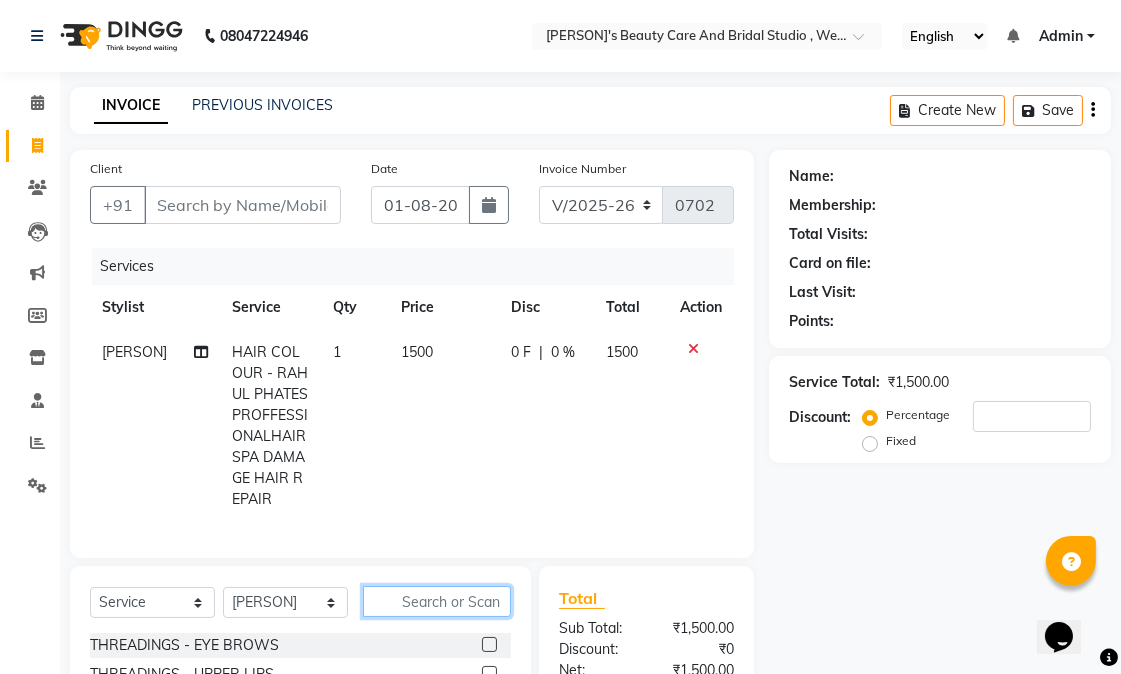 click 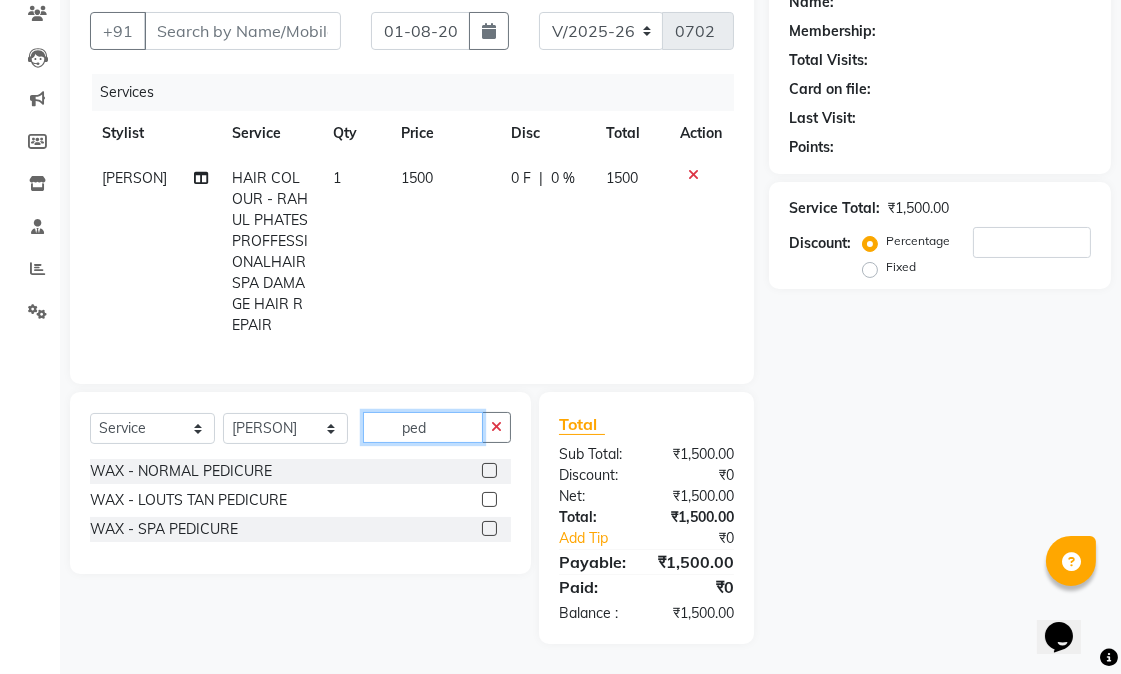 scroll, scrollTop: 190, scrollLeft: 0, axis: vertical 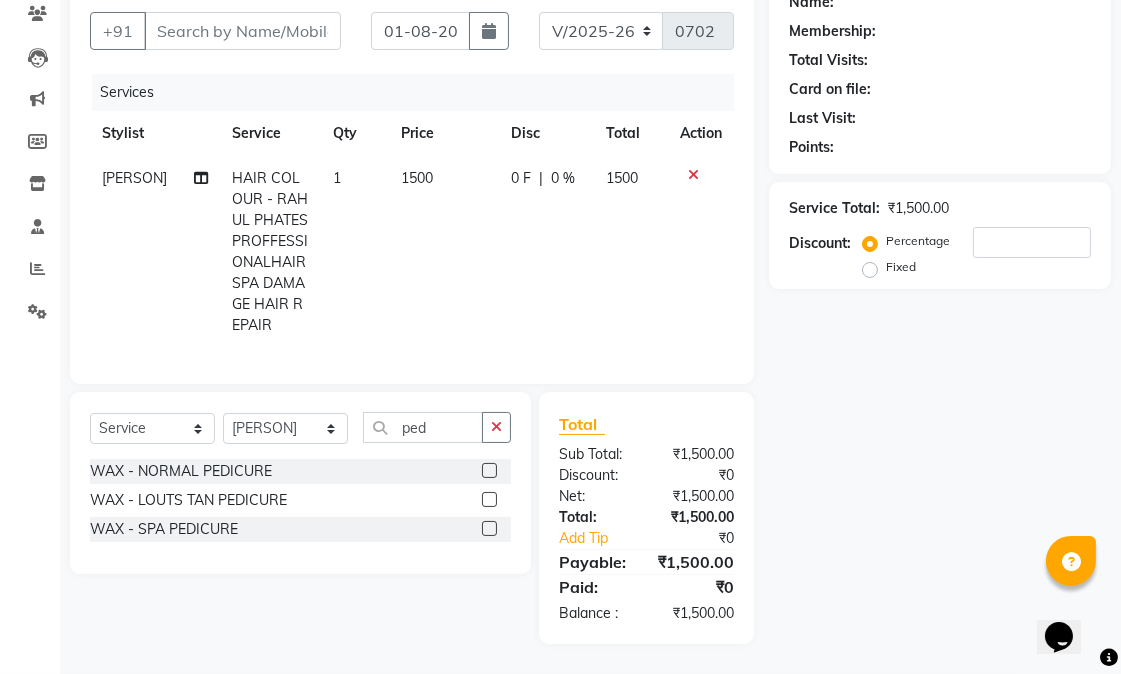 click 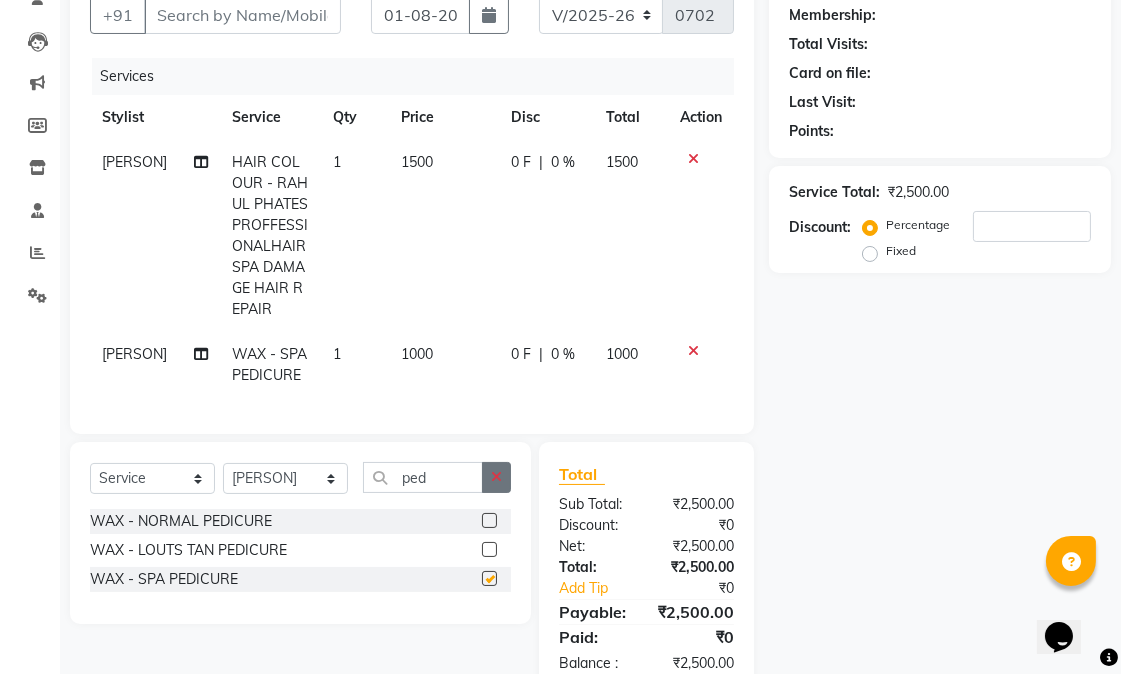 checkbox on "false" 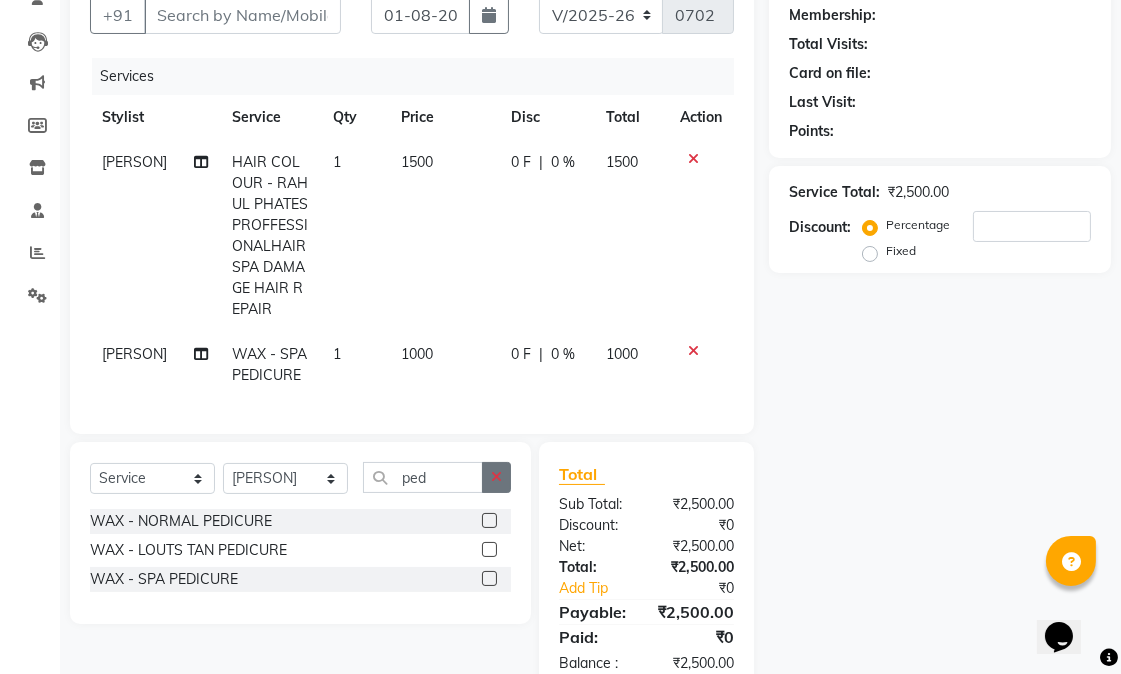 click 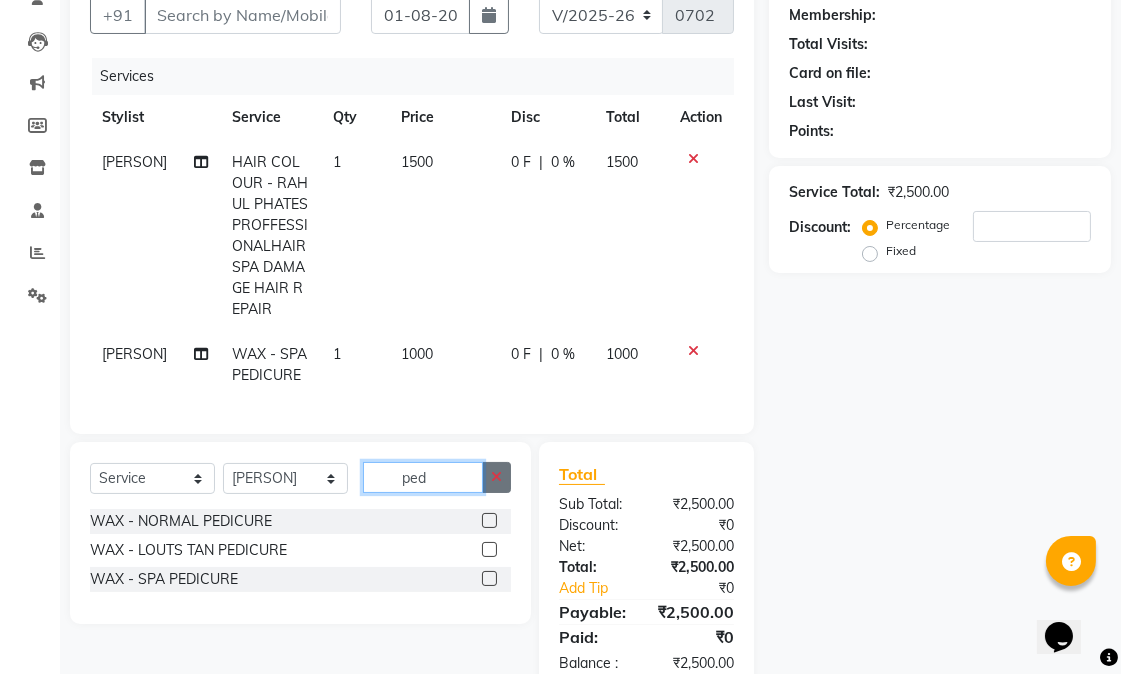 type 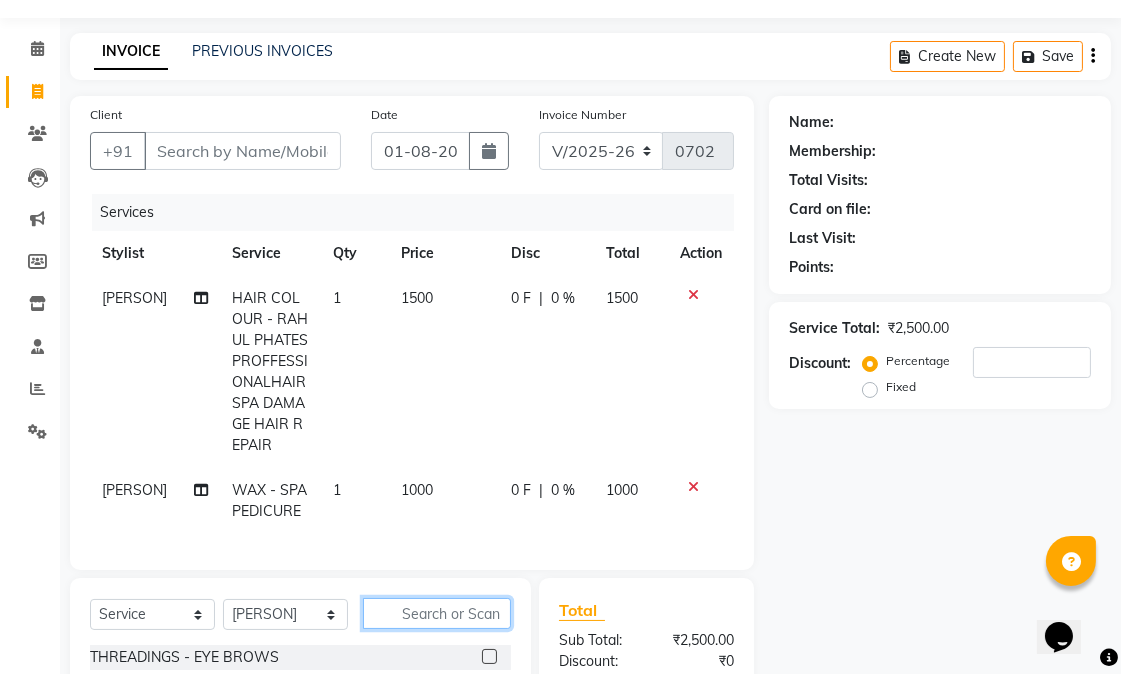 scroll, scrollTop: 0, scrollLeft: 0, axis: both 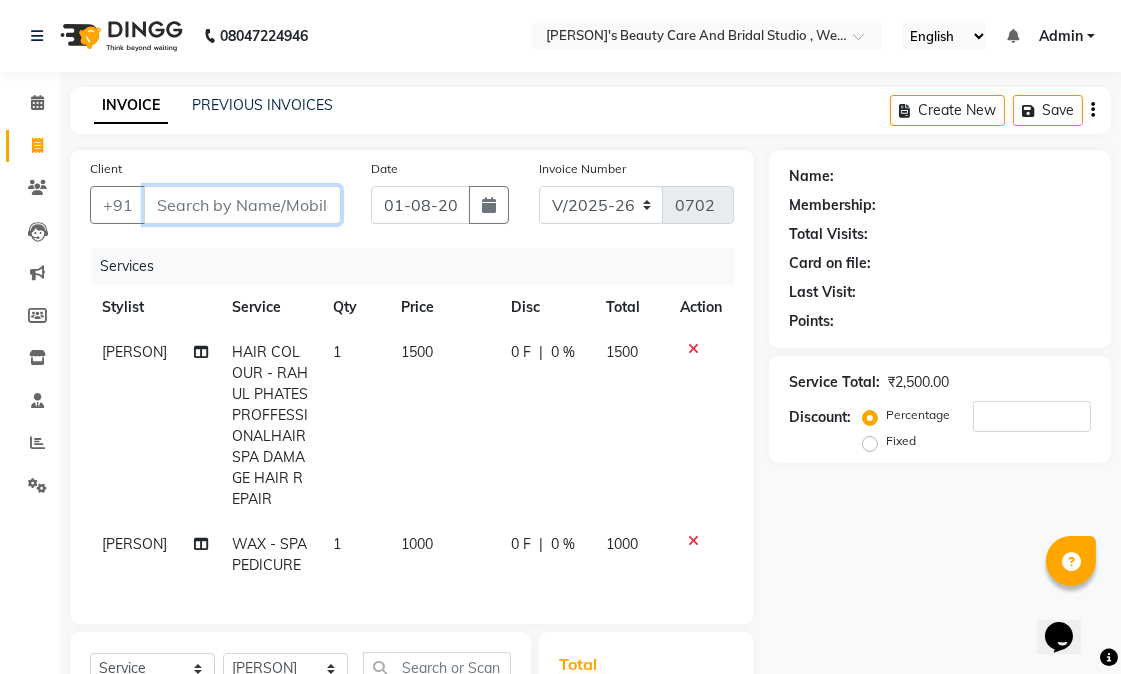 click on "Client" at bounding box center (242, 205) 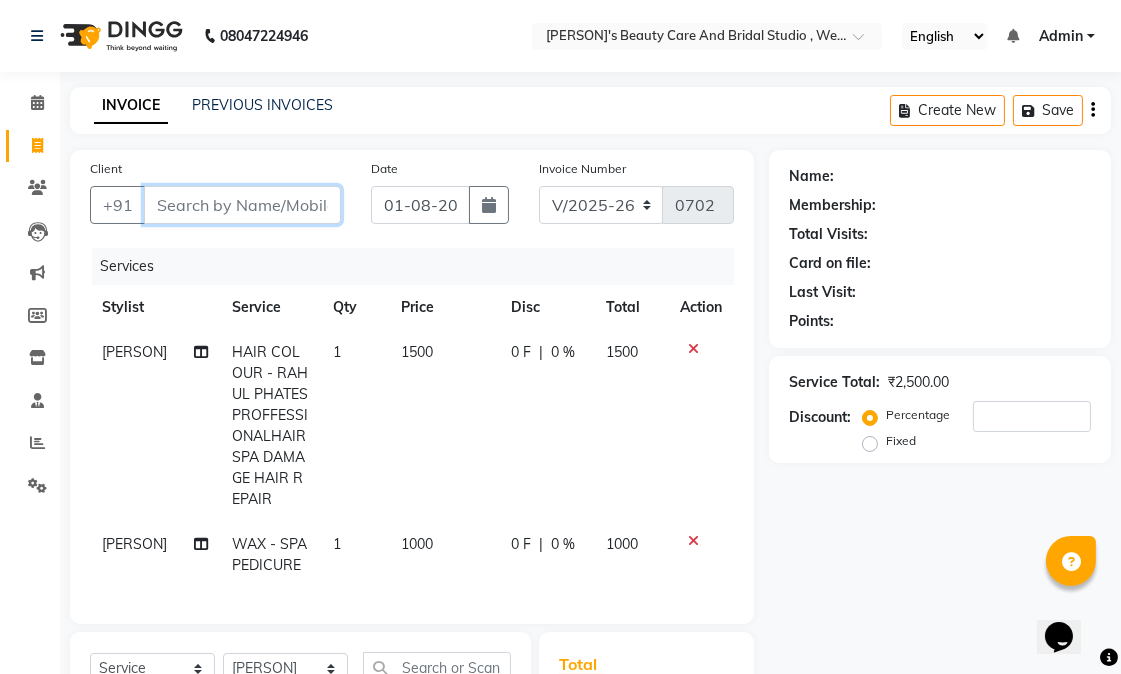 type on "7" 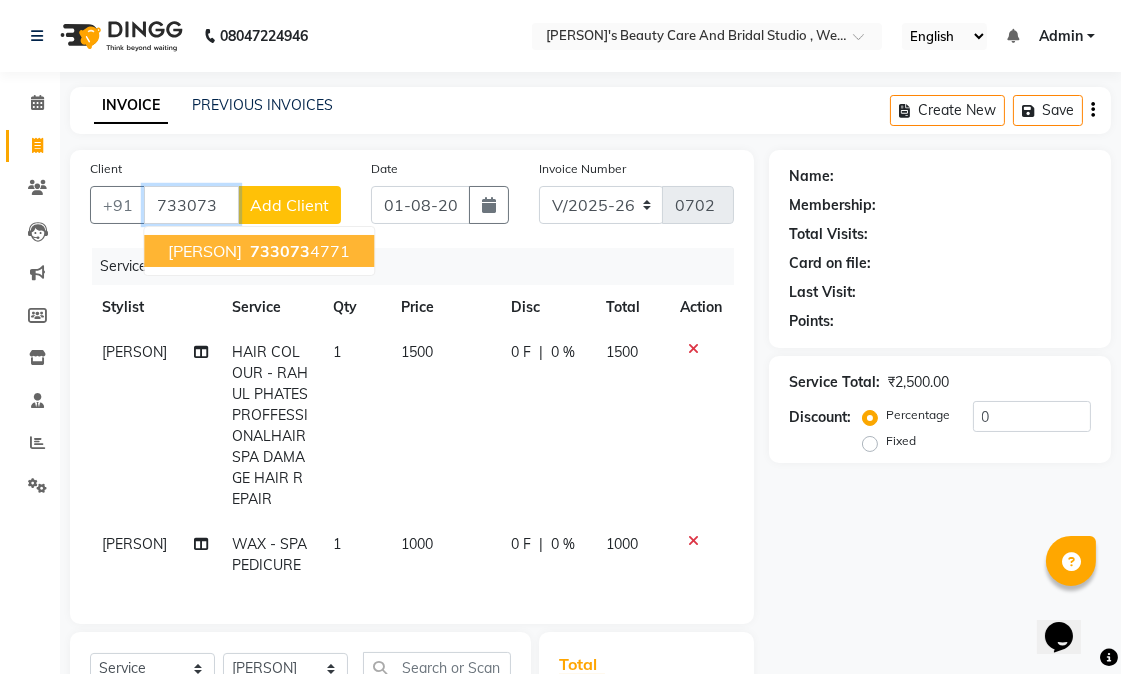 click on "733073" at bounding box center [280, 251] 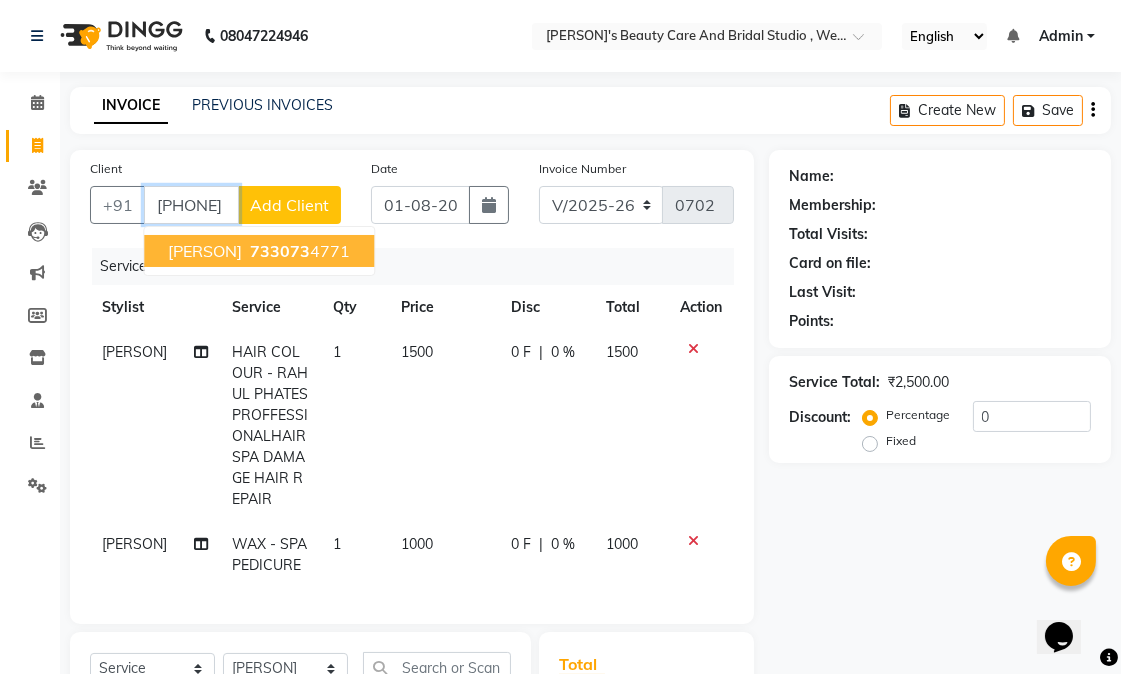 type on "[PHONE]" 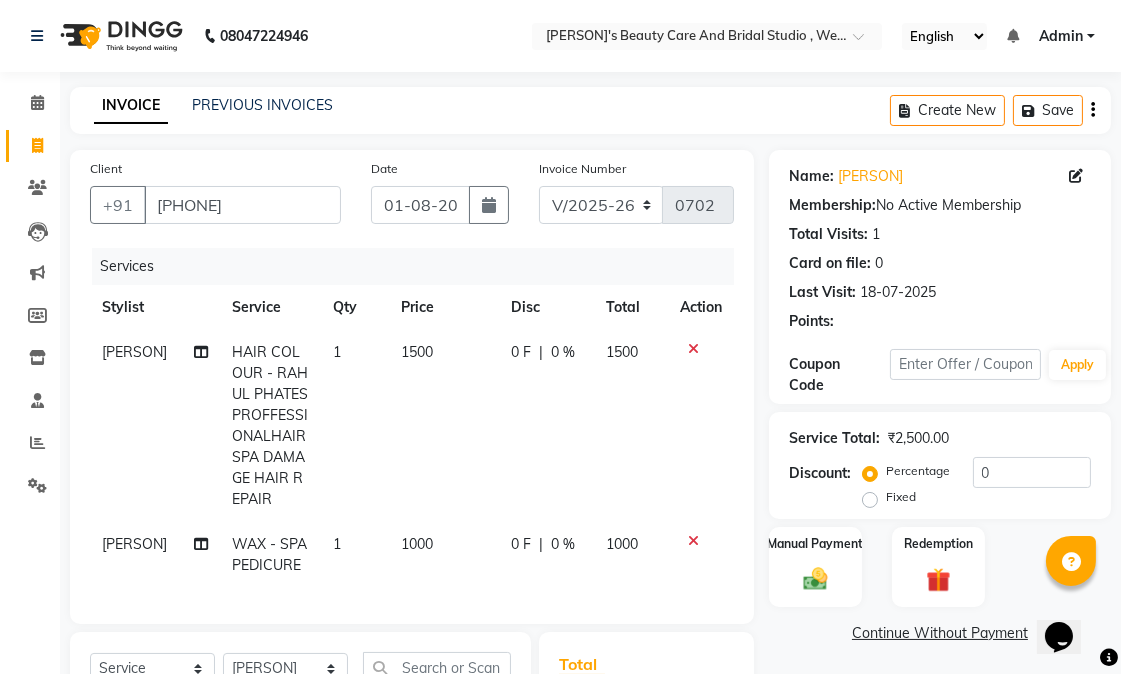 scroll, scrollTop: 298, scrollLeft: 0, axis: vertical 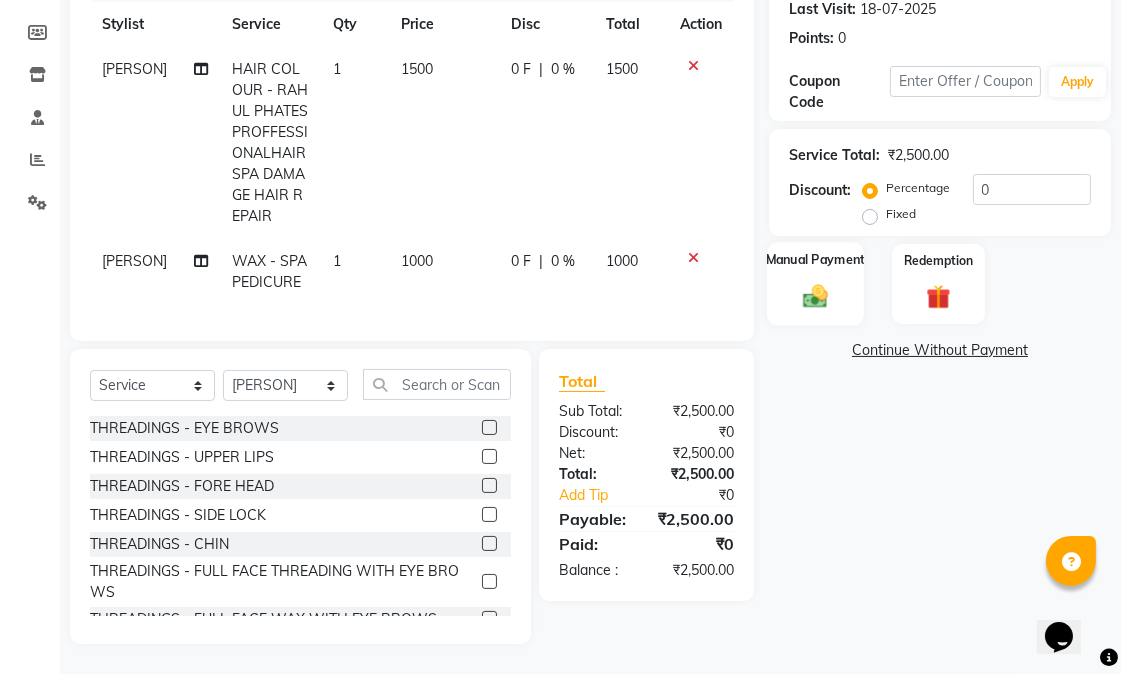 click on "Manual Payment" 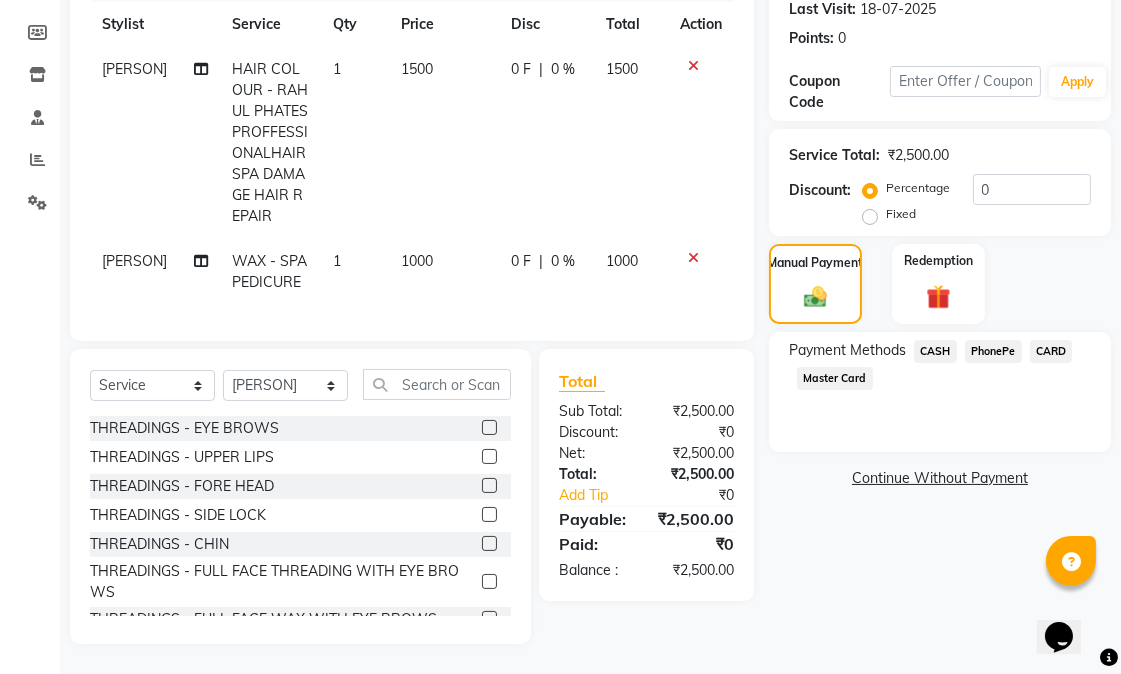 click on "PhonePe" 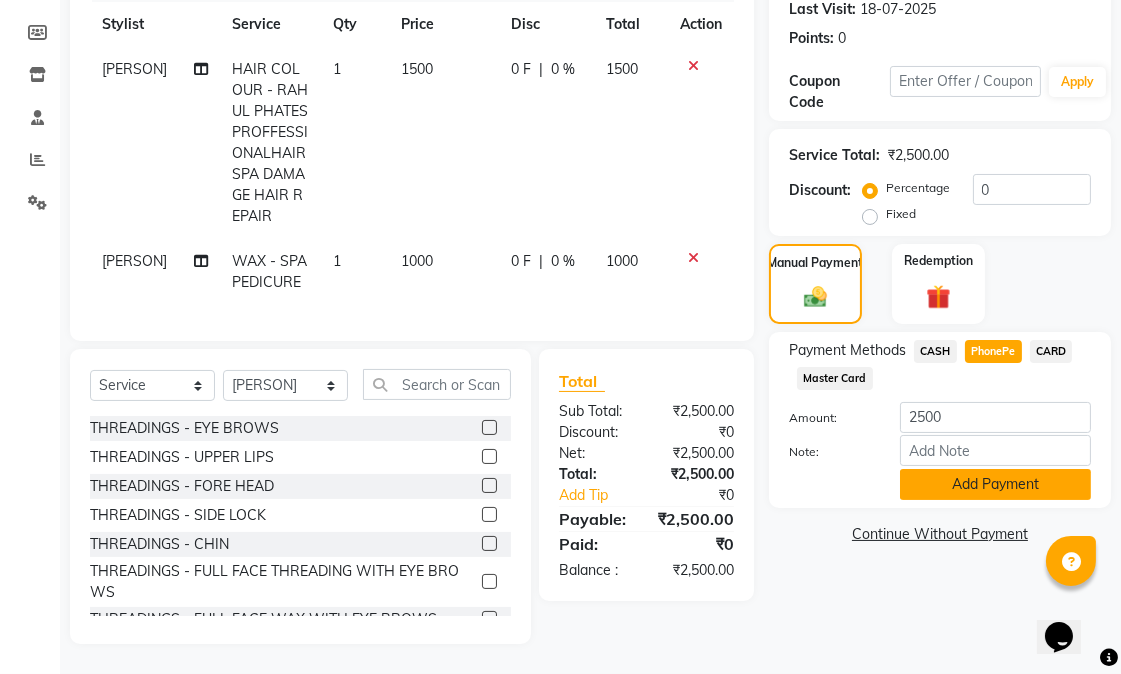 click on "Add Payment" 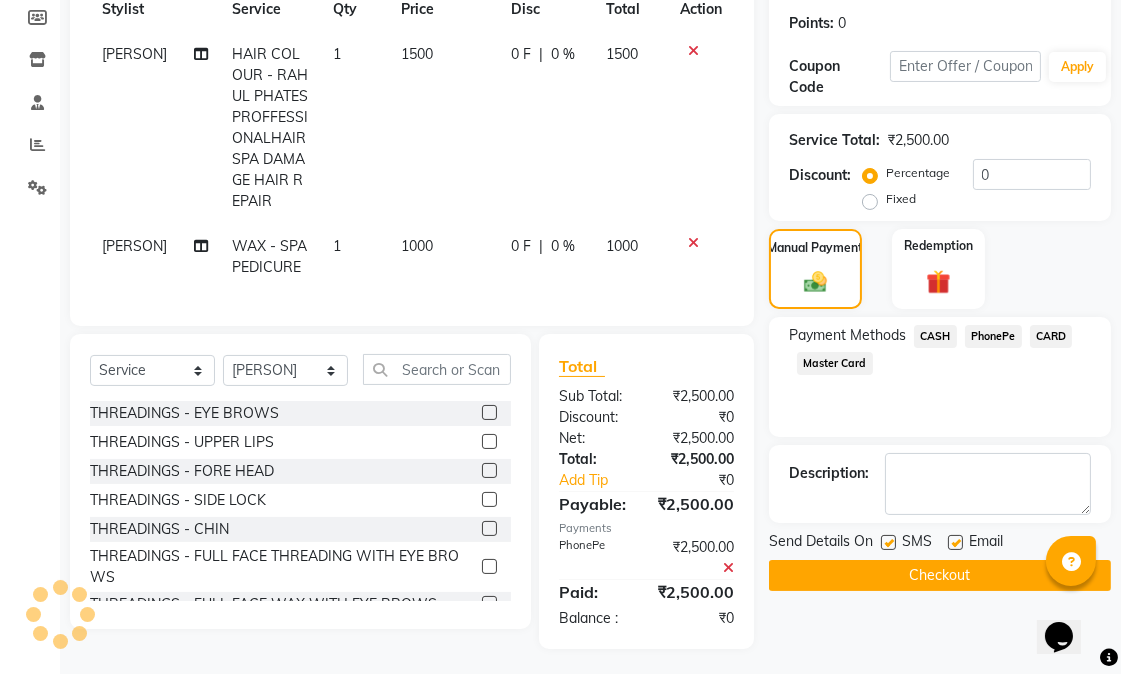 click on "Send Details On SMS Email  Checkout" 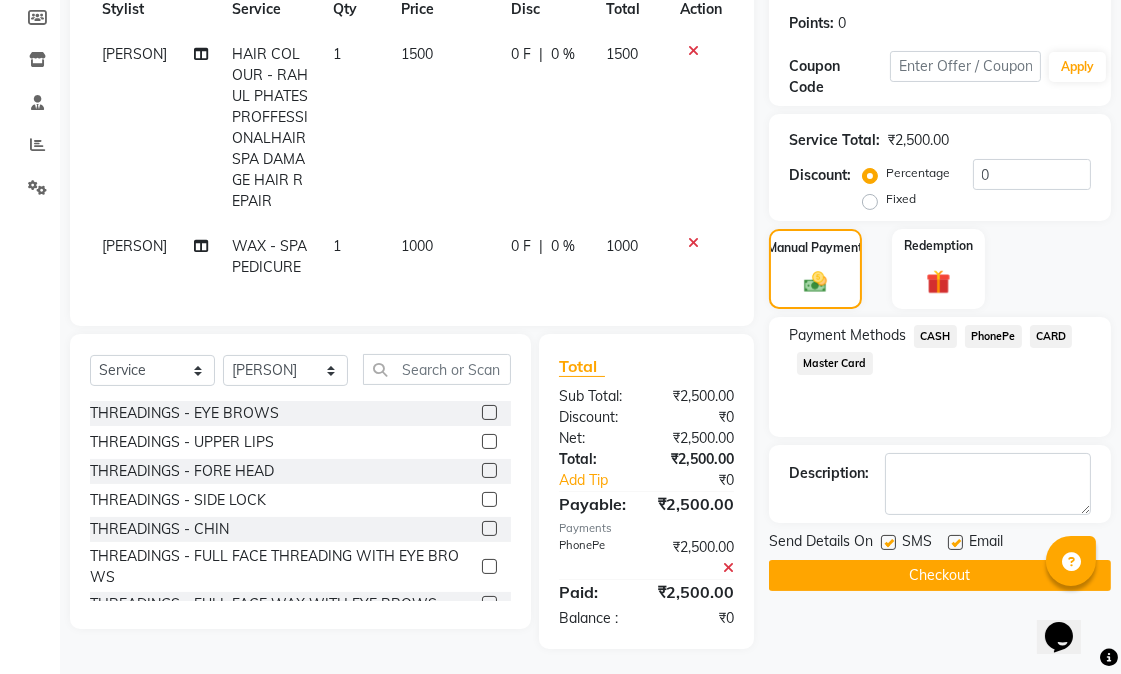 click on "Checkout" 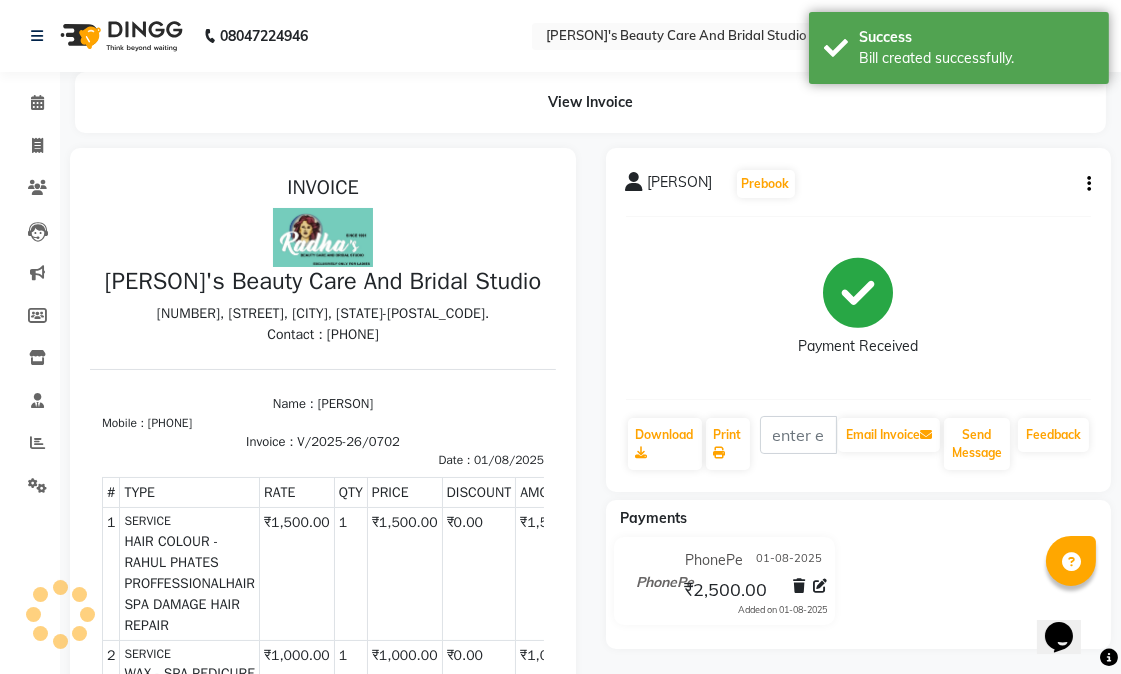 scroll, scrollTop: 0, scrollLeft: 0, axis: both 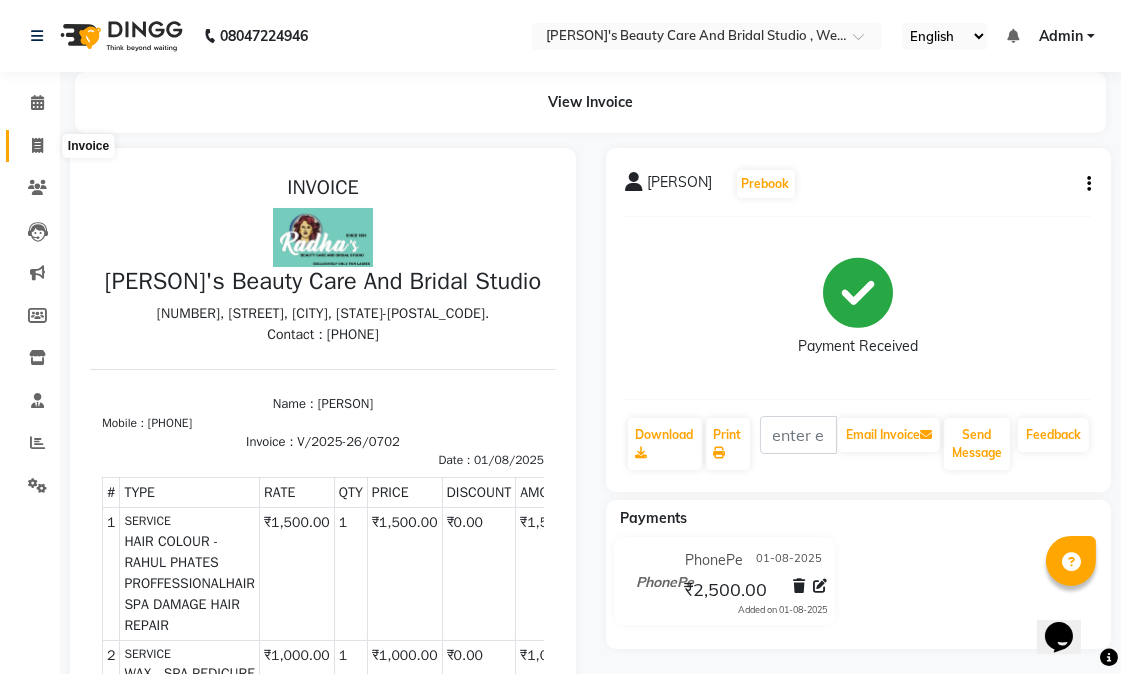 click 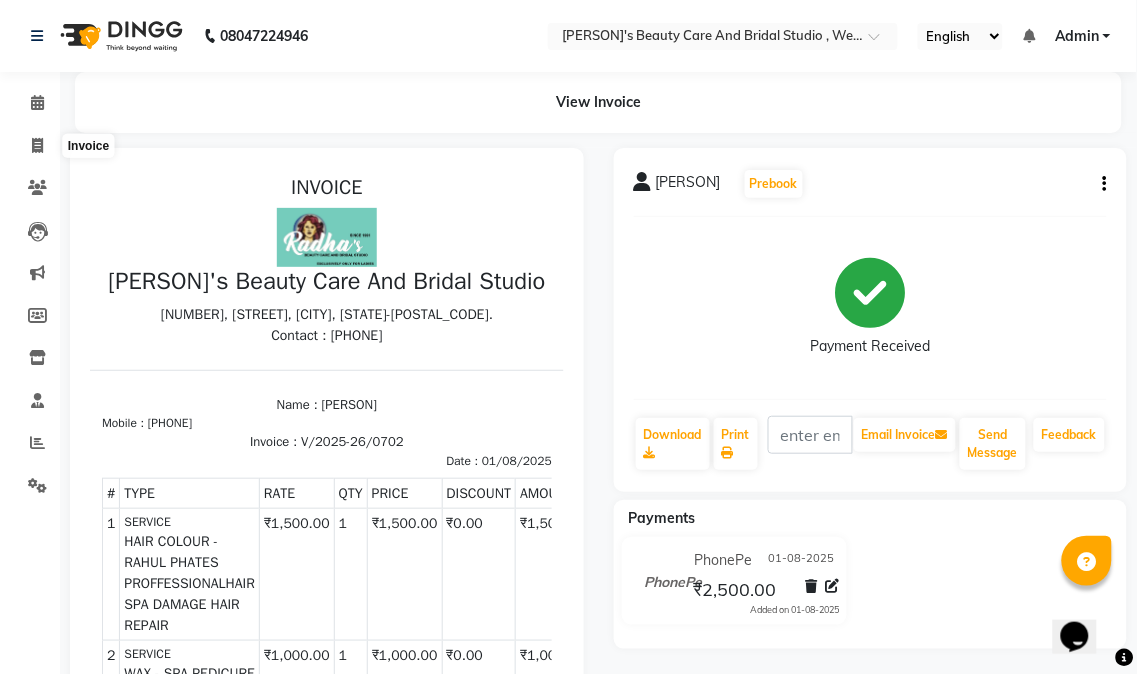 select on "service" 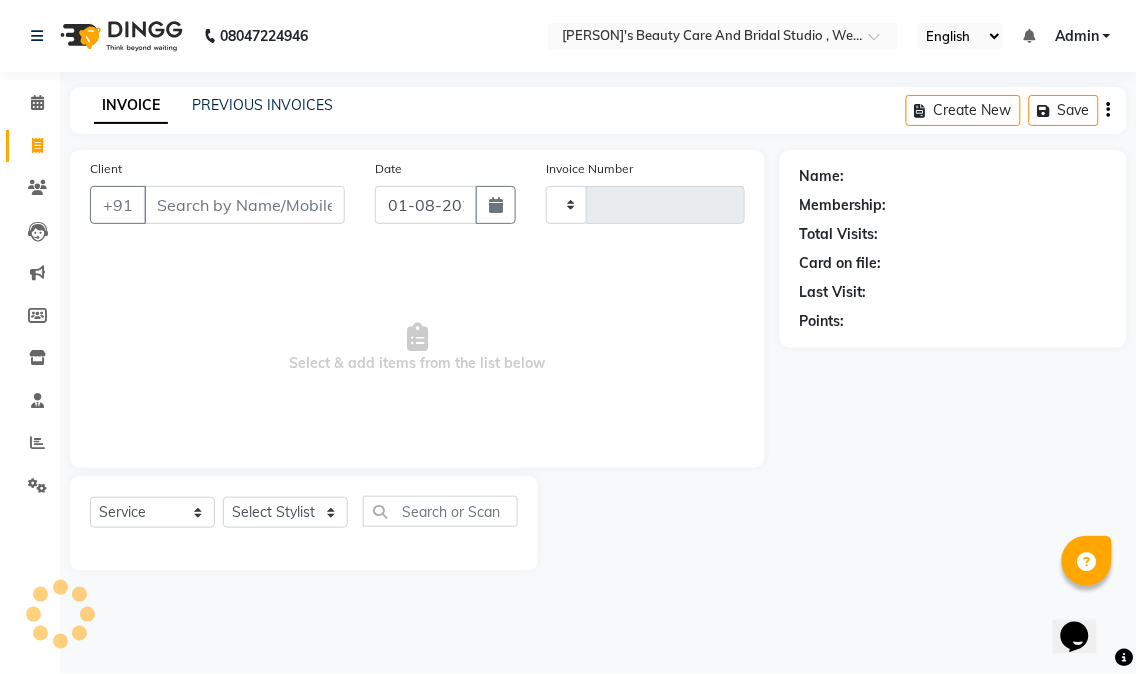 click on "Client" at bounding box center [244, 205] 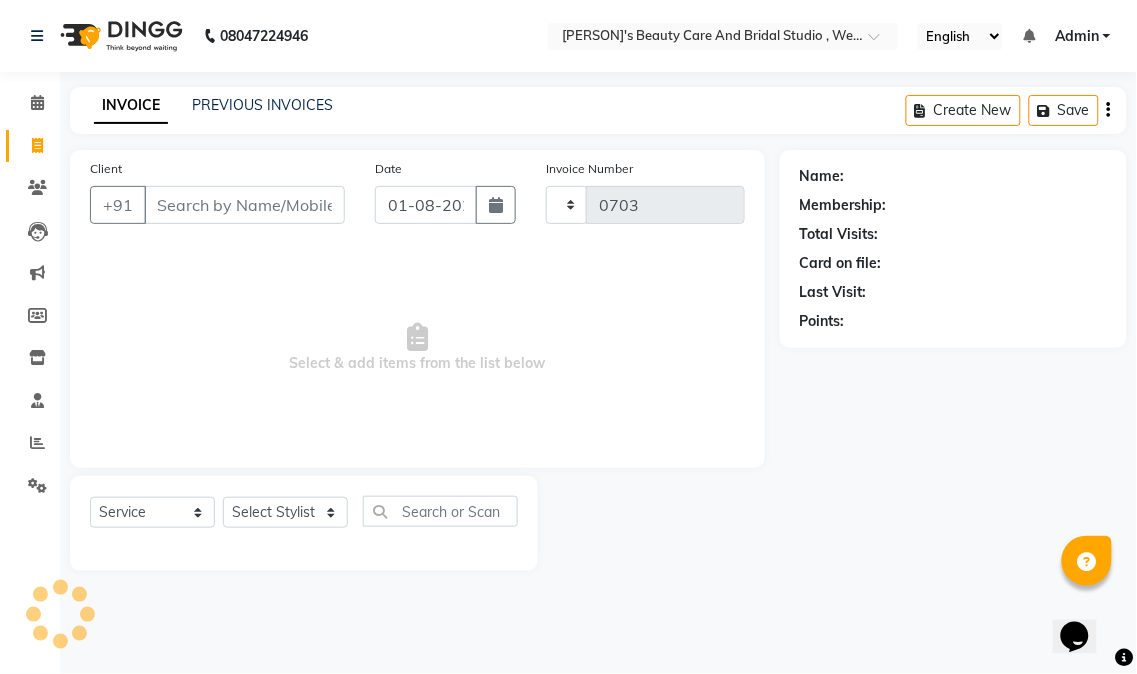 select on "6153" 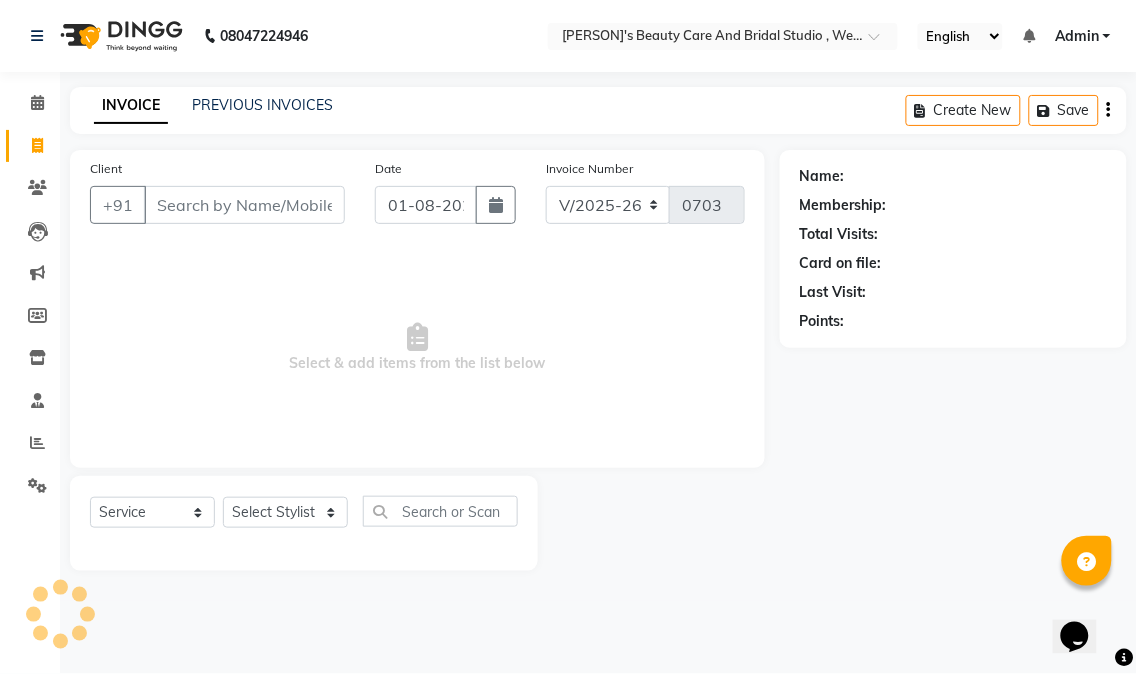 select on "80239" 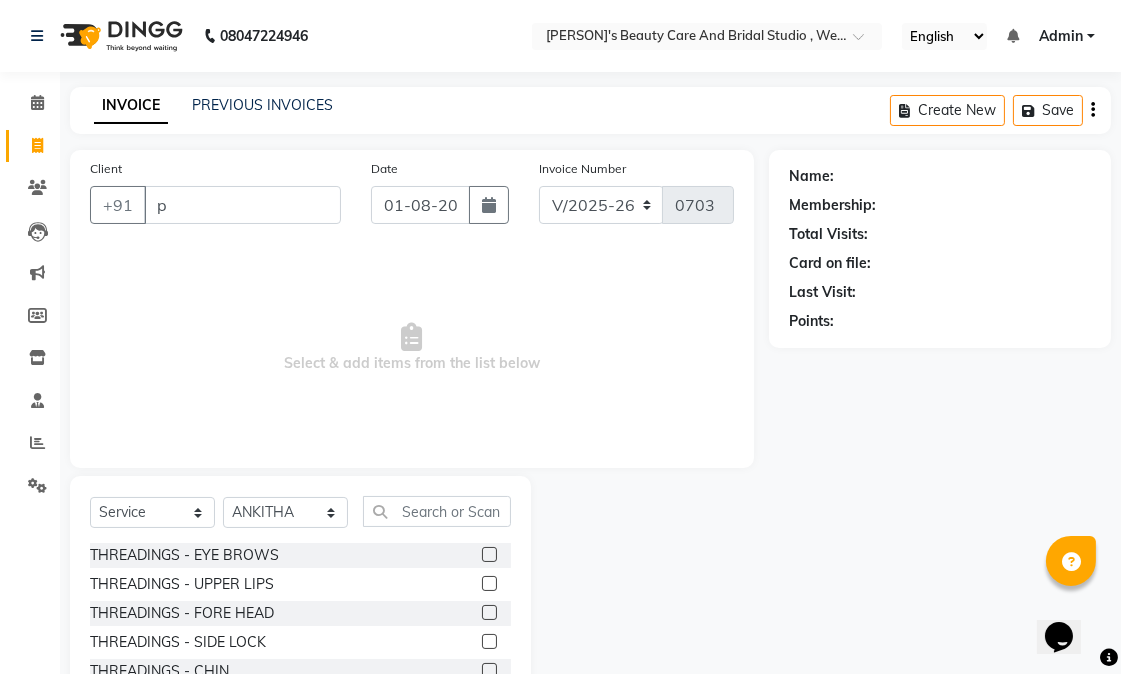 type on "p" 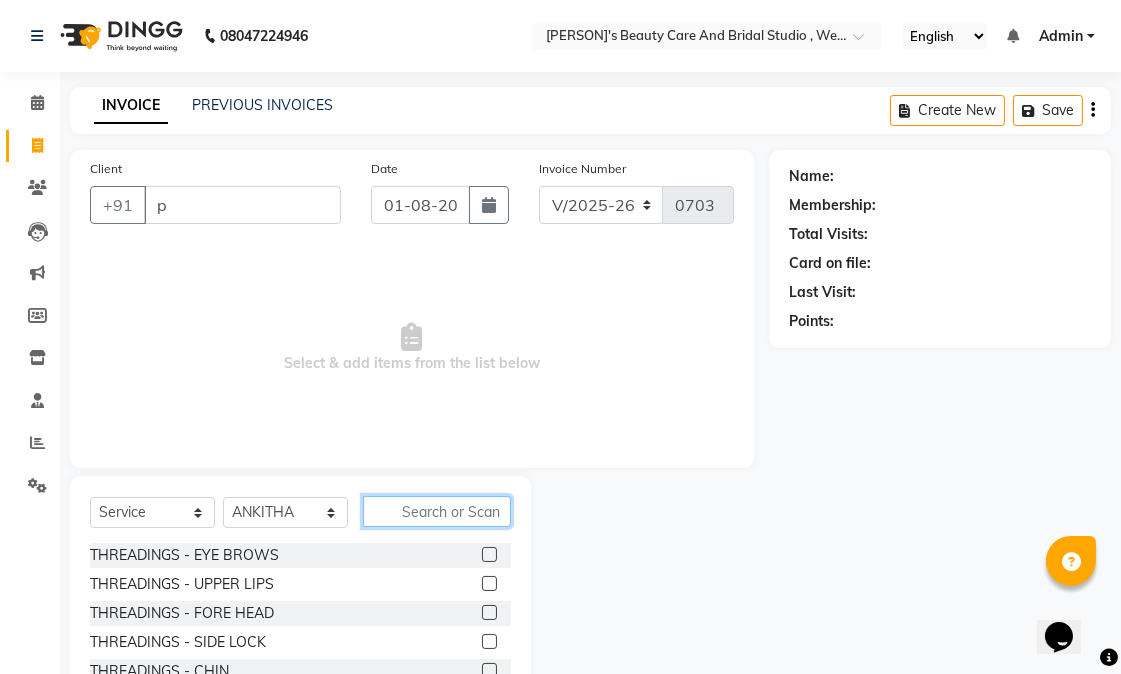 click 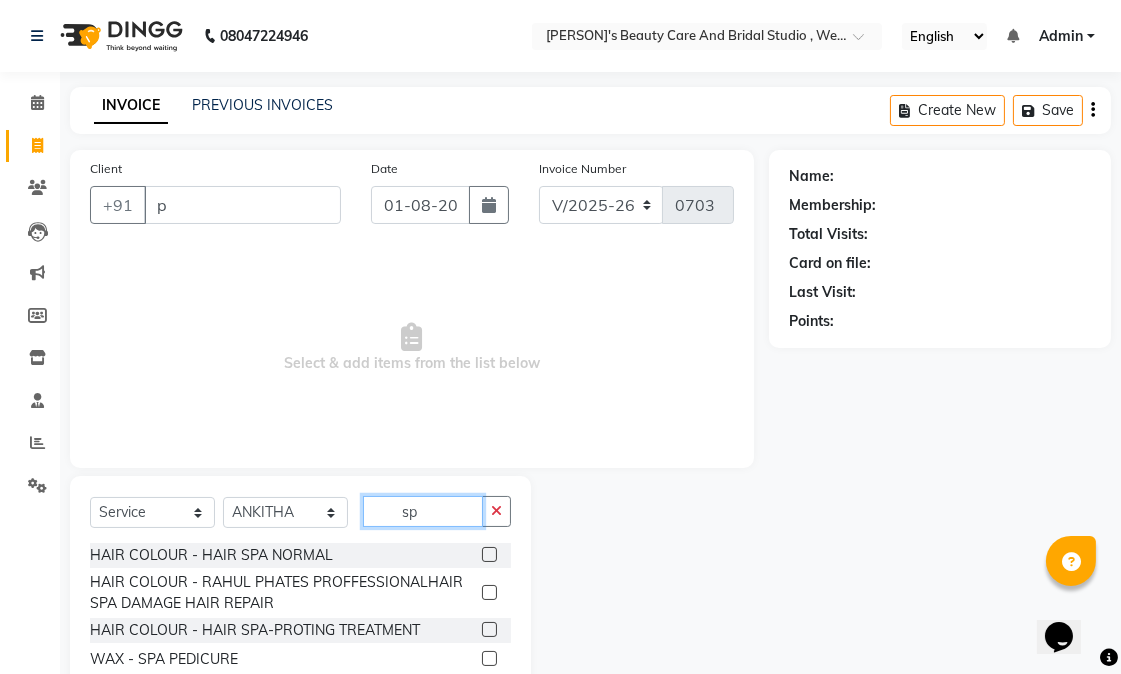 type on "s" 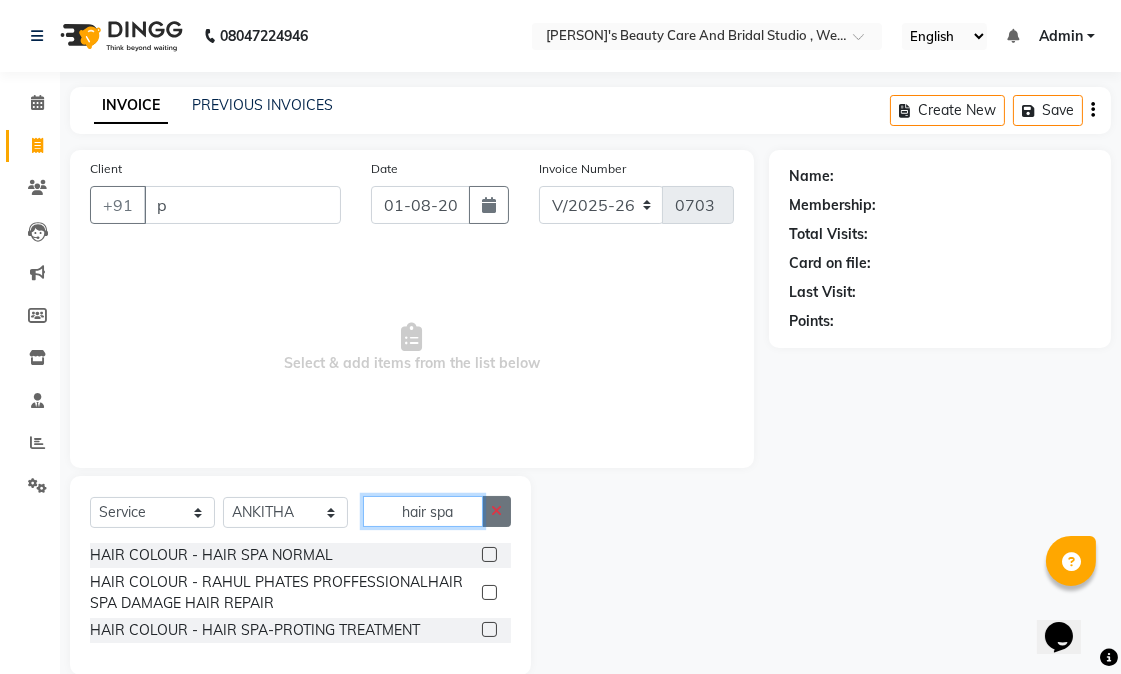 type on "hair spa" 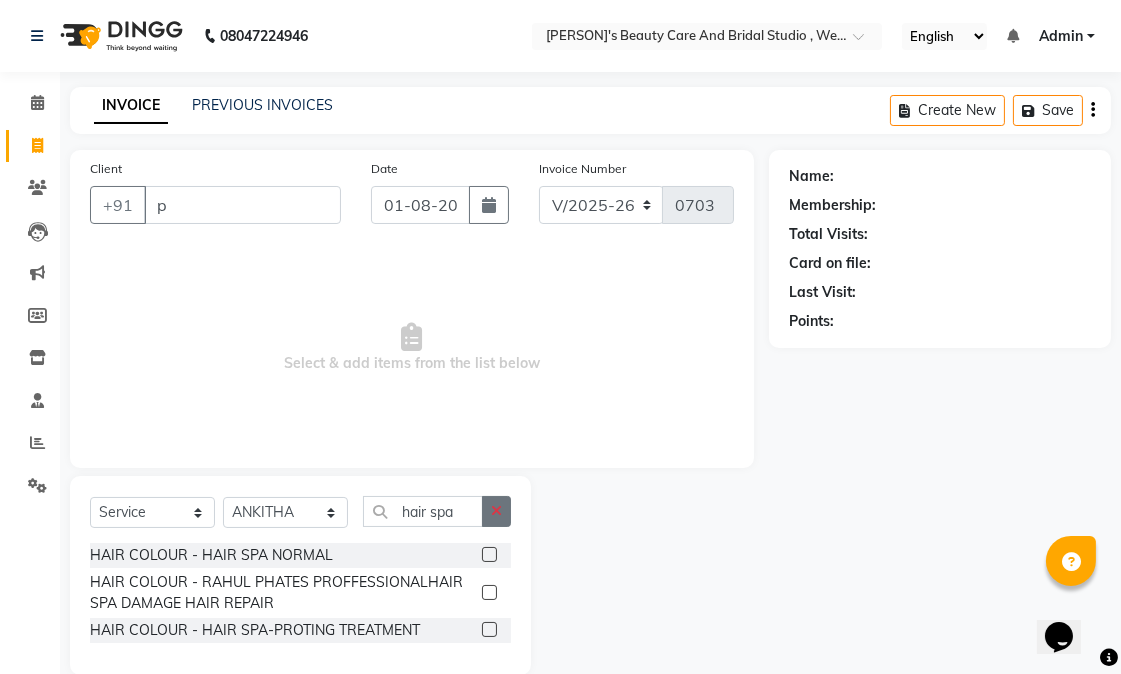 click 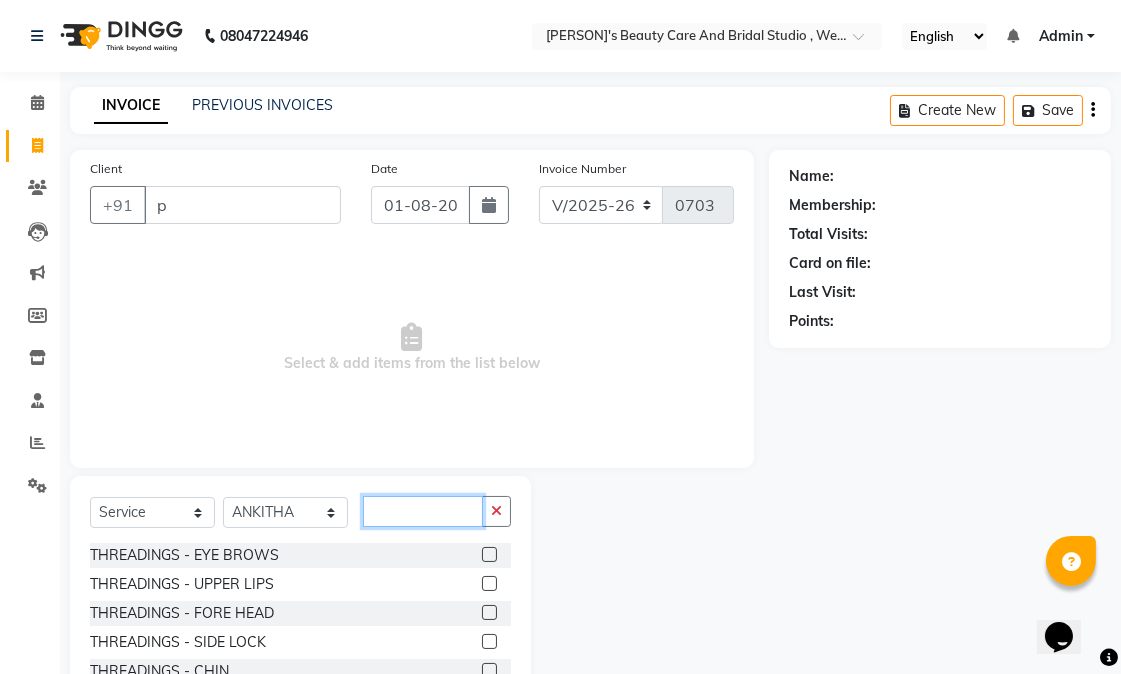 type 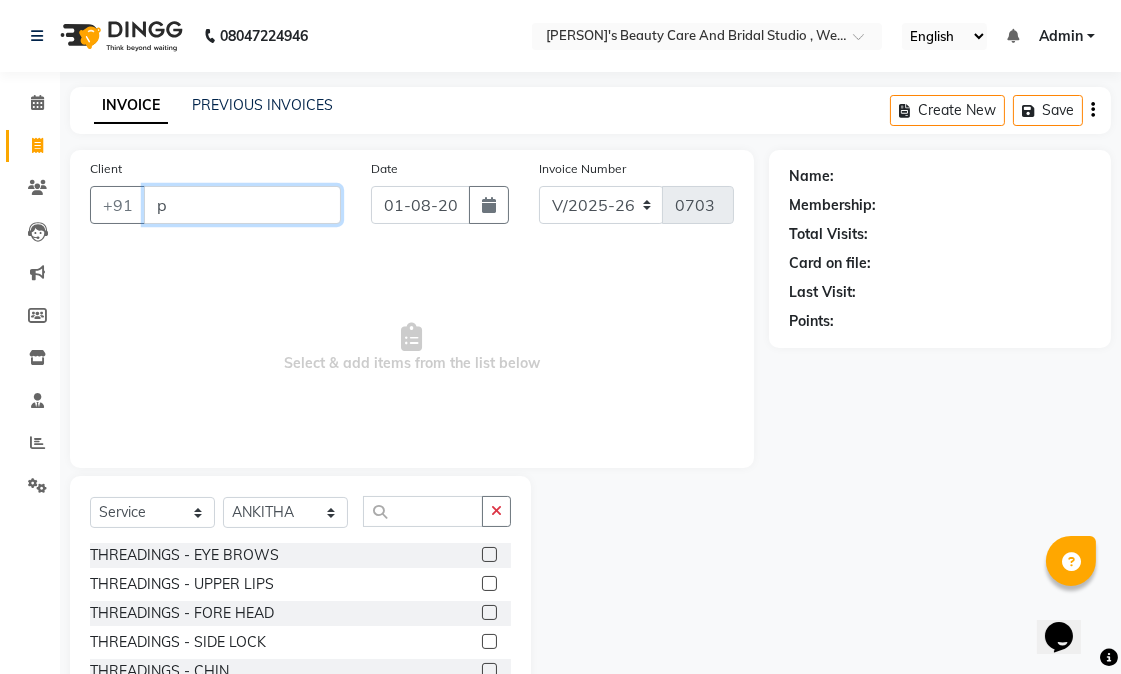 click on "p" at bounding box center [242, 205] 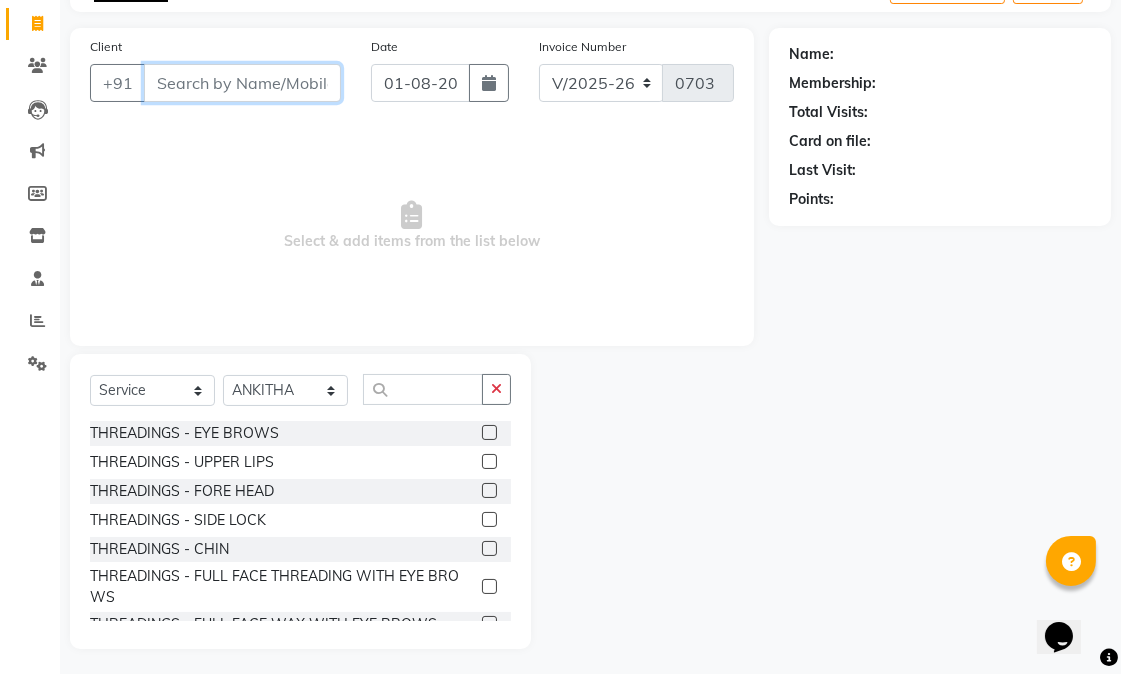 scroll, scrollTop: 126, scrollLeft: 0, axis: vertical 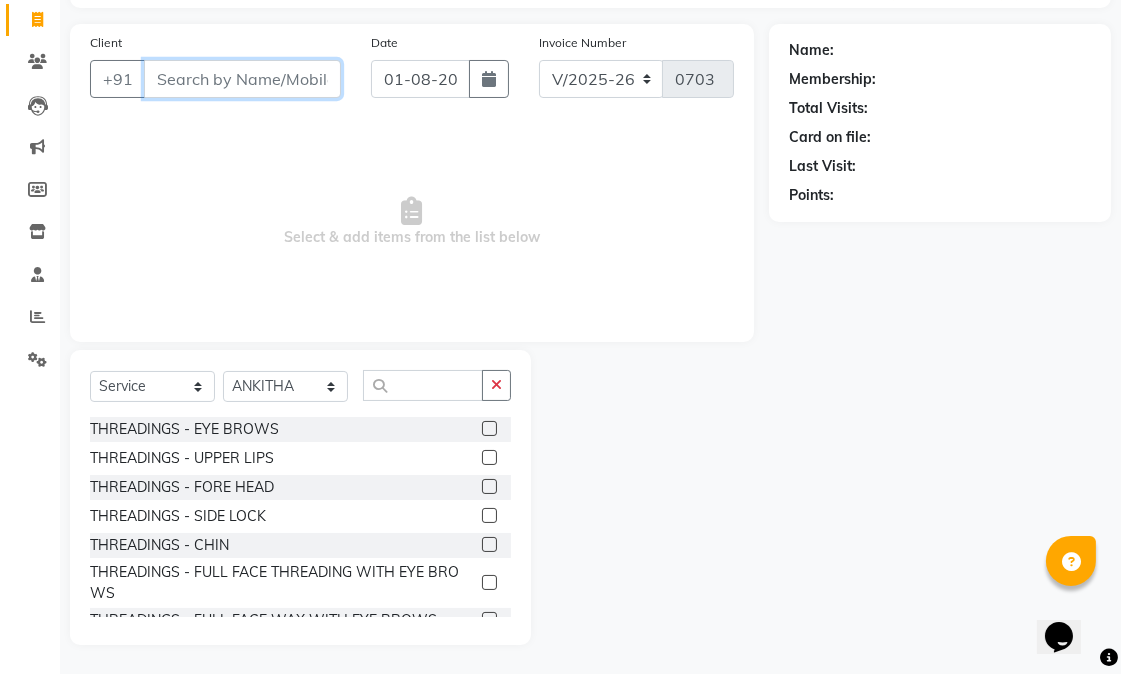 type 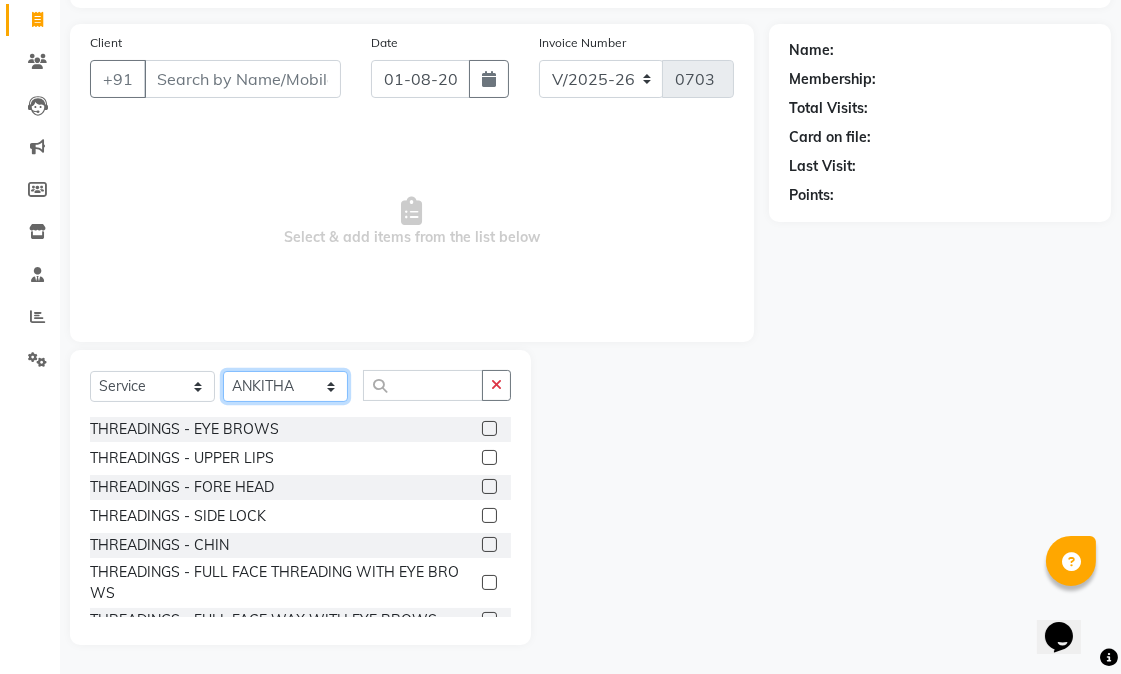 click on "Select Stylist [PERSON]  [PERSON]  [PERSON]  [PERSON]  [PERSON] [PERSON] [PERSON] [PERSON] [PERSON] [PERSON] [PERSON]" 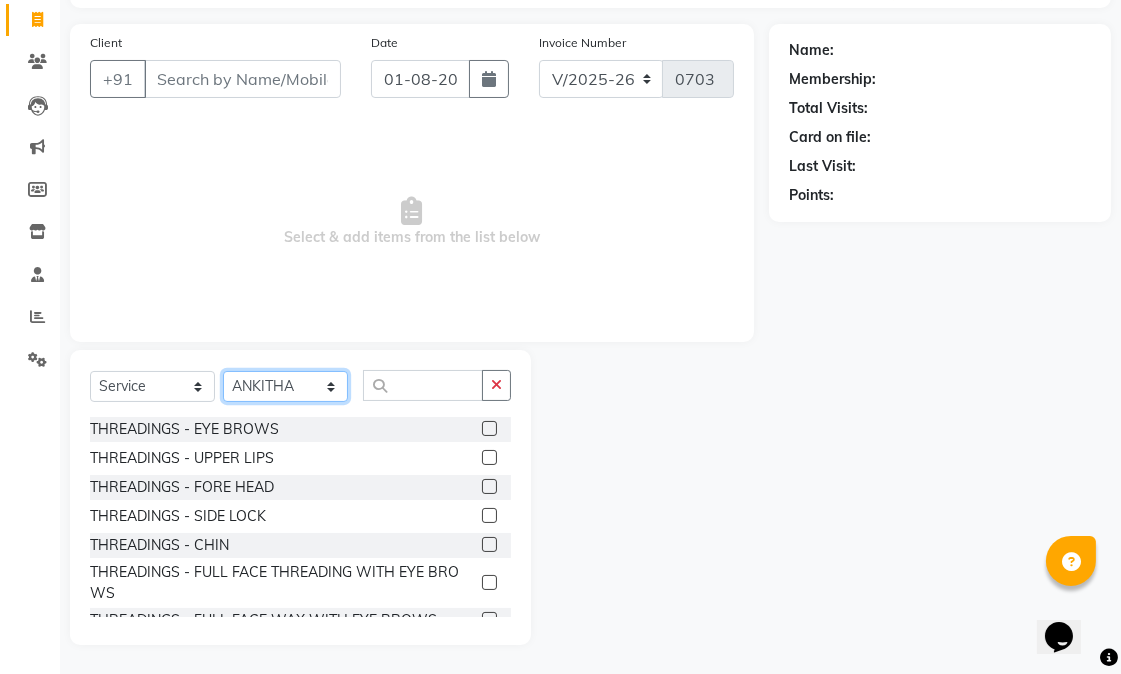 select on "45028" 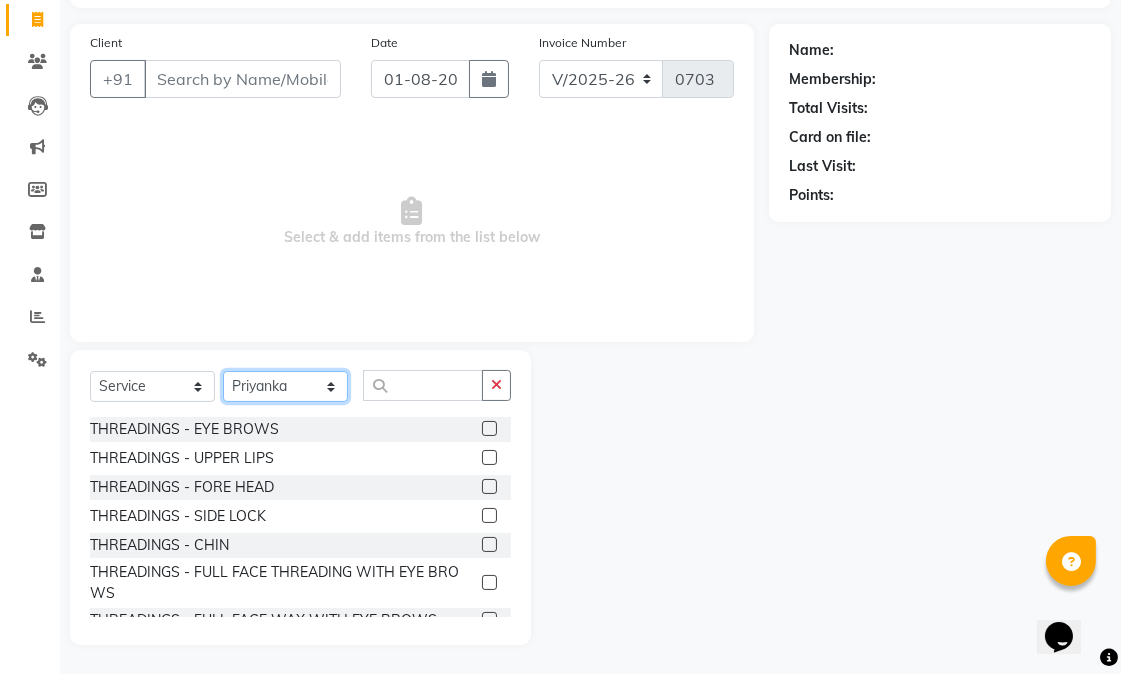 click on "Select Stylist [PERSON]  [PERSON]  [PERSON]  [PERSON]  [PERSON] [PERSON] [PERSON] [PERSON] [PERSON] [PERSON] [PERSON]" 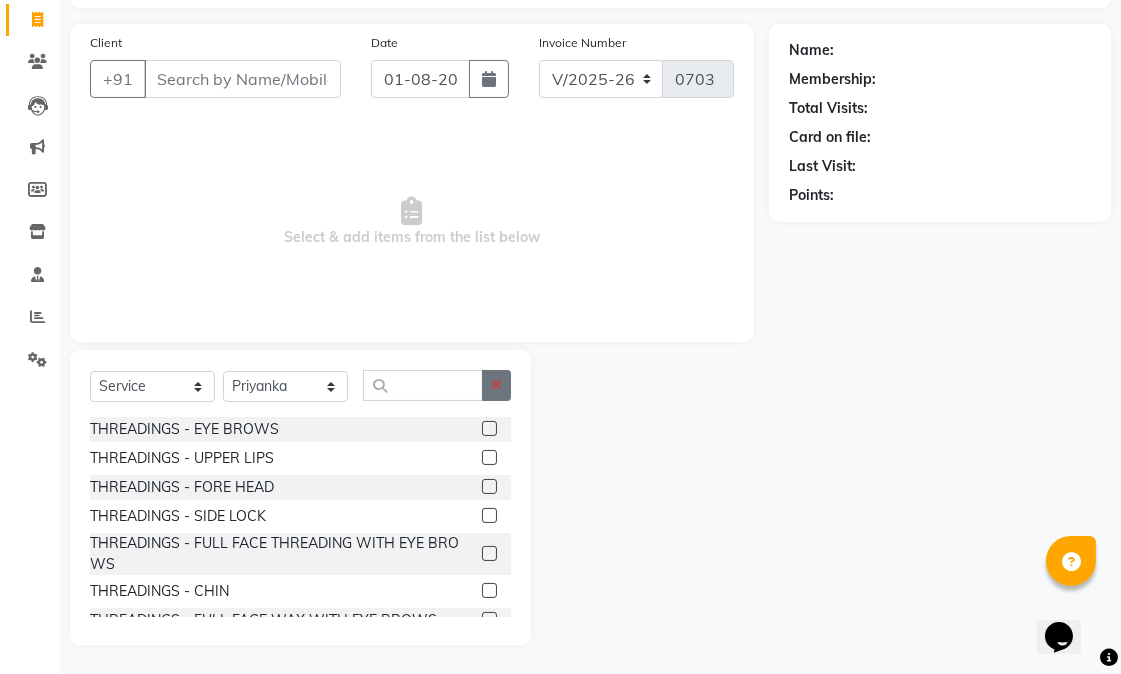 click 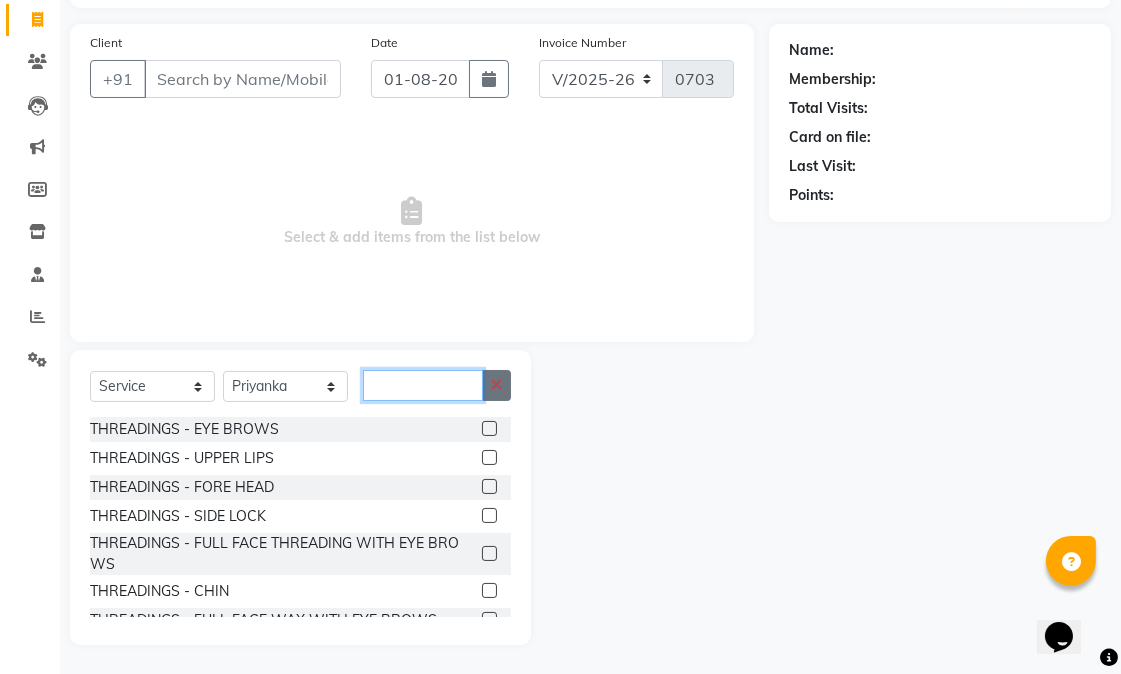 type 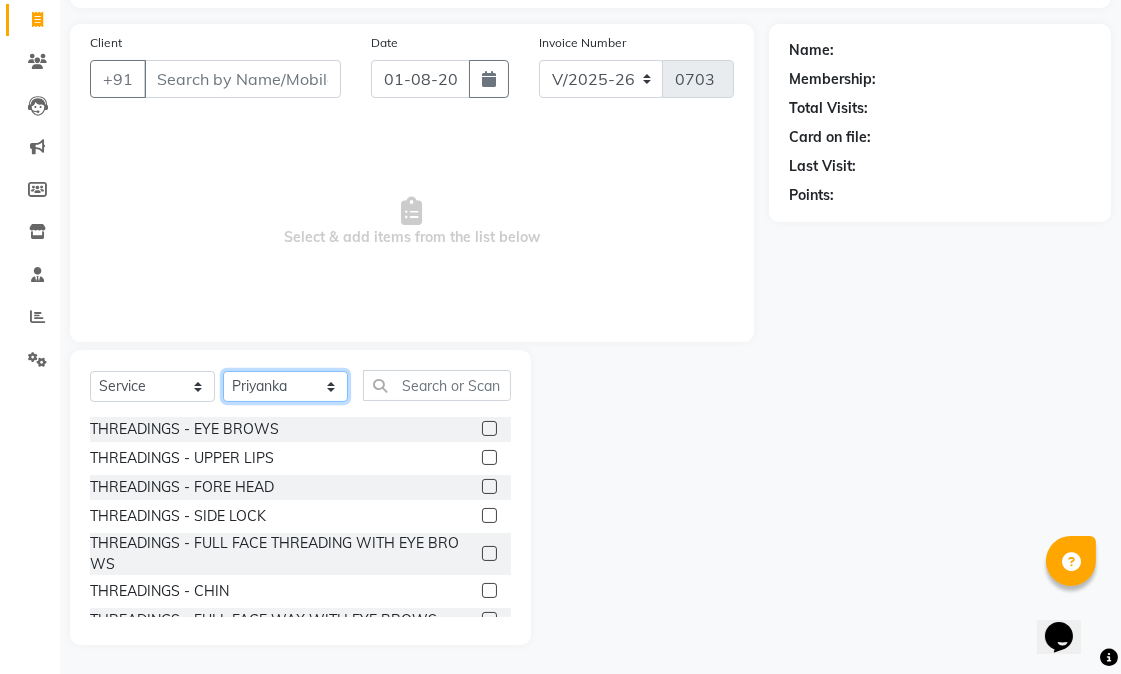 click on "Select Stylist [PERSON]  [PERSON]  [PERSON]  [PERSON]  [PERSON] [PERSON] [PERSON] [PERSON] [PERSON] [PERSON] [PERSON]" 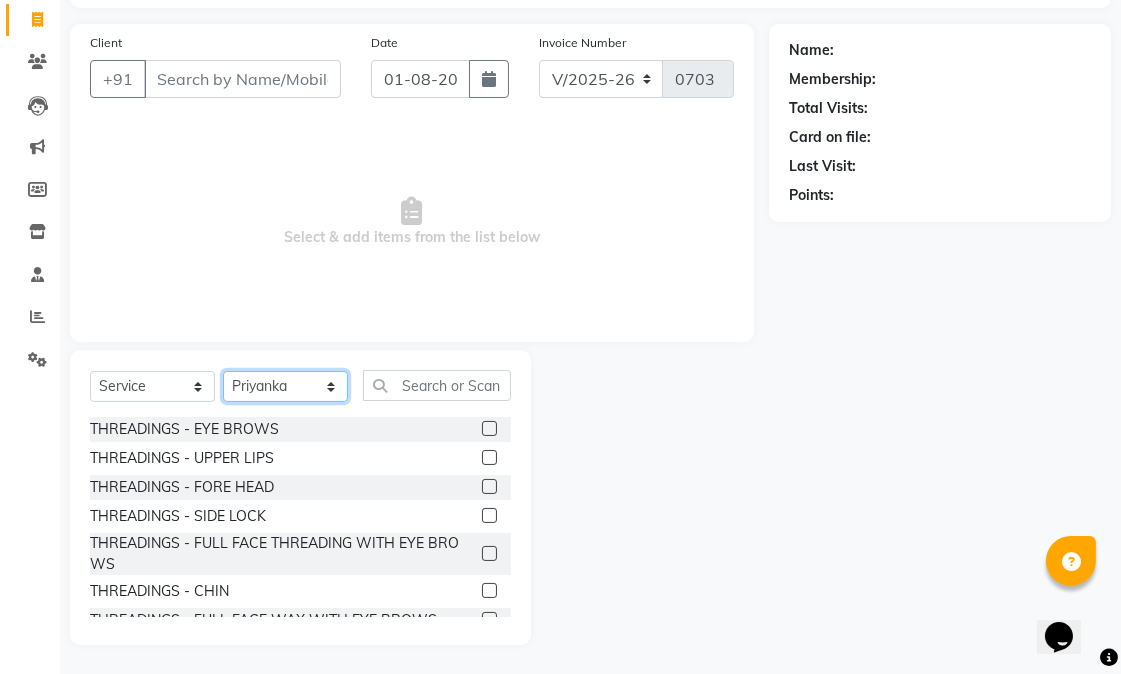 select on "80239" 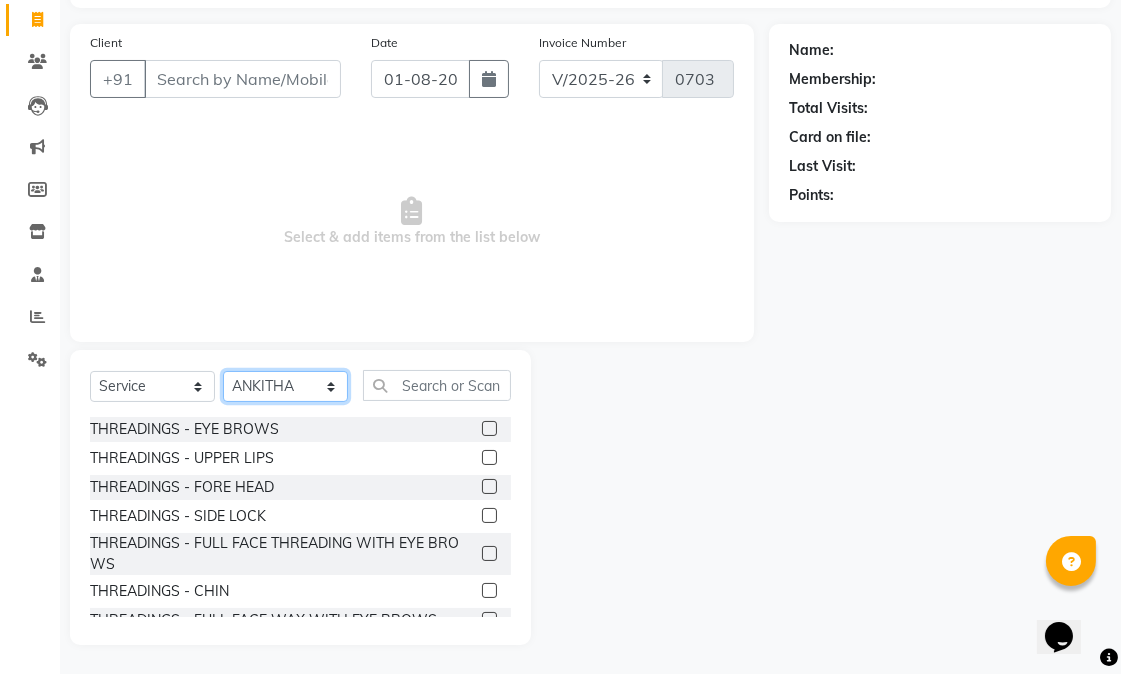 click on "Select Stylist [PERSON]  [PERSON]  [PERSON]  [PERSON]  [PERSON] [PERSON] [PERSON] [PERSON] [PERSON] [PERSON] [PERSON]" 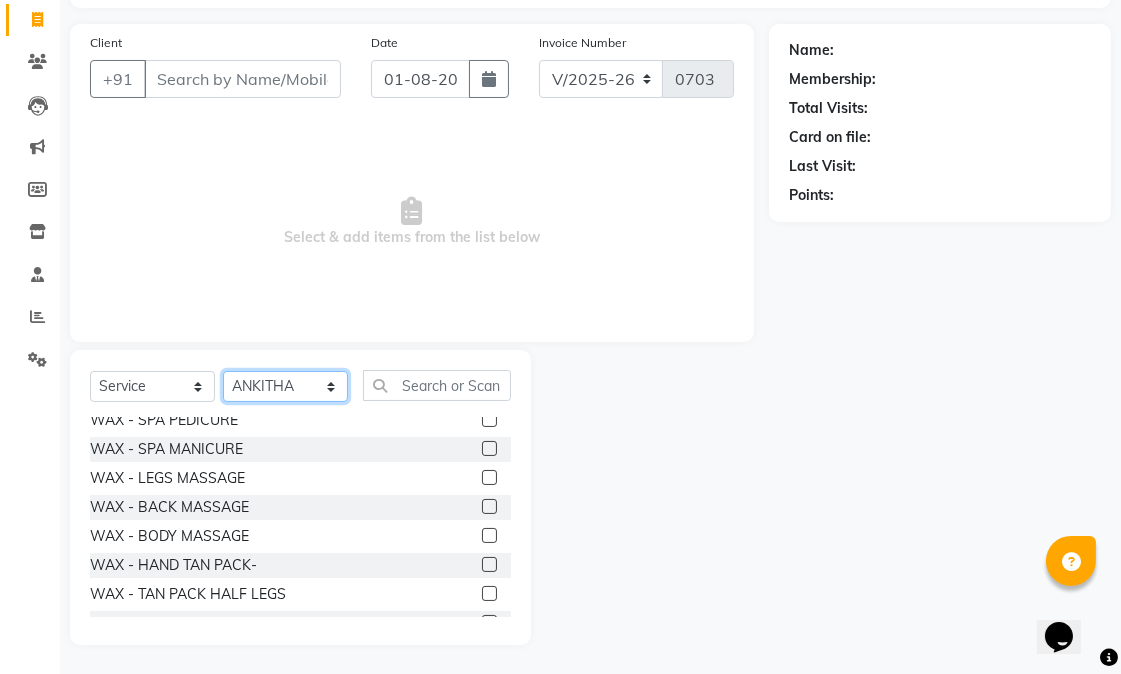 scroll, scrollTop: 2734, scrollLeft: 0, axis: vertical 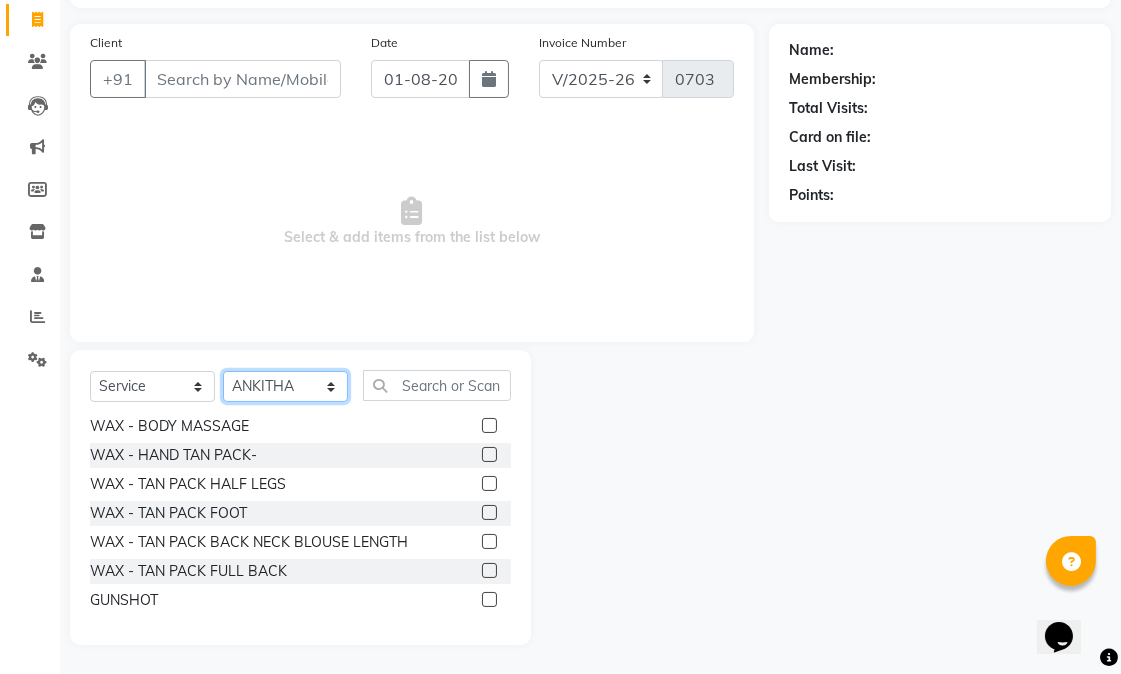 click on "Select Stylist [PERSON]  [PERSON]  [PERSON]  [PERSON]  [PERSON] [PERSON] [PERSON] [PERSON] [PERSON] [PERSON] [PERSON]" 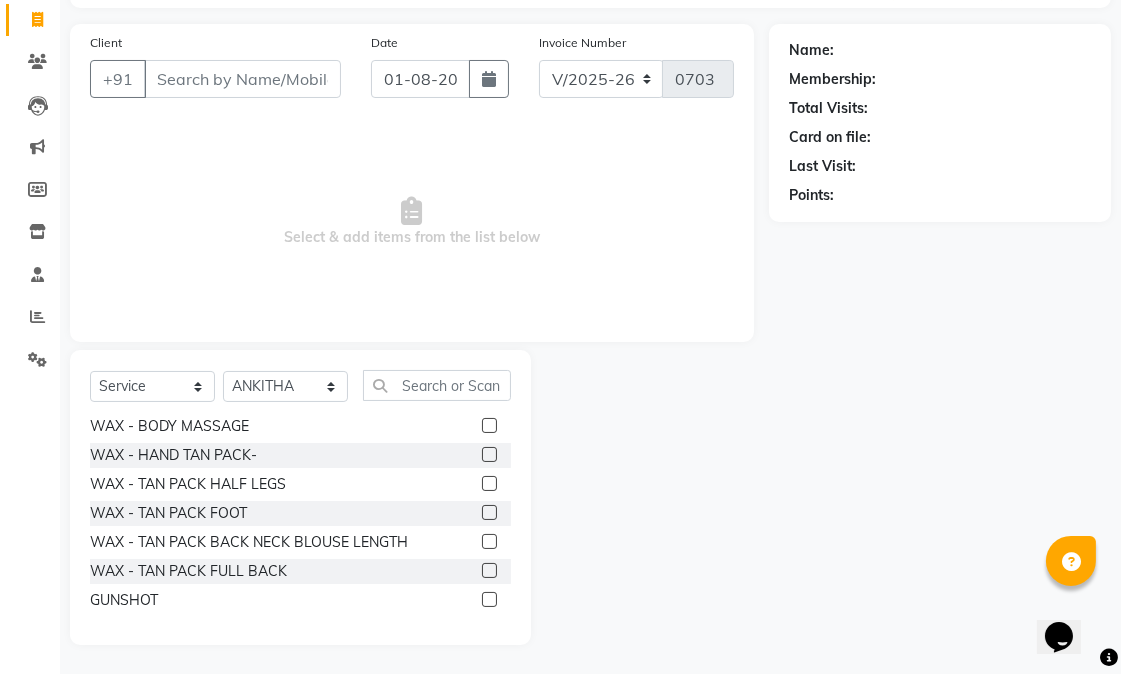 click on "Select & add items from the list below" at bounding box center (412, 222) 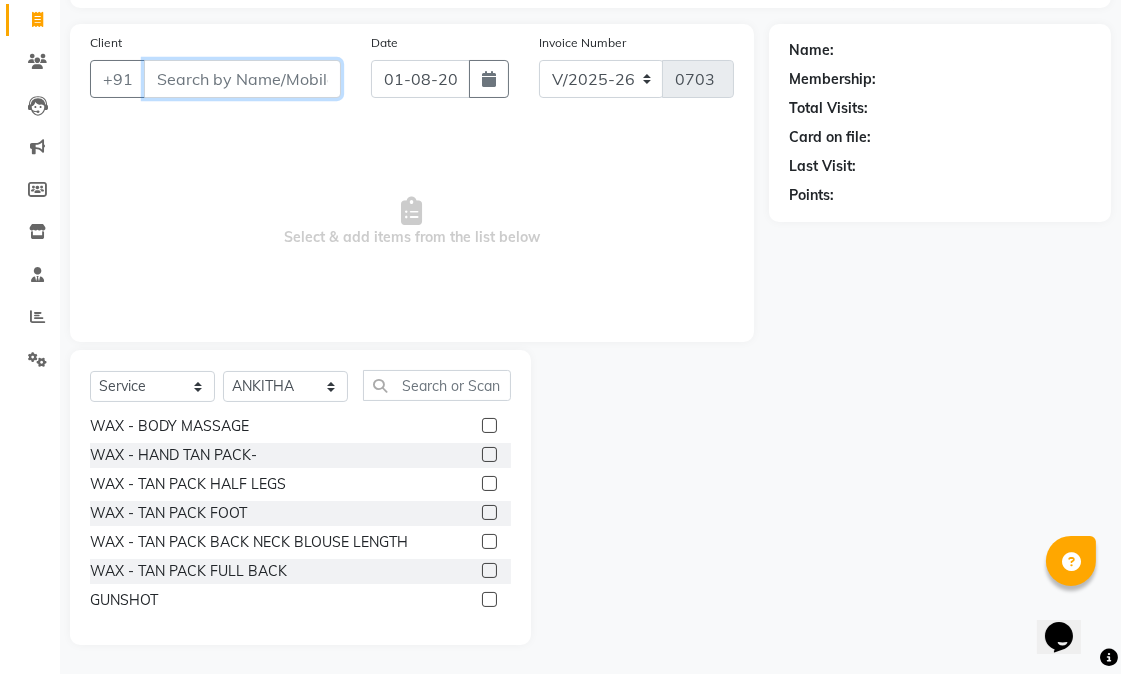 click on "Client" at bounding box center [242, 79] 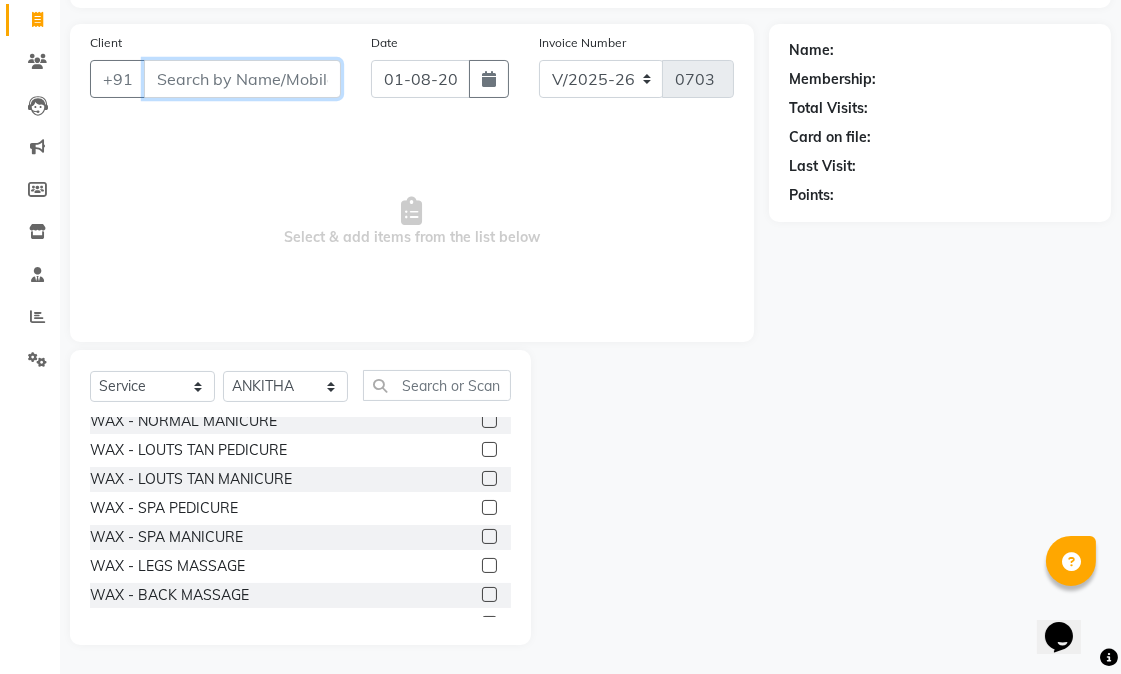 scroll, scrollTop: 2734, scrollLeft: 0, axis: vertical 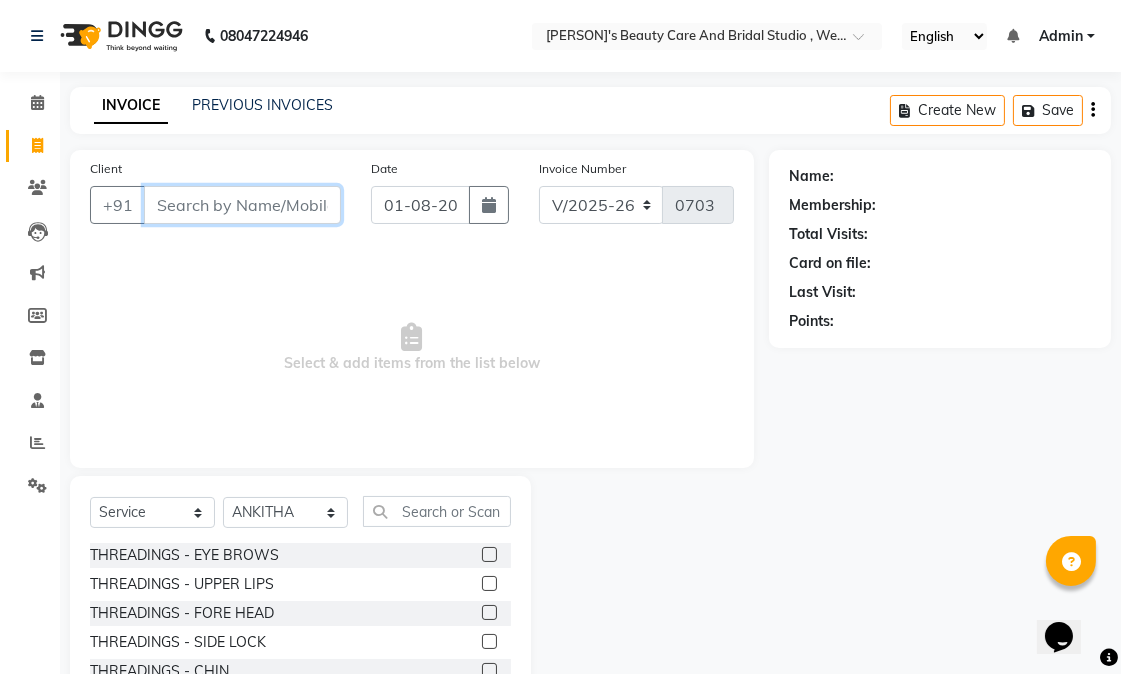 click on "Client" at bounding box center [242, 205] 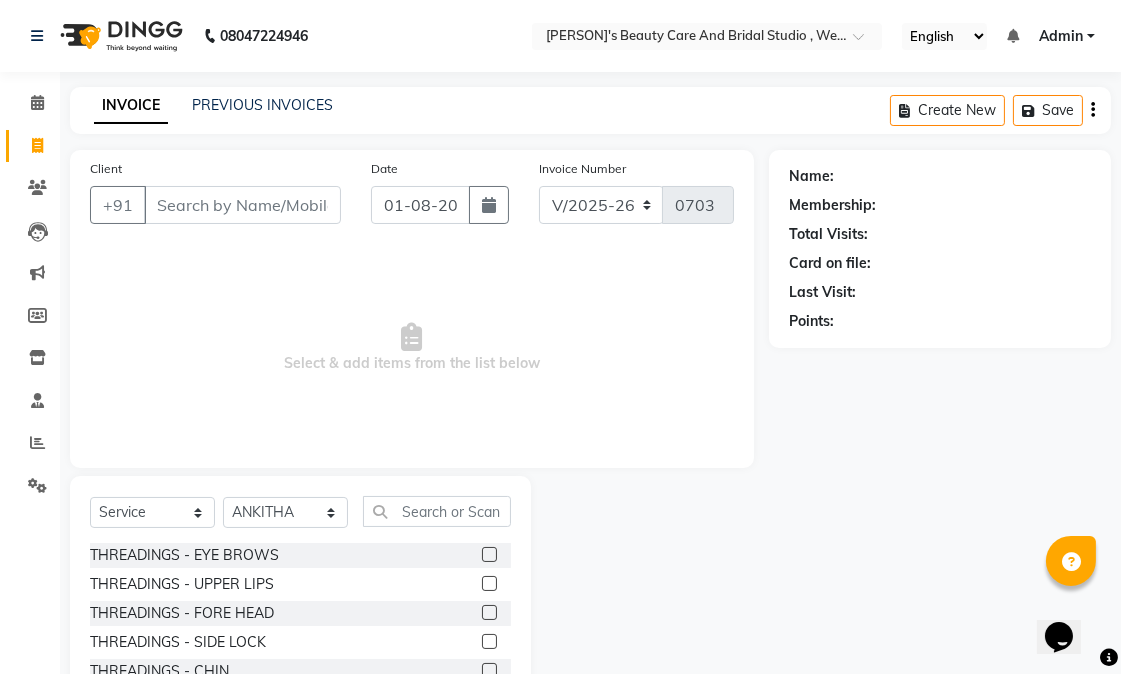 click on "Select & add items from the list below" at bounding box center (412, 348) 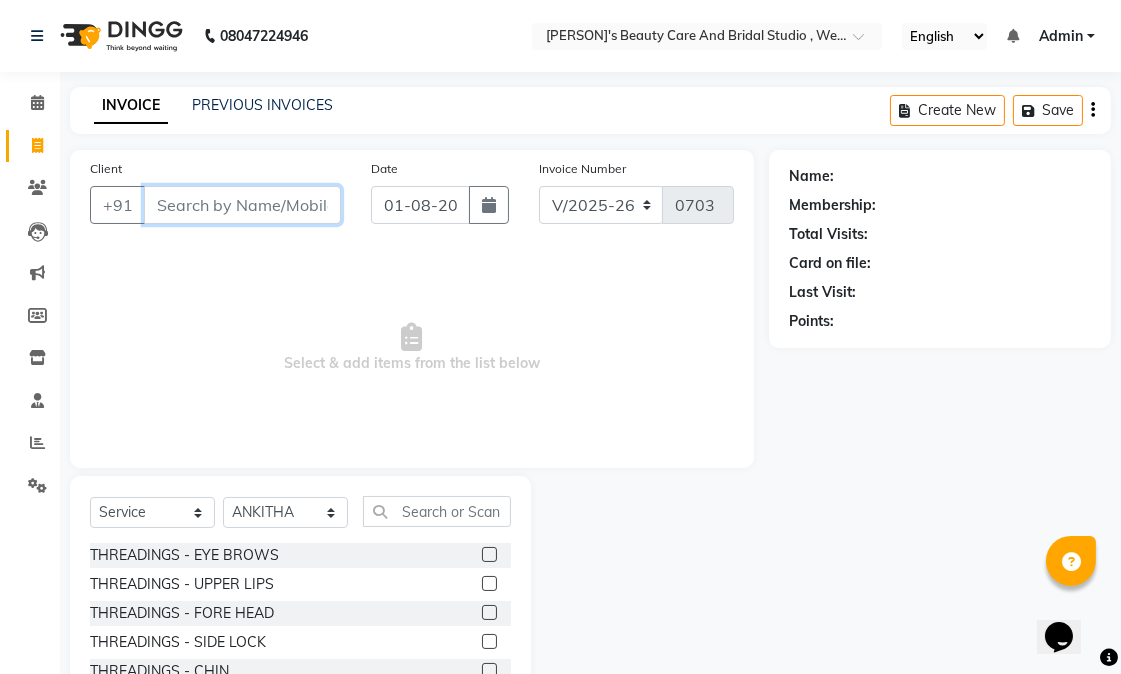 click on "Client" at bounding box center (242, 205) 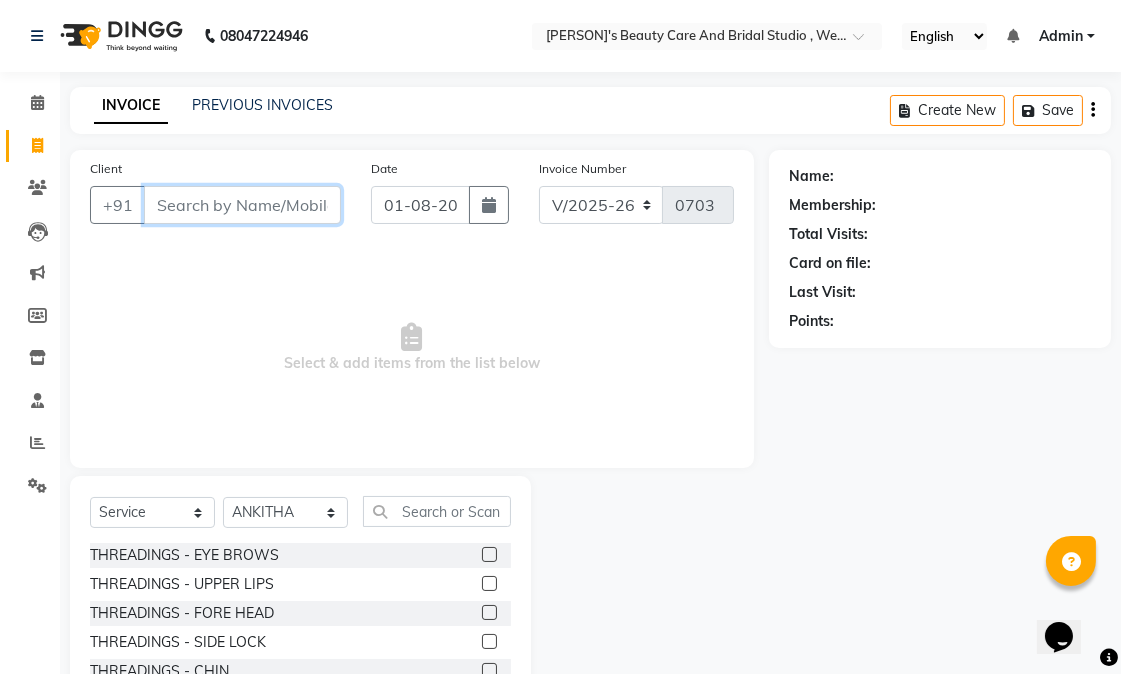 click on "Client" at bounding box center [242, 205] 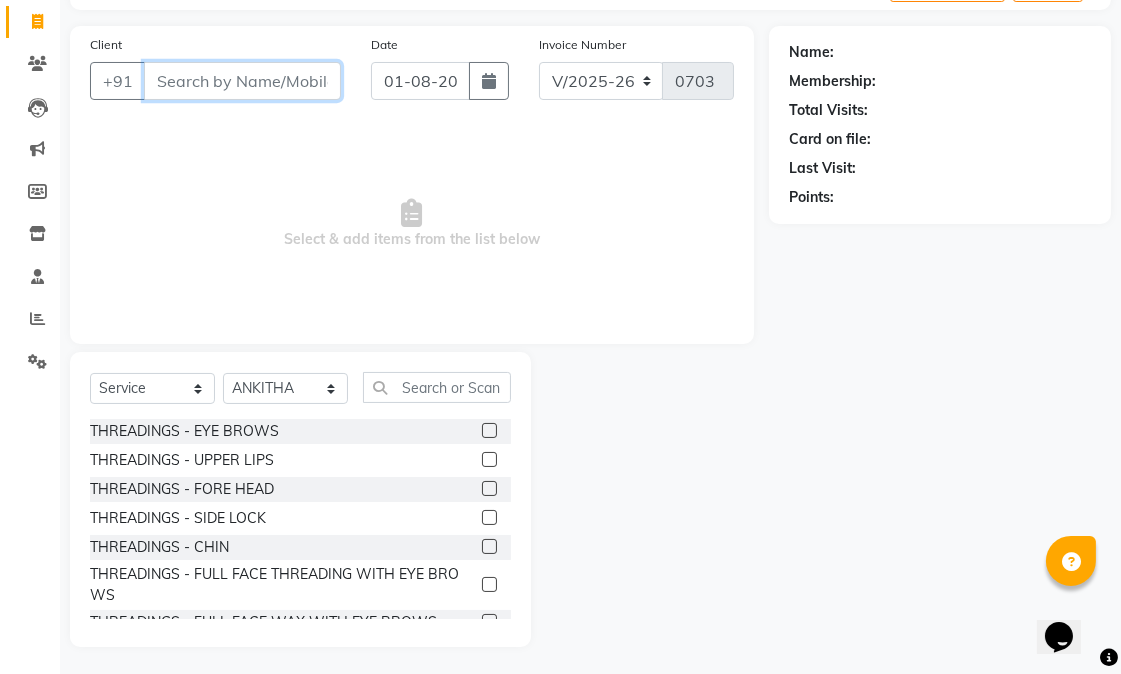 scroll, scrollTop: 126, scrollLeft: 0, axis: vertical 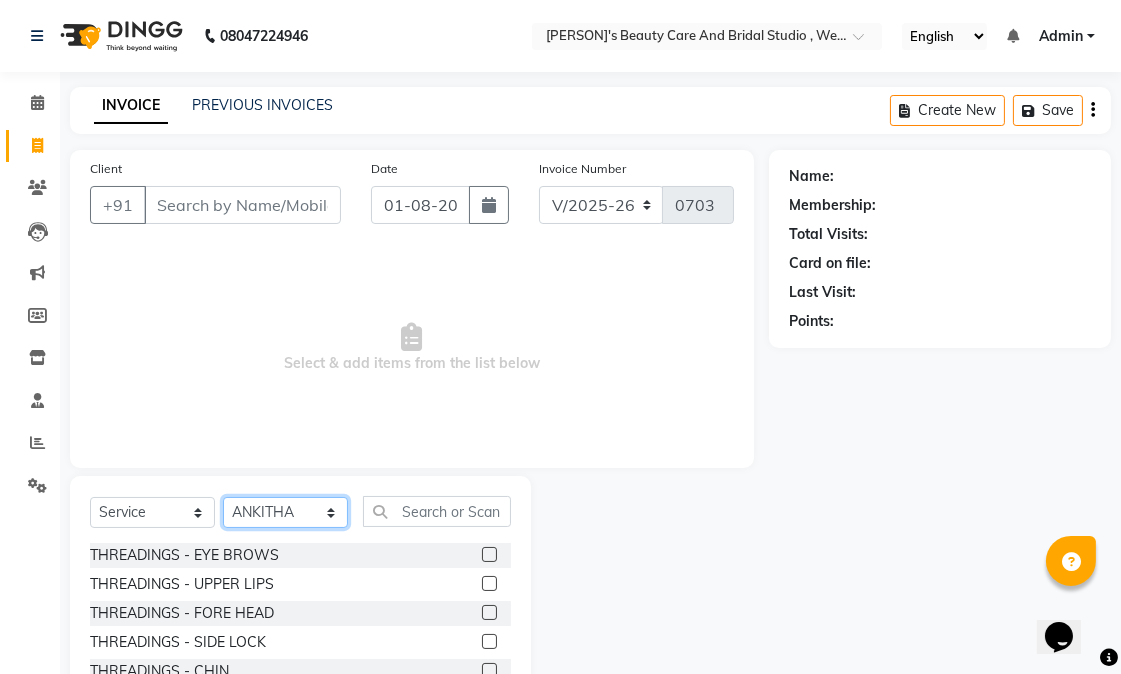 click on "Select Stylist [PERSON]  [PERSON]  [PERSON]  [PERSON]  [PERSON] [PERSON] [PERSON] [PERSON] [PERSON] [PERSON] [PERSON]" 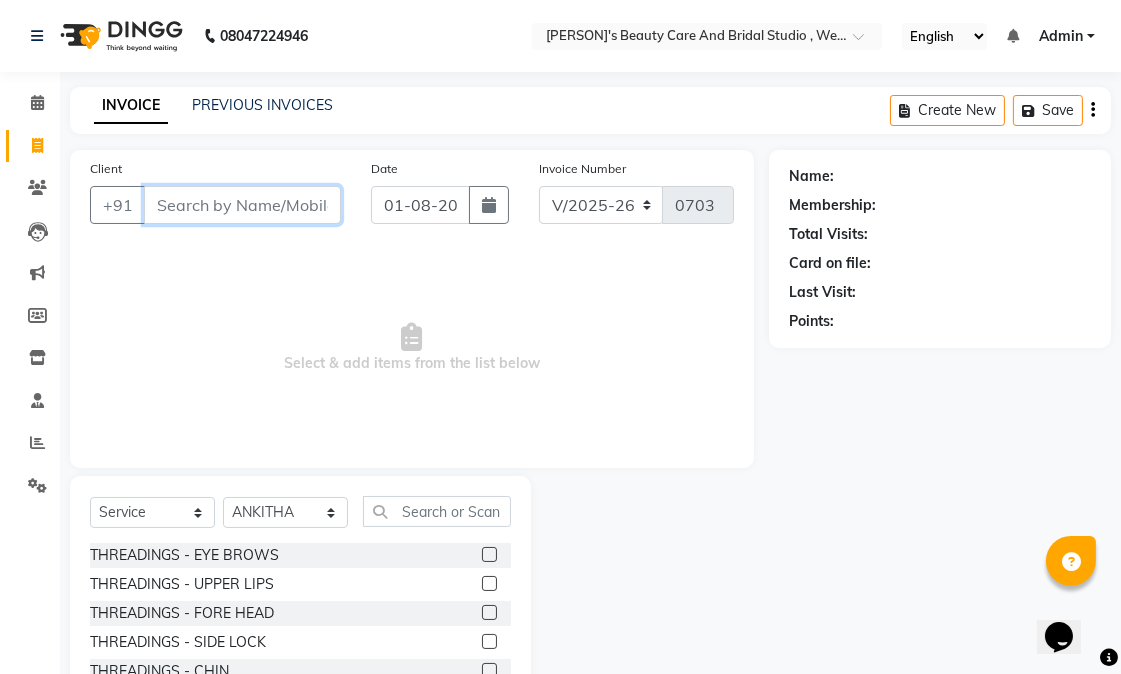 click on "Client" at bounding box center [242, 205] 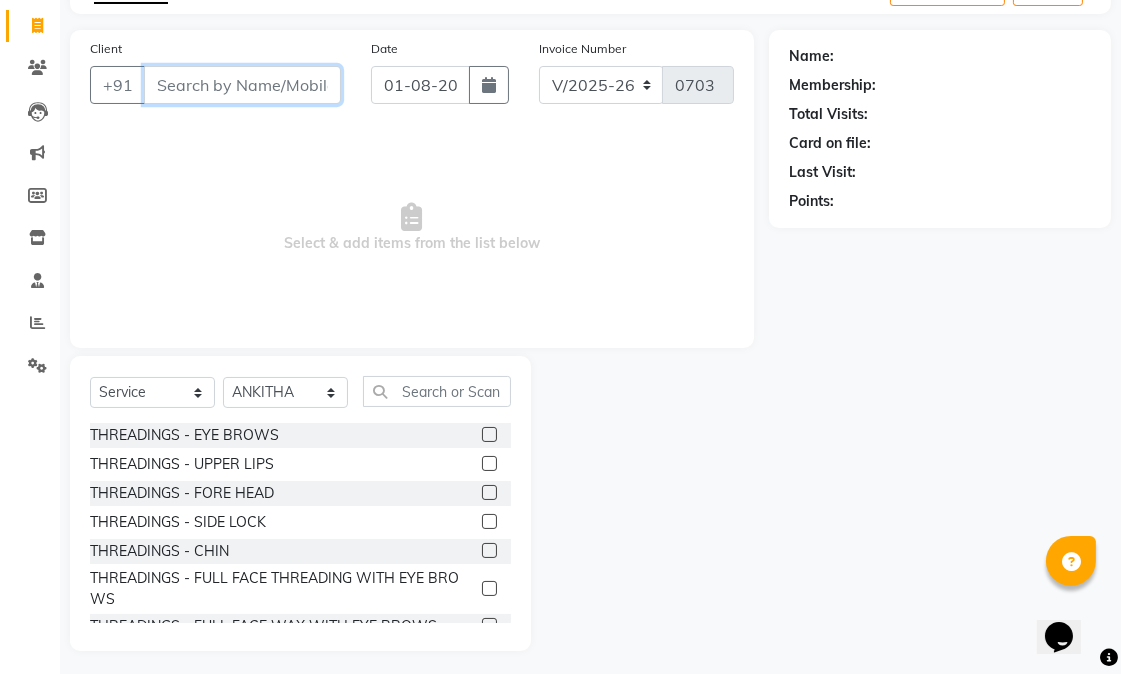 scroll, scrollTop: 126, scrollLeft: 0, axis: vertical 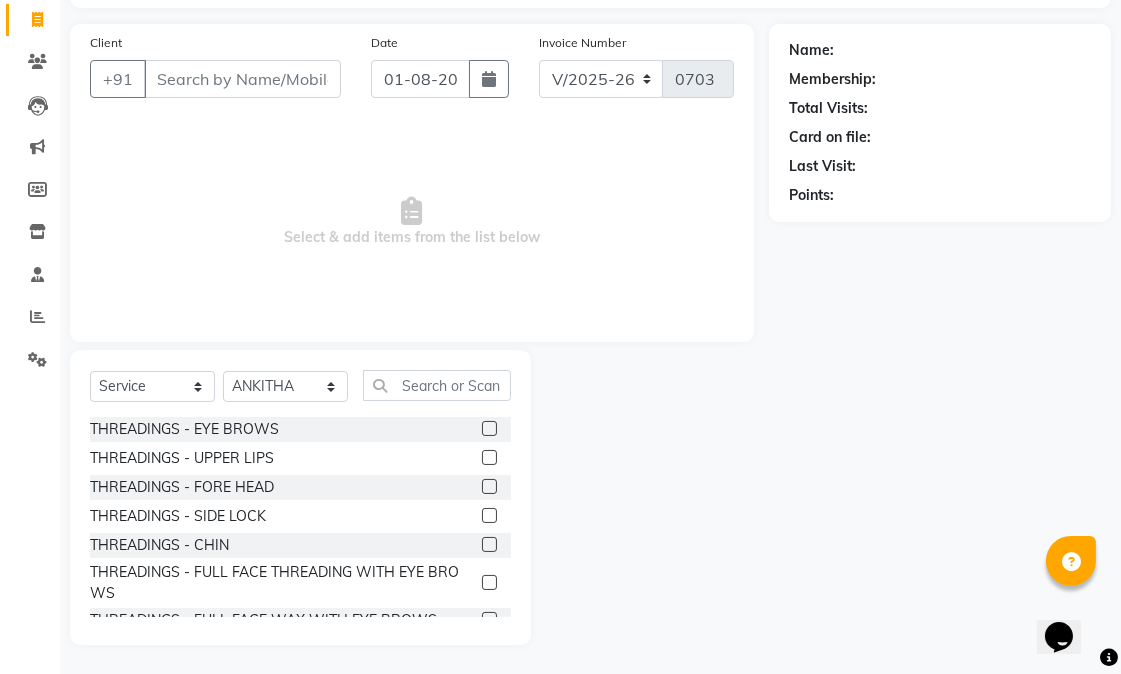 click 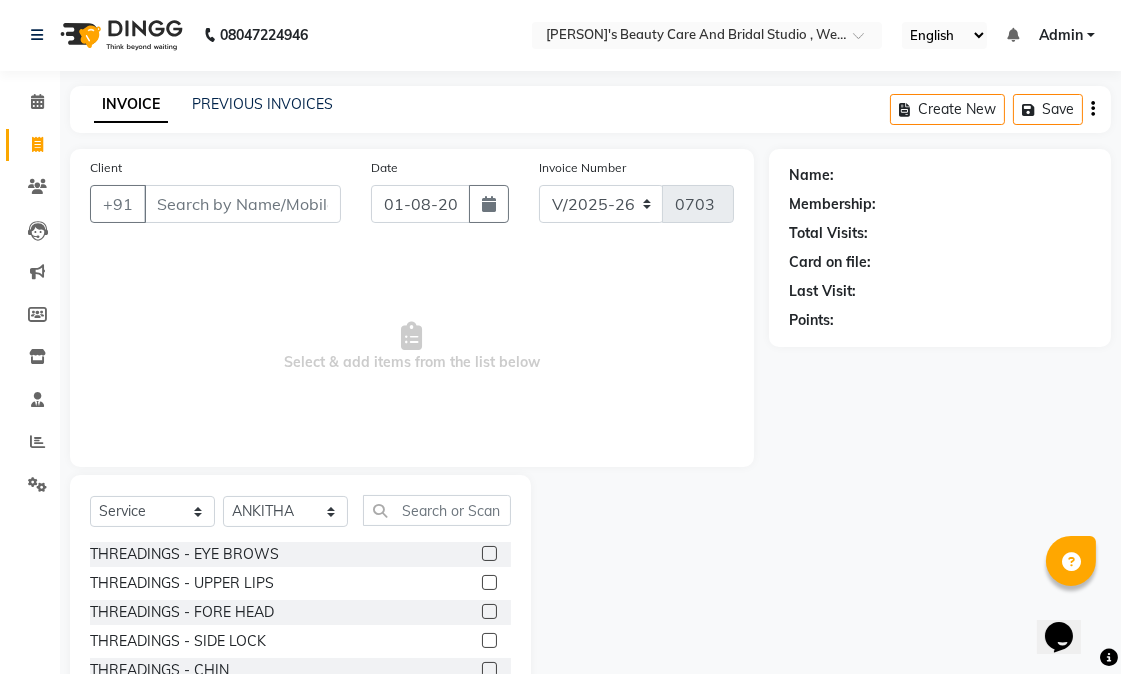 scroll, scrollTop: 0, scrollLeft: 0, axis: both 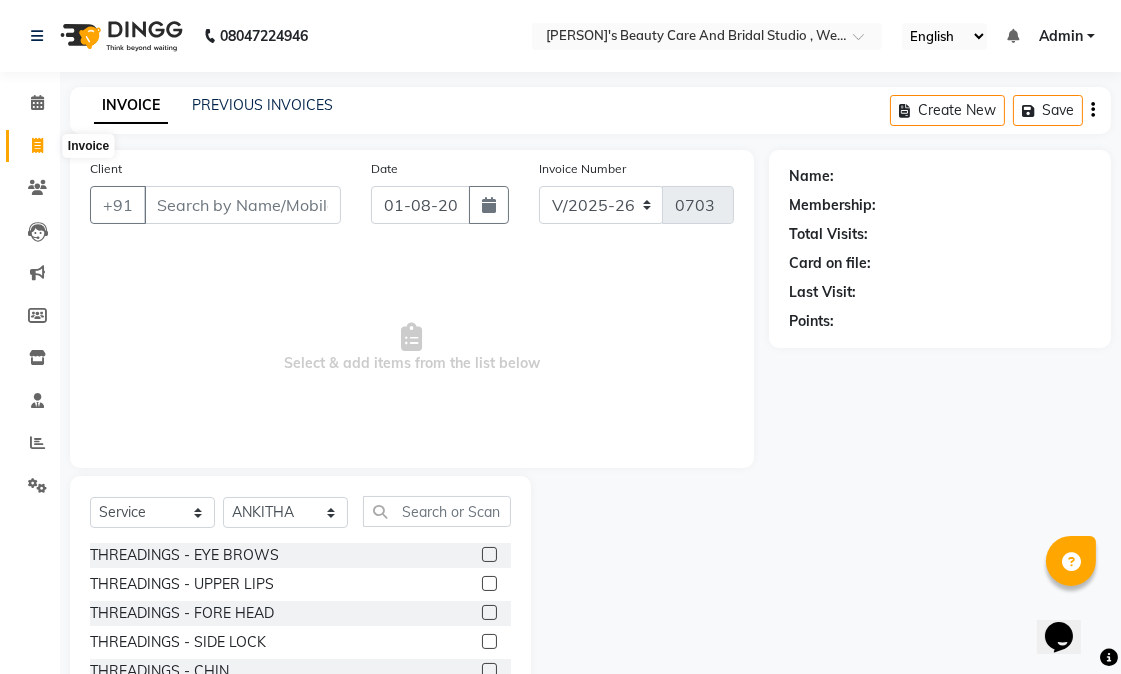 click 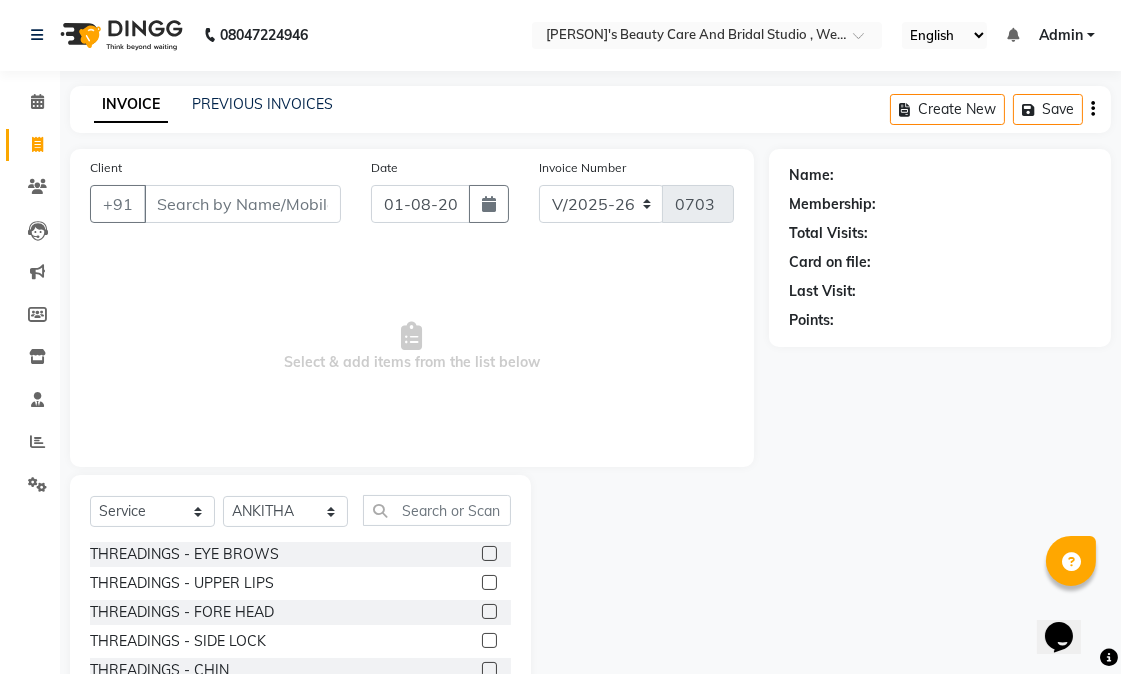 scroll, scrollTop: 0, scrollLeft: 0, axis: both 